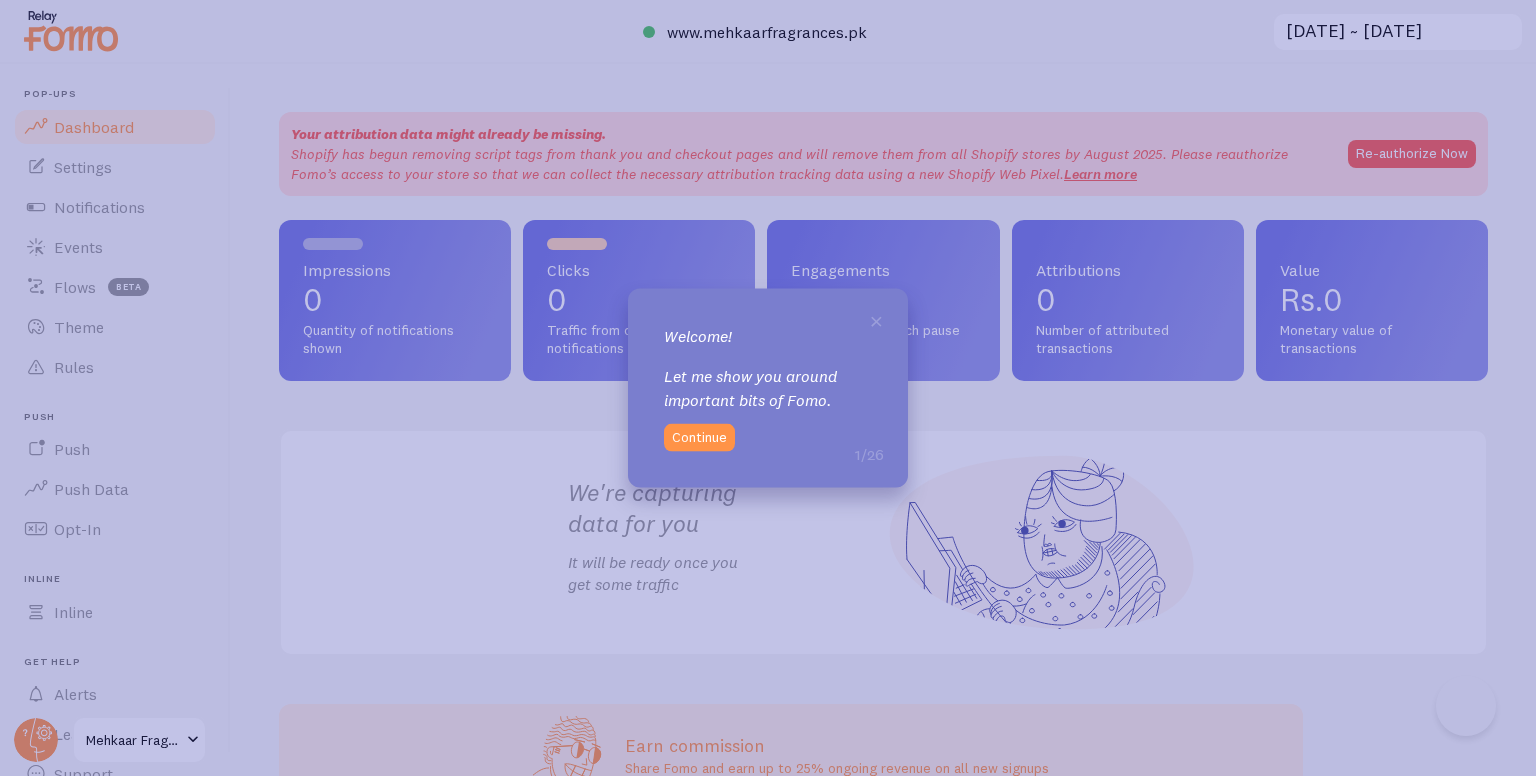 scroll, scrollTop: 0, scrollLeft: 0, axis: both 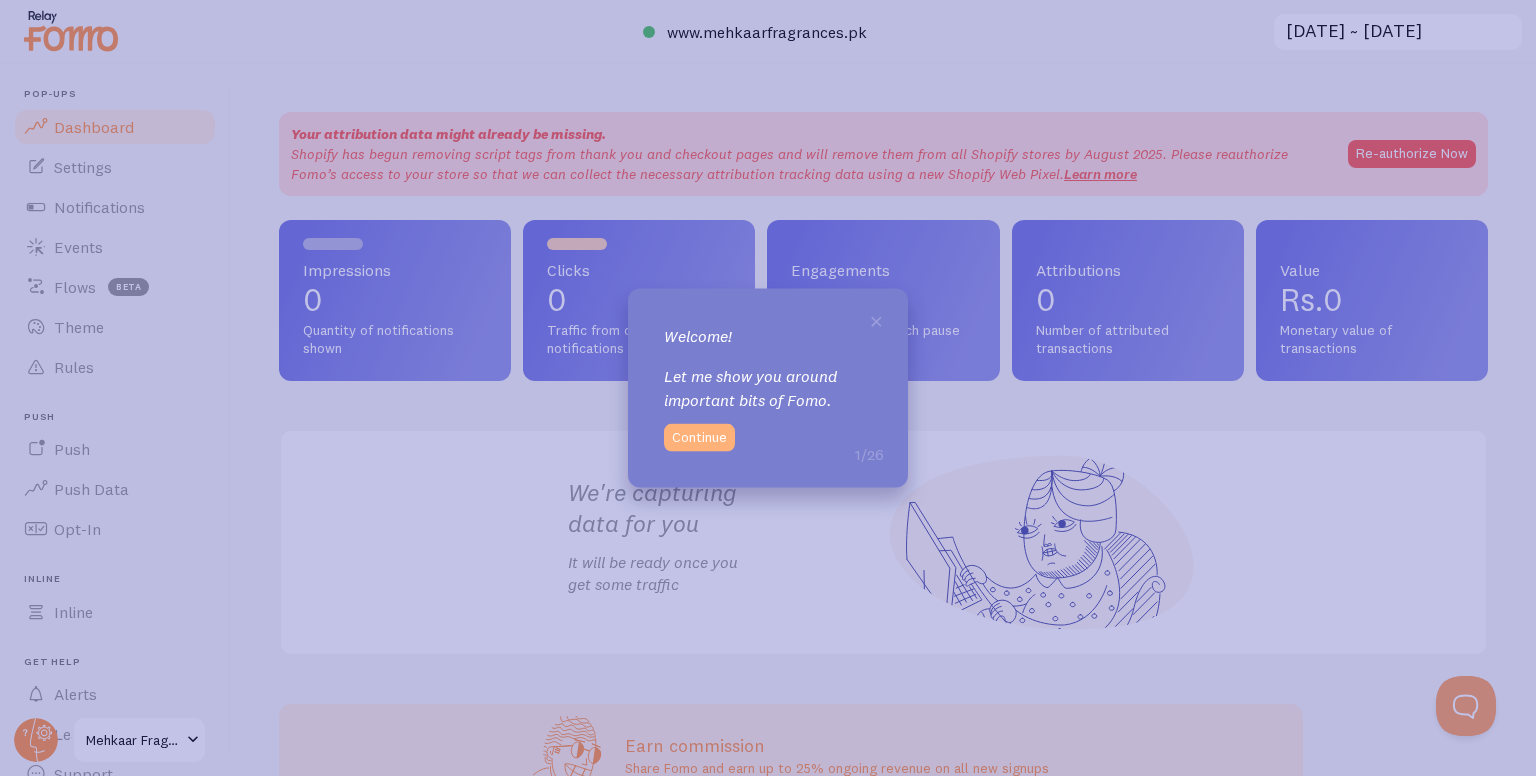 click on "Continue" at bounding box center [699, 437] 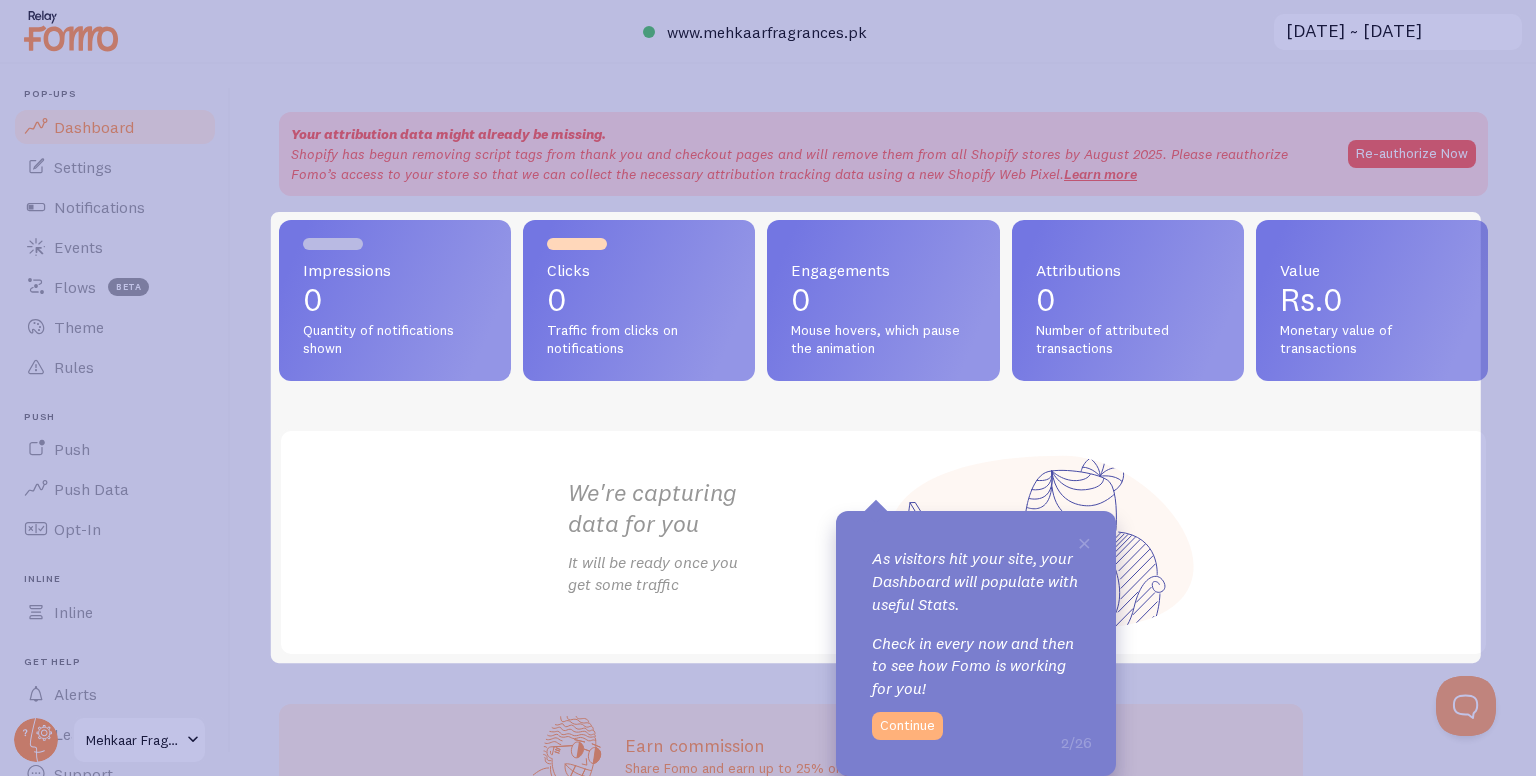 click on "Continue" at bounding box center [907, 726] 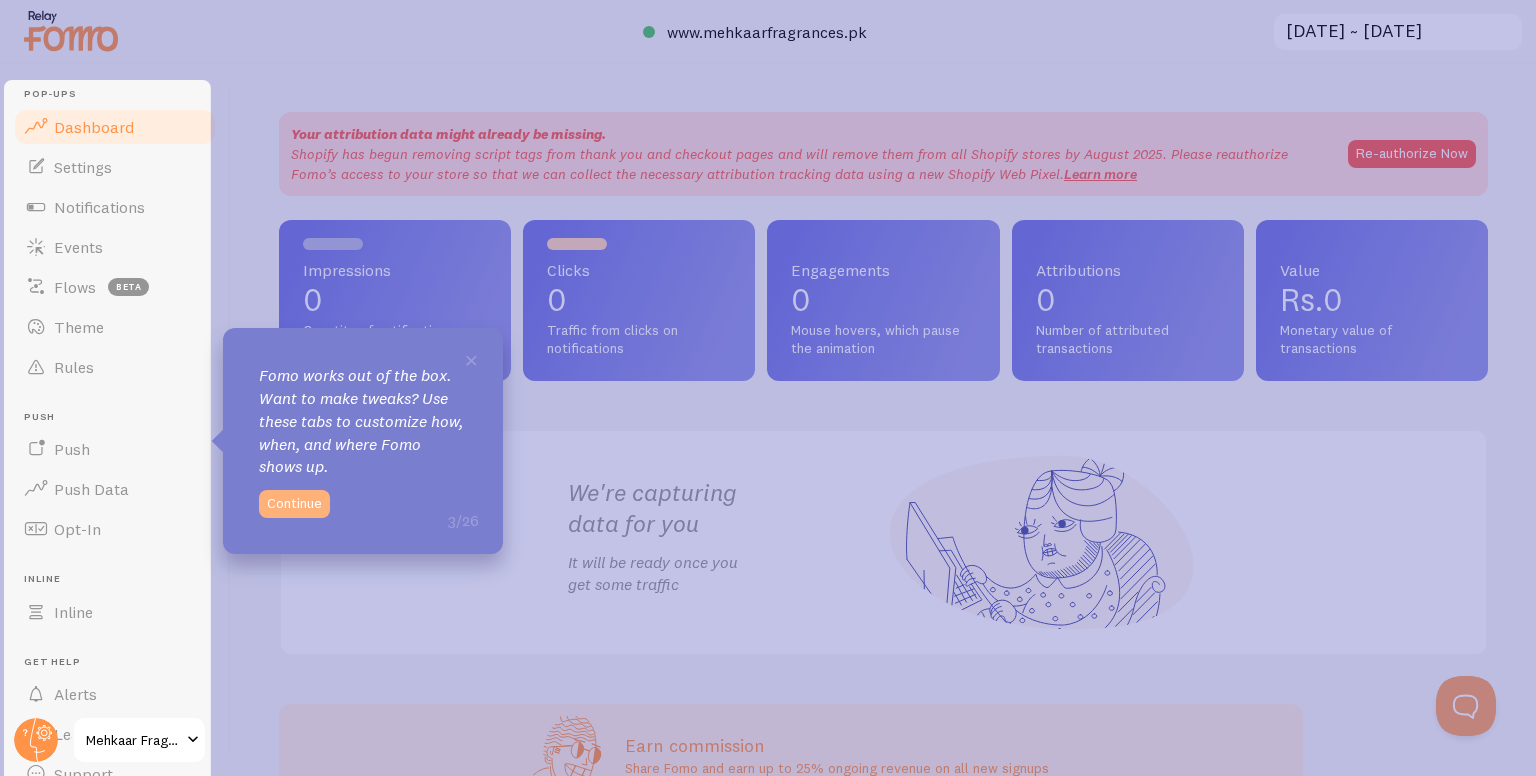click on "Continue" at bounding box center (294, 504) 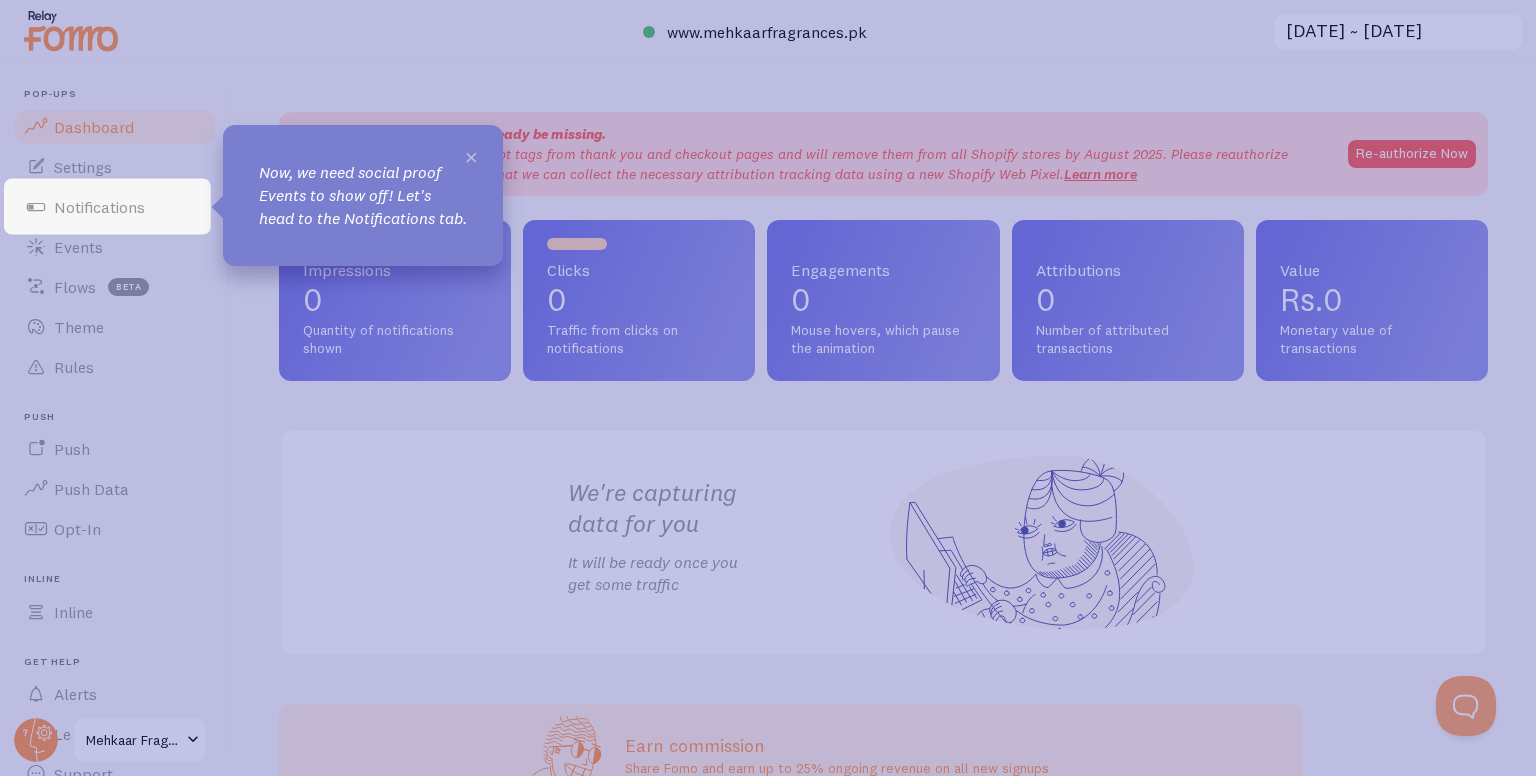 click on "×" at bounding box center [471, 156] 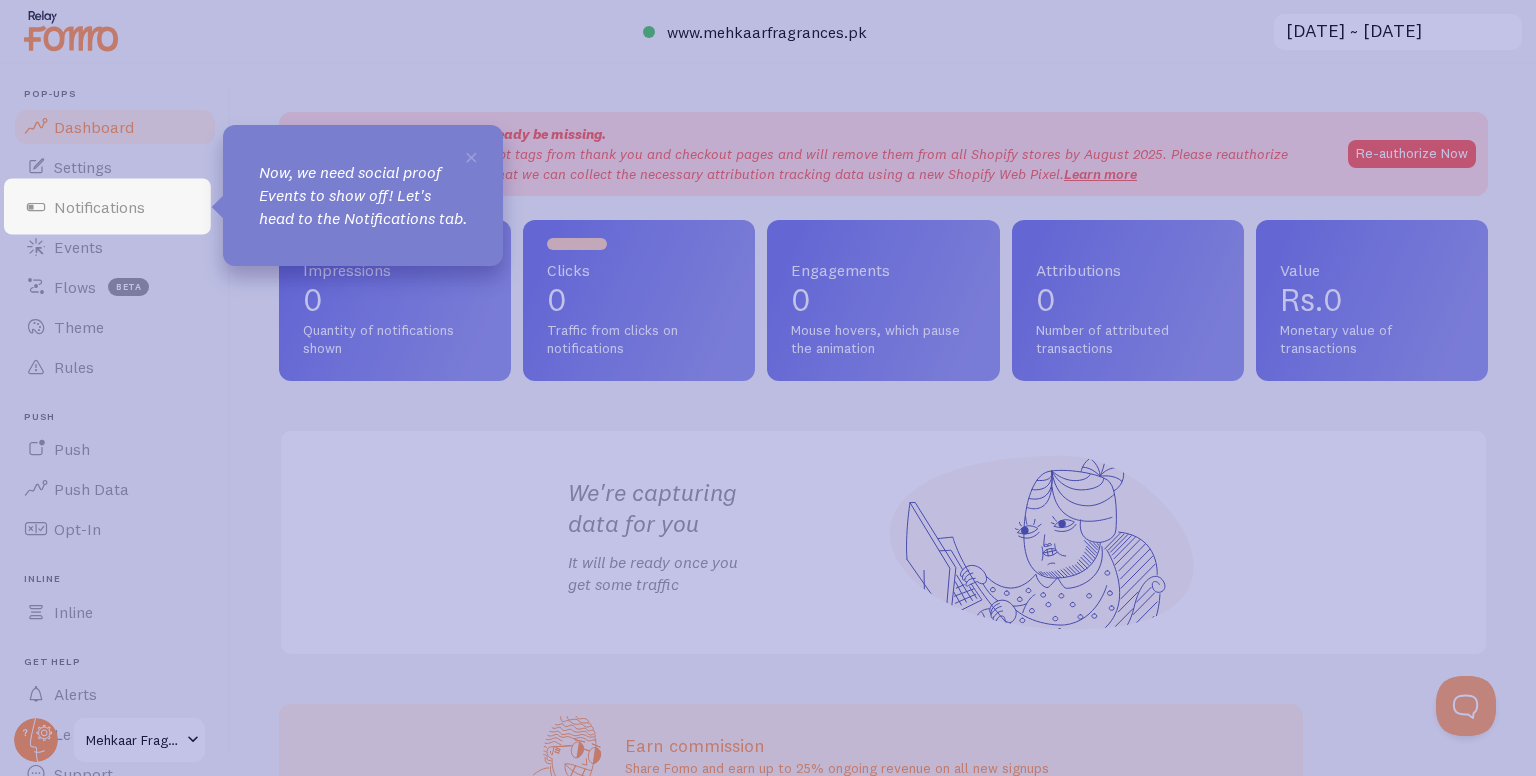 drag, startPoint x: 468, startPoint y: 154, endPoint x: 840, endPoint y: 130, distance: 372.77338 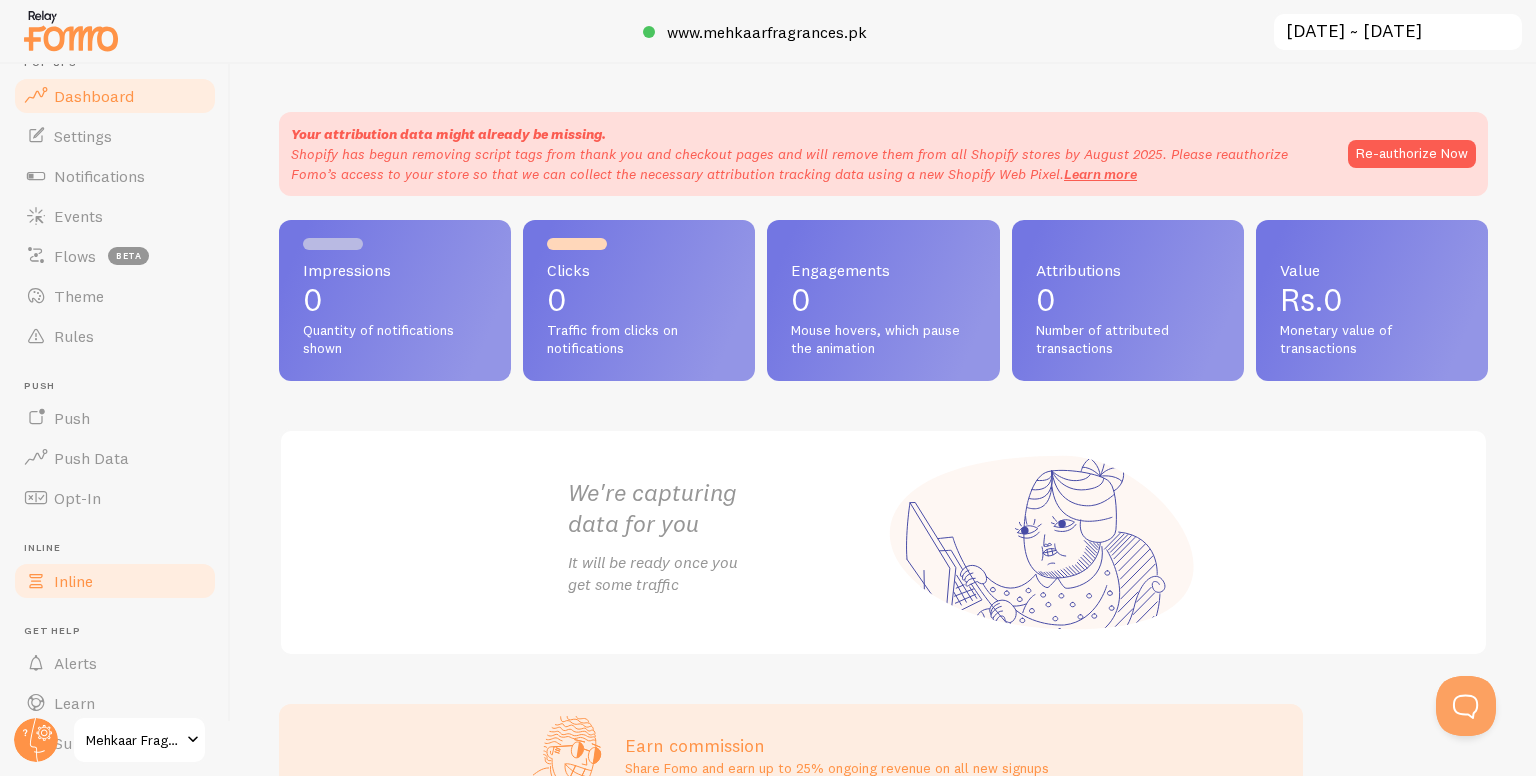 scroll, scrollTop: 0, scrollLeft: 0, axis: both 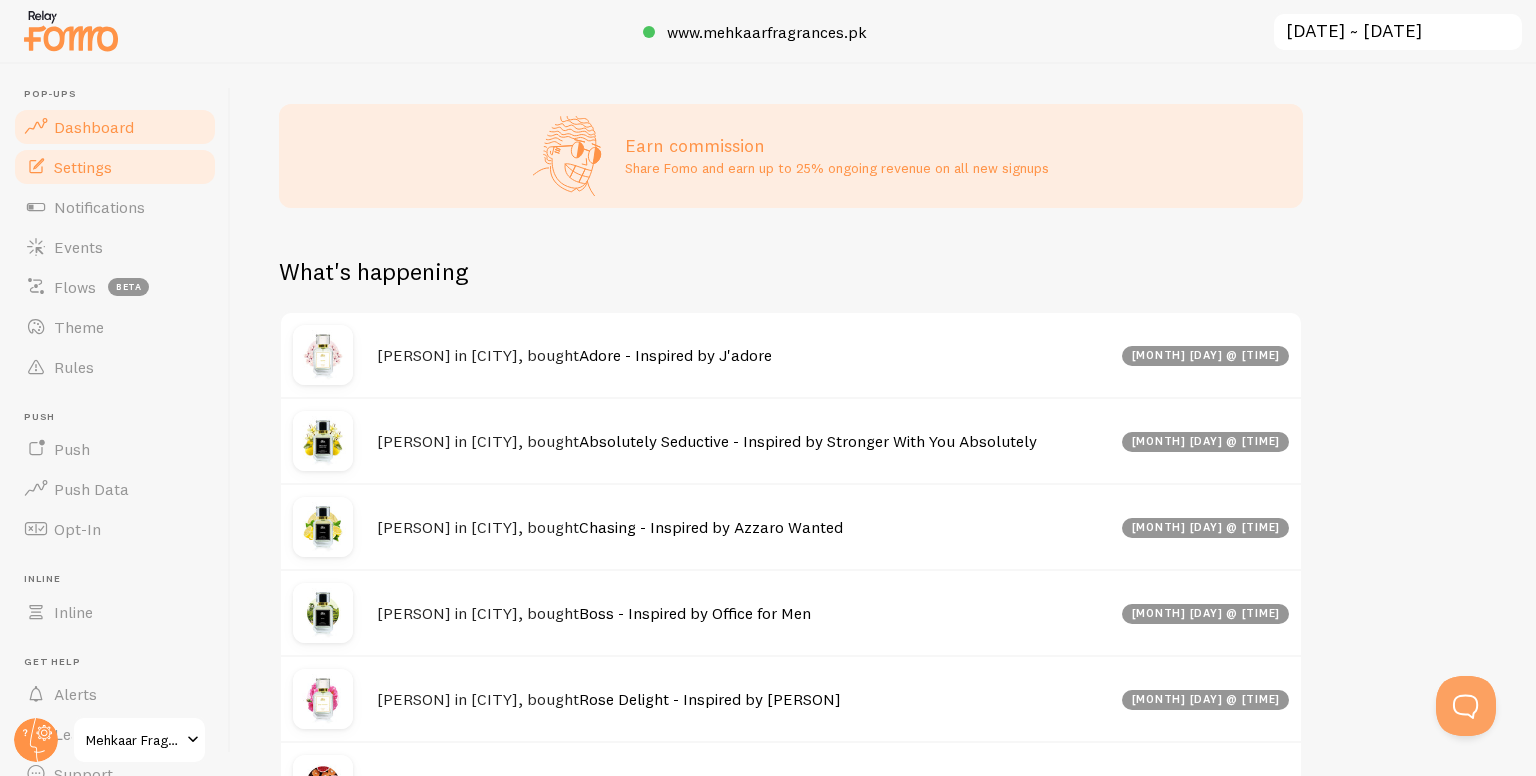 click on "Settings" at bounding box center [115, 167] 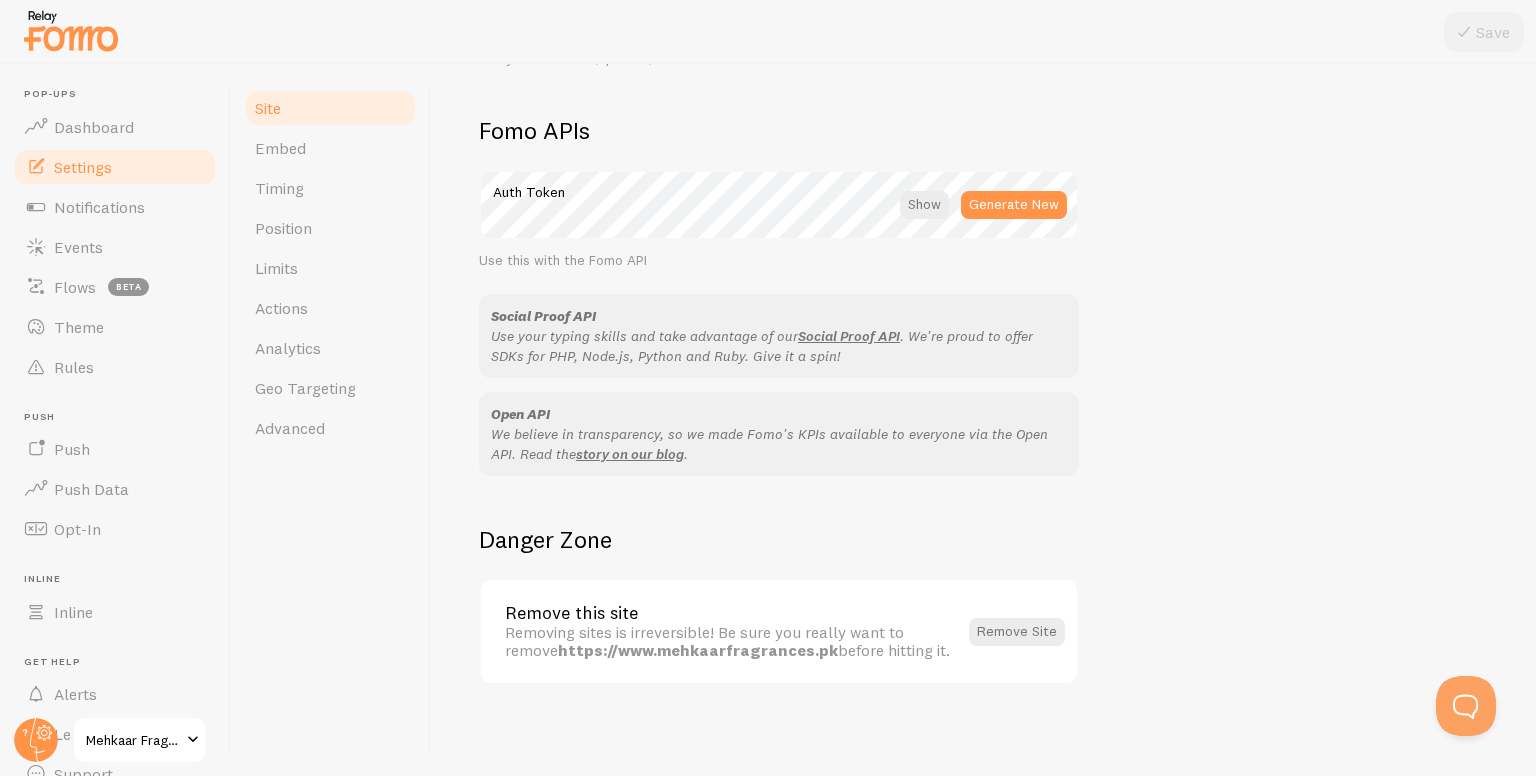 scroll, scrollTop: 1110, scrollLeft: 0, axis: vertical 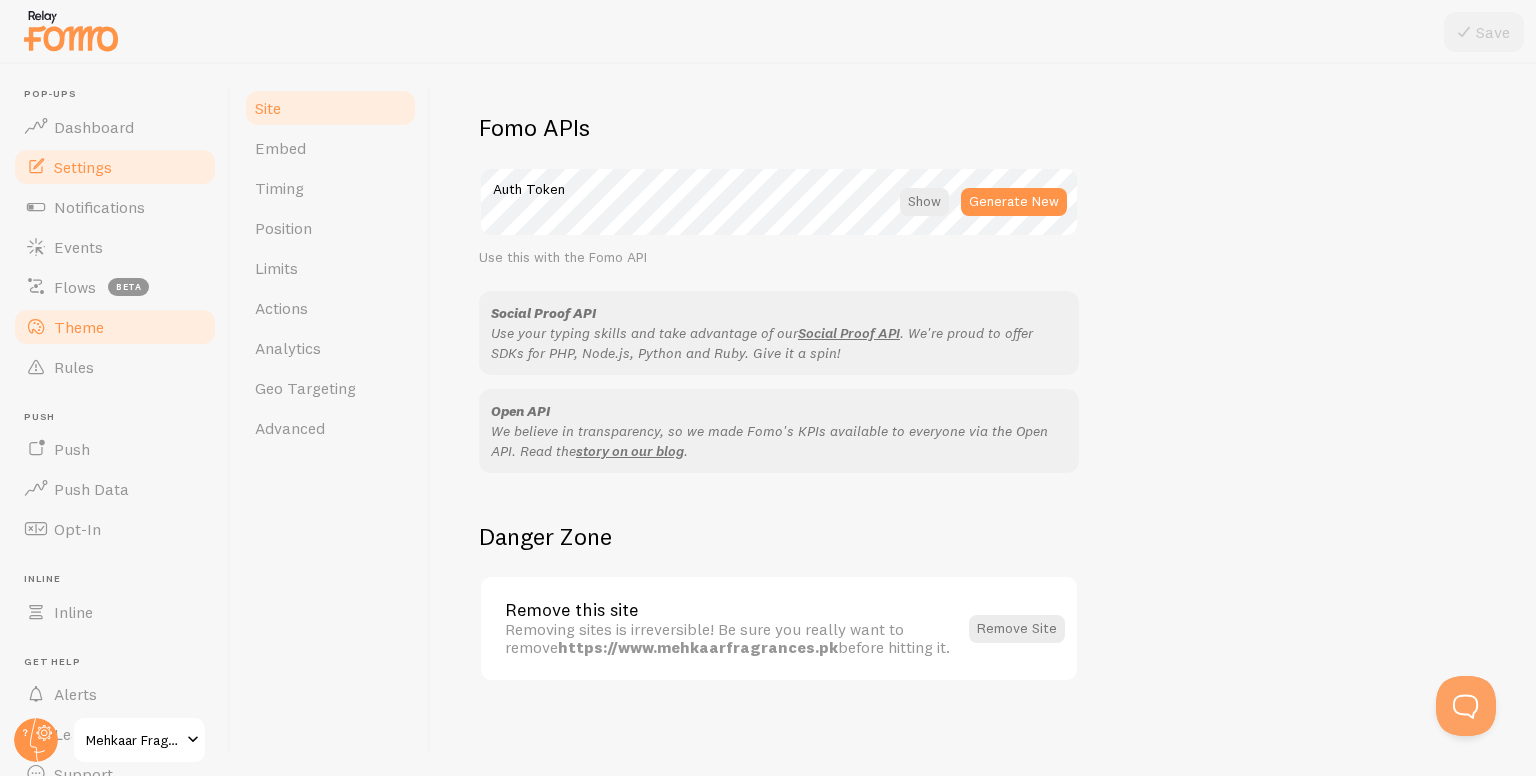 click on "Theme" at bounding box center [79, 327] 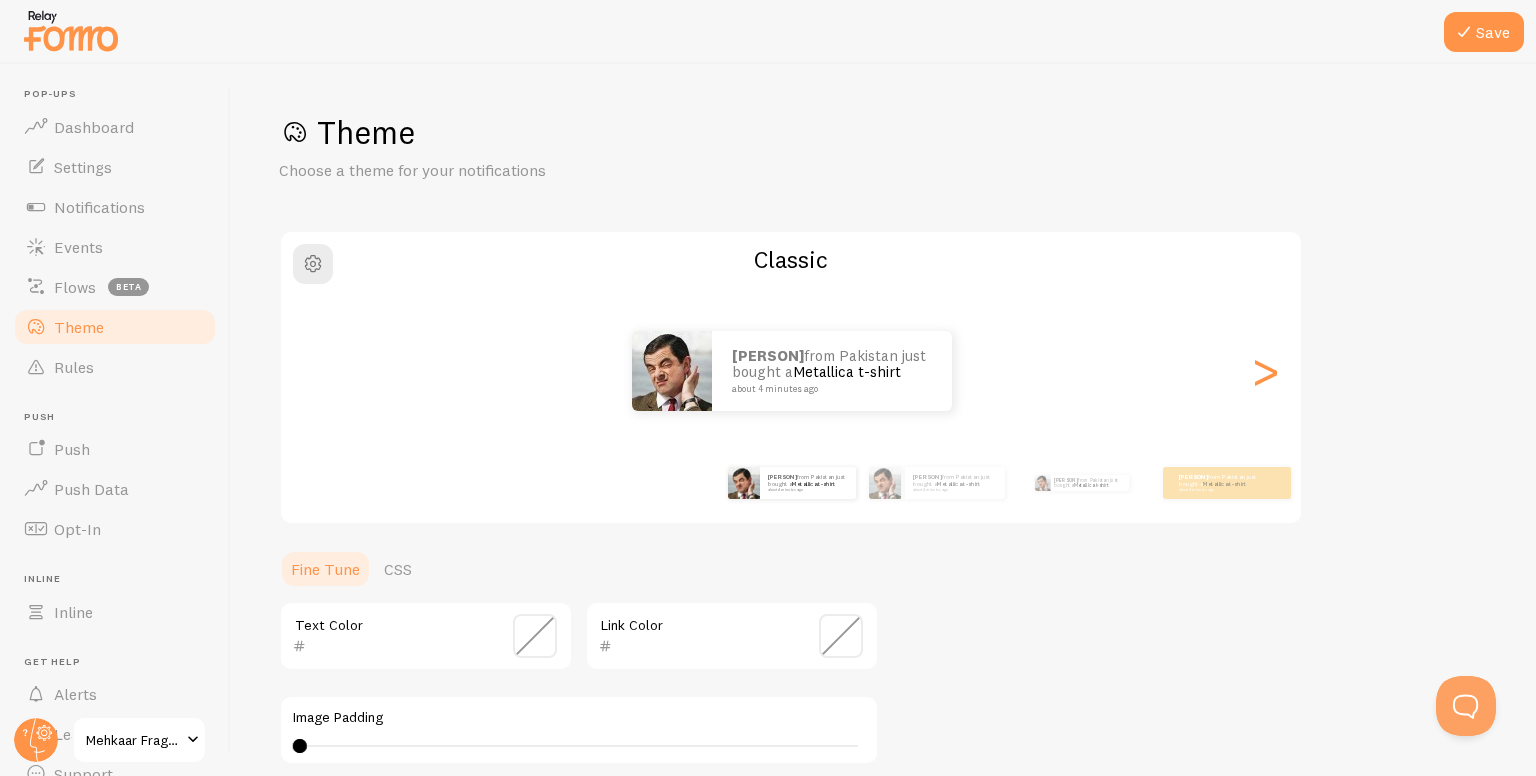 click on "Ali  from Pakistan just bought a  Metallica t-shirt   about 4 minutes ago" at bounding box center [791, 371] 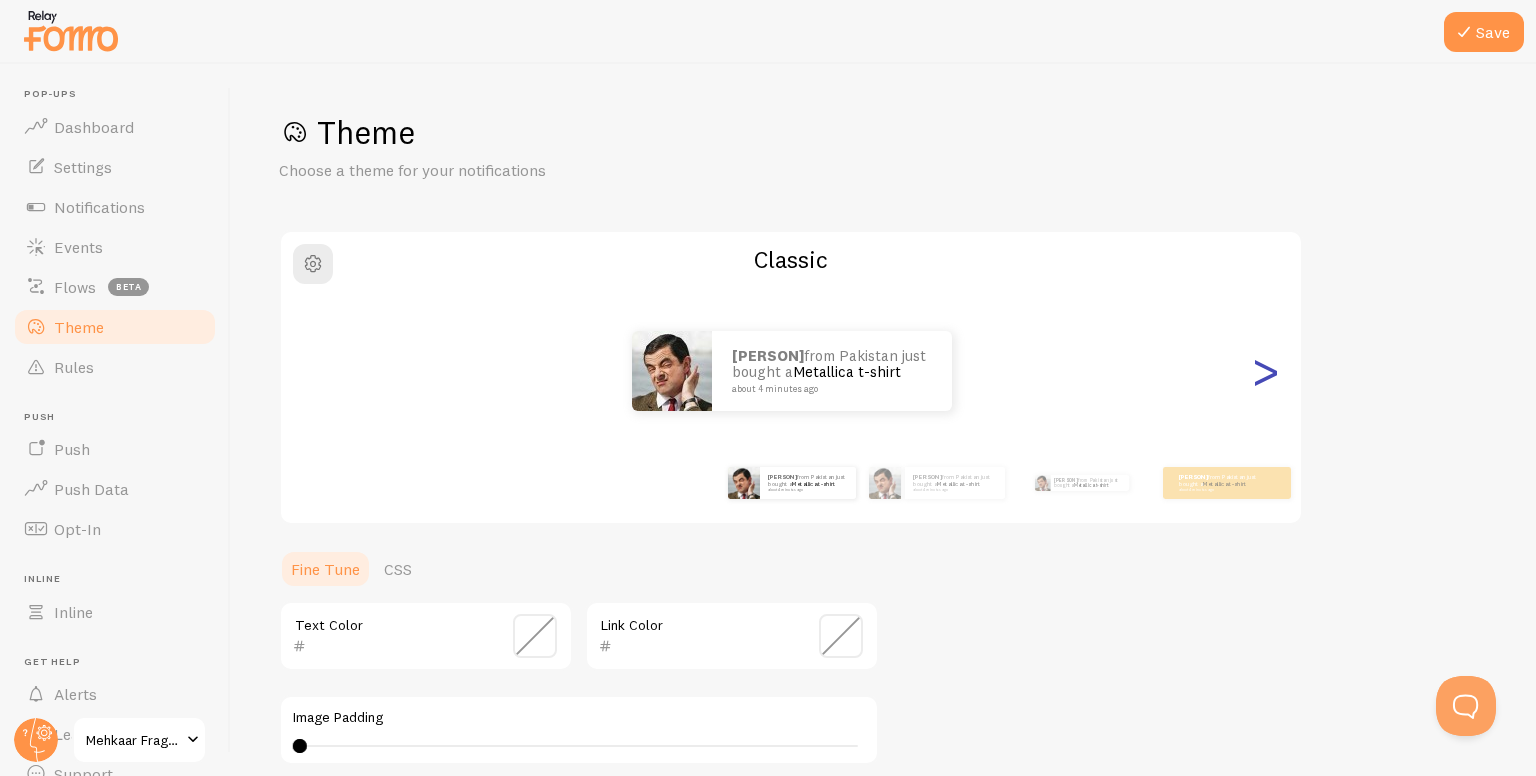 click on ">" at bounding box center (1265, 371) 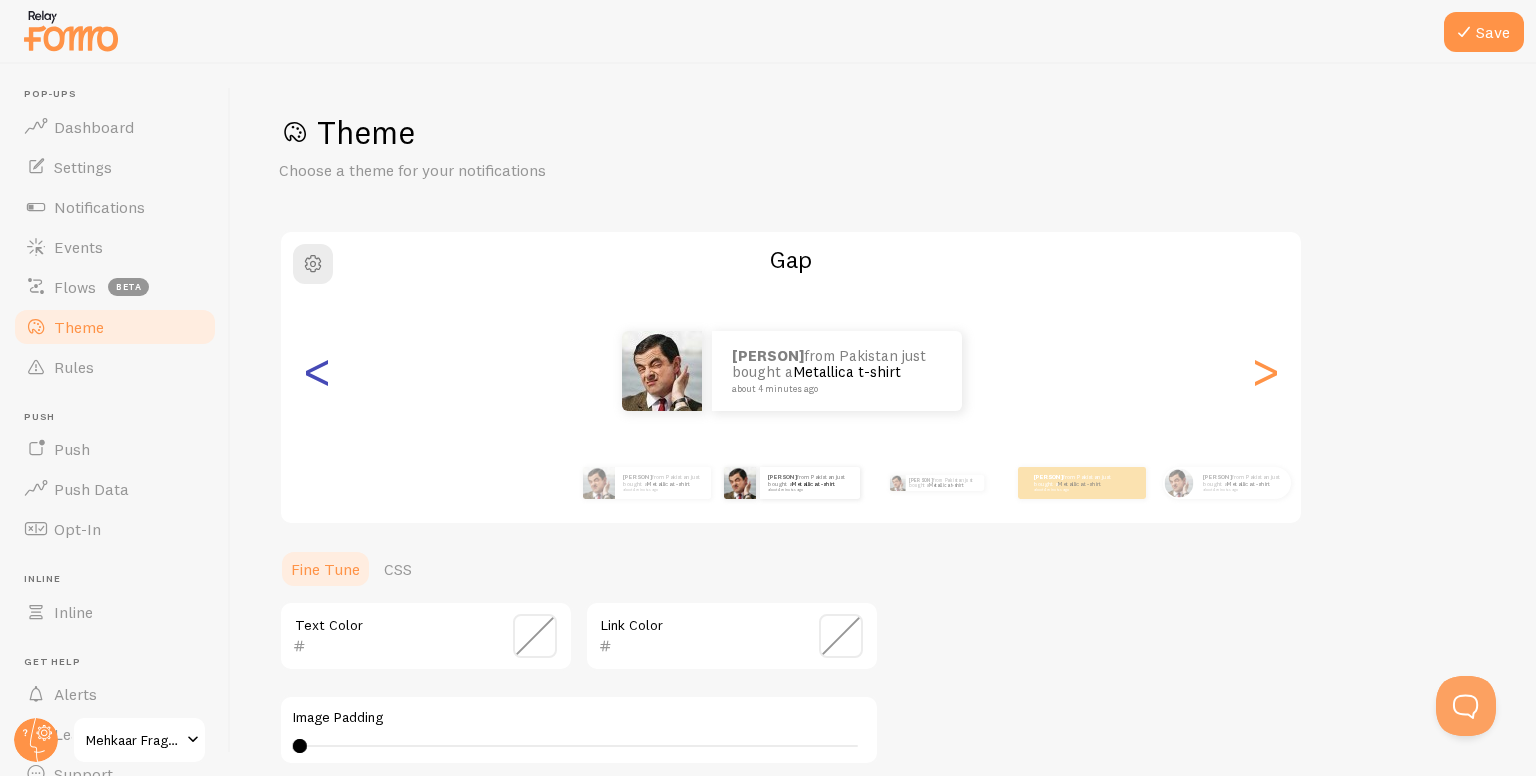 click on "<" at bounding box center (317, 371) 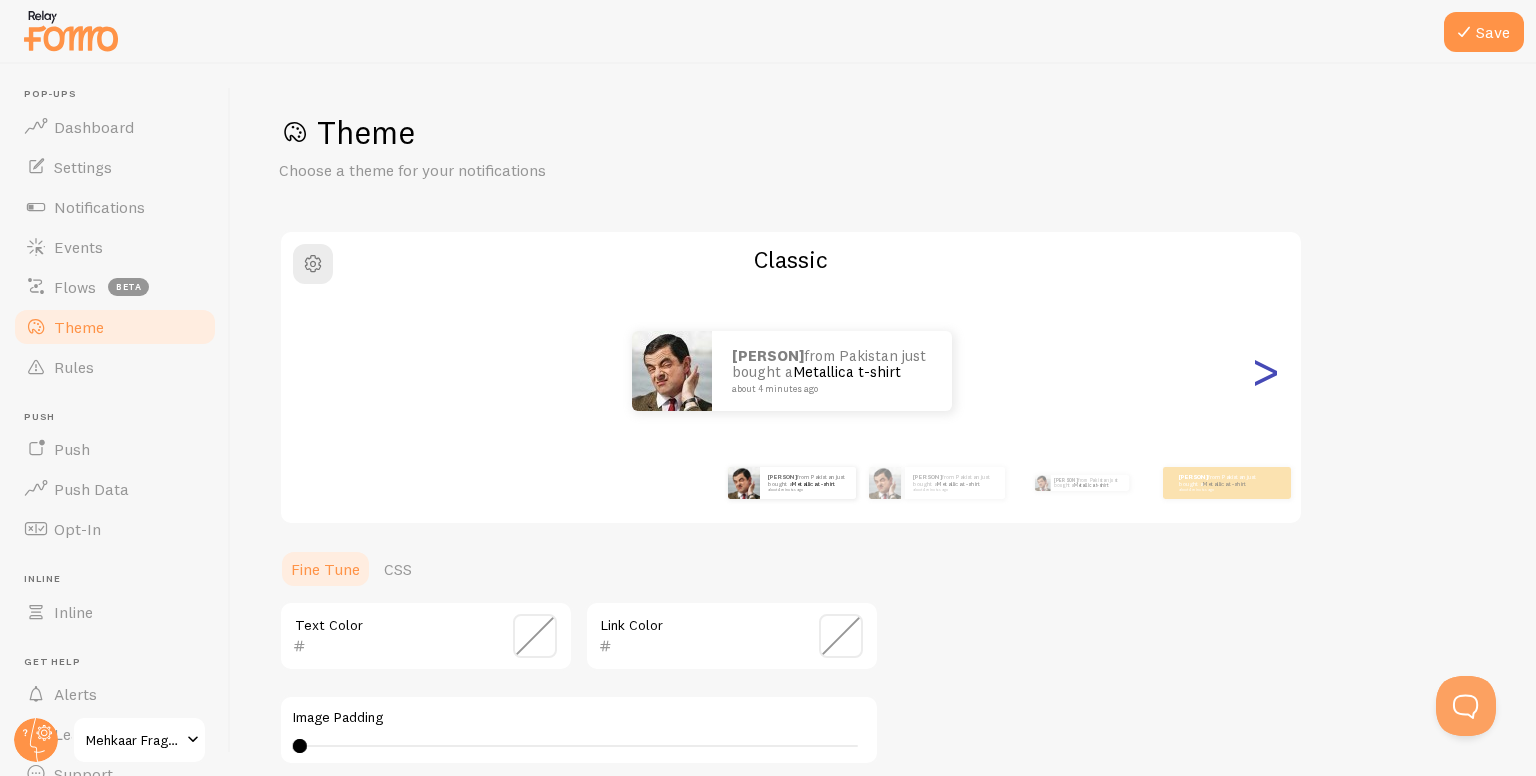 click on ">" at bounding box center [1265, 371] 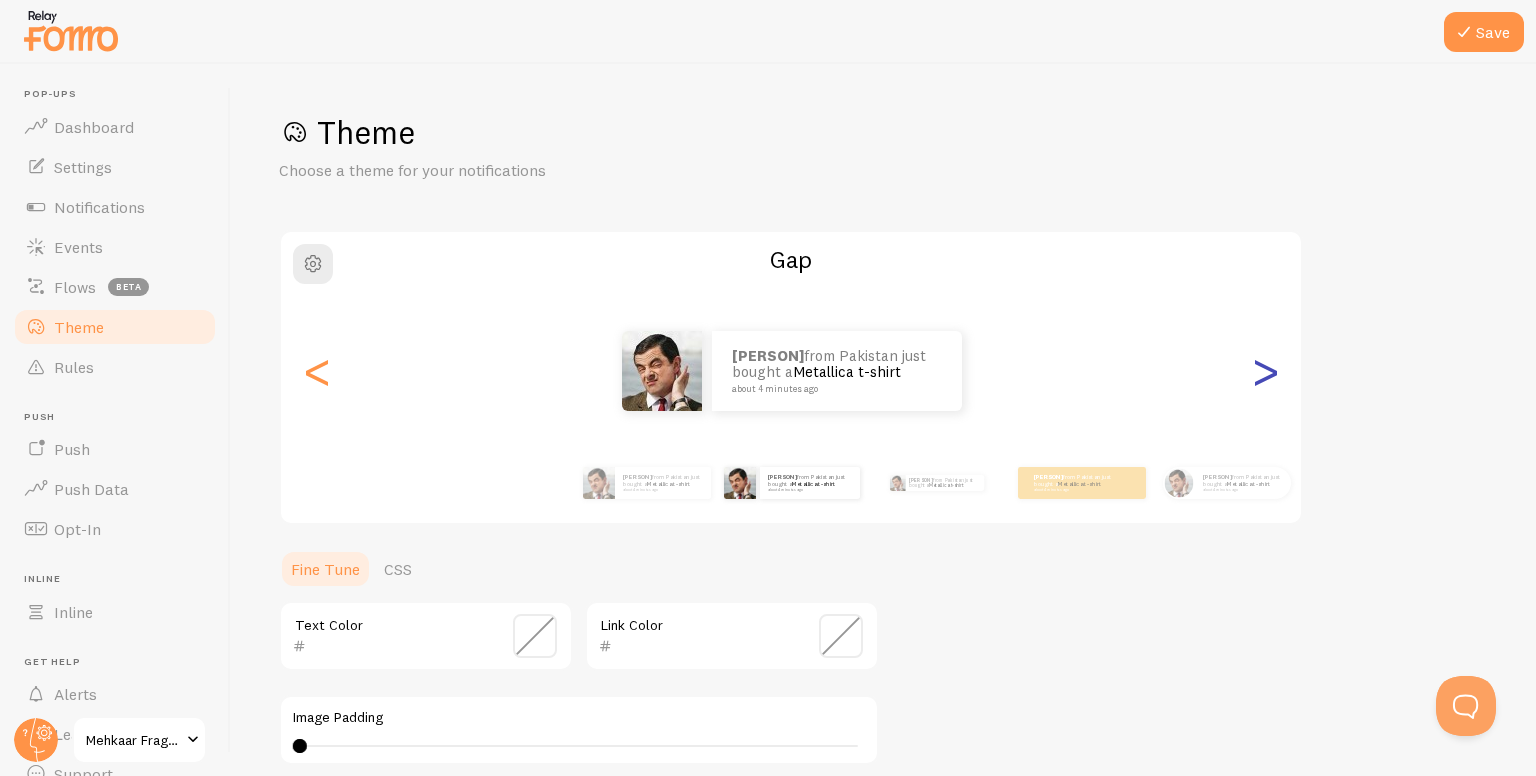click on ">" at bounding box center [1265, 371] 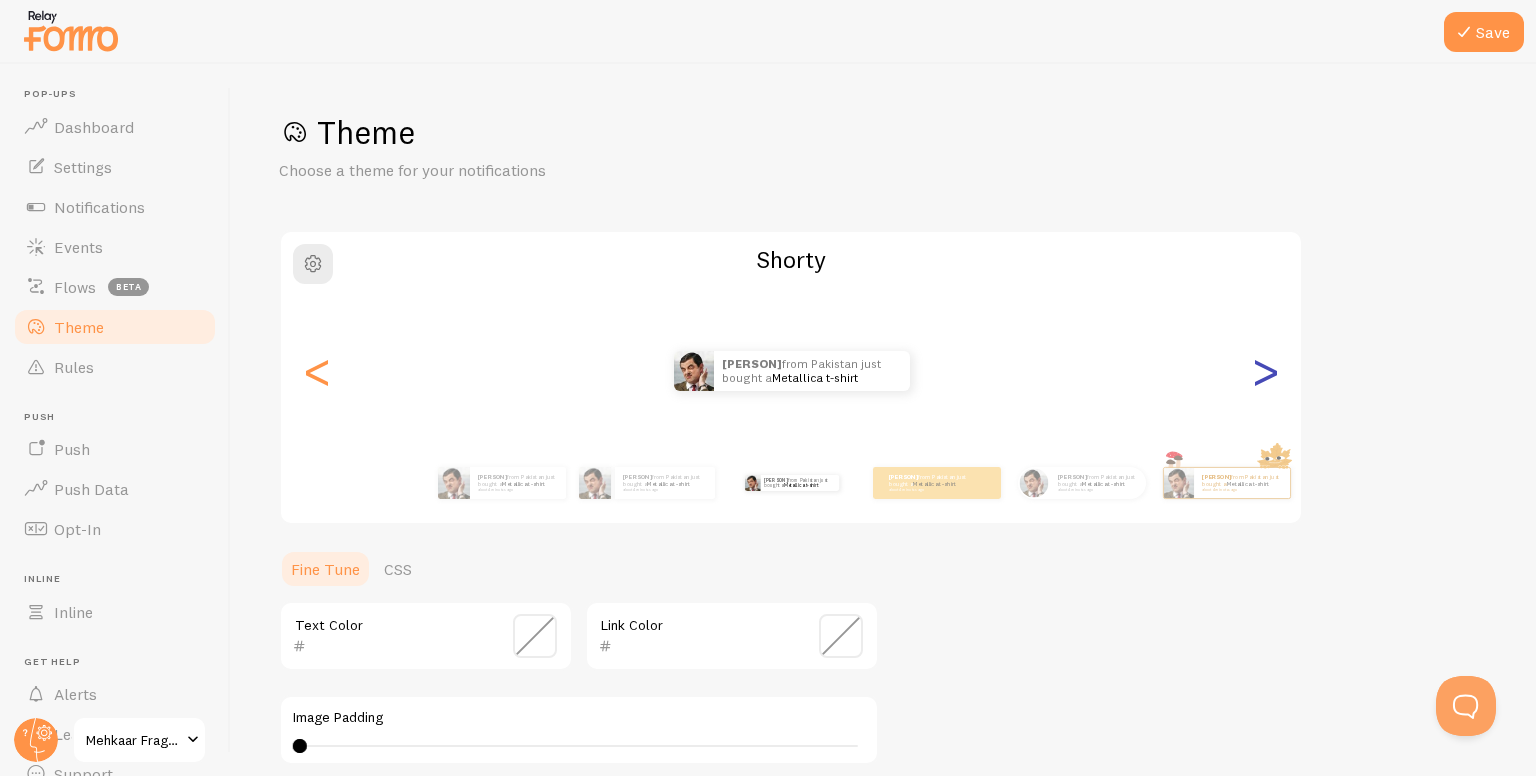 click on ">" at bounding box center [1265, 371] 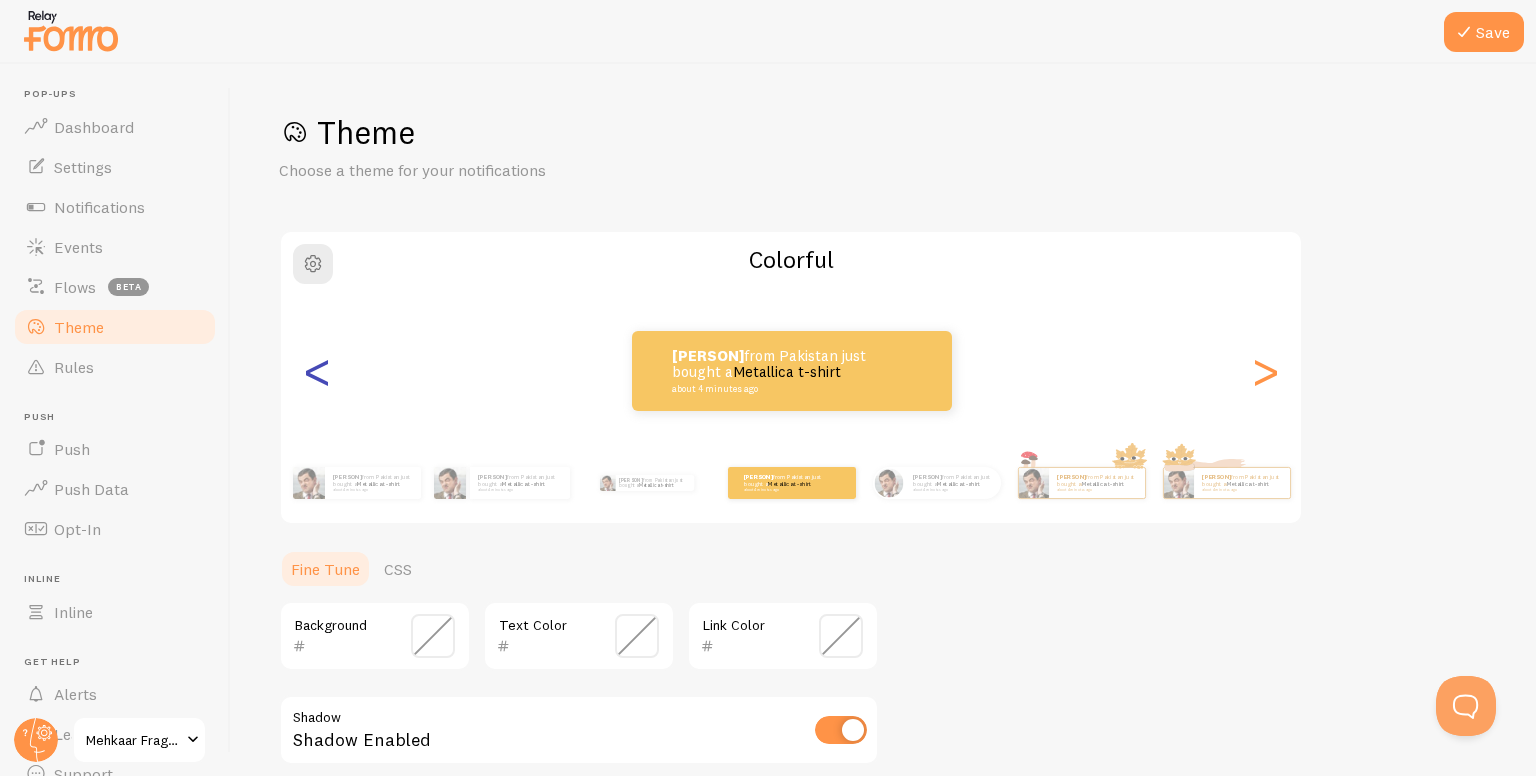 click on "<" at bounding box center [317, 371] 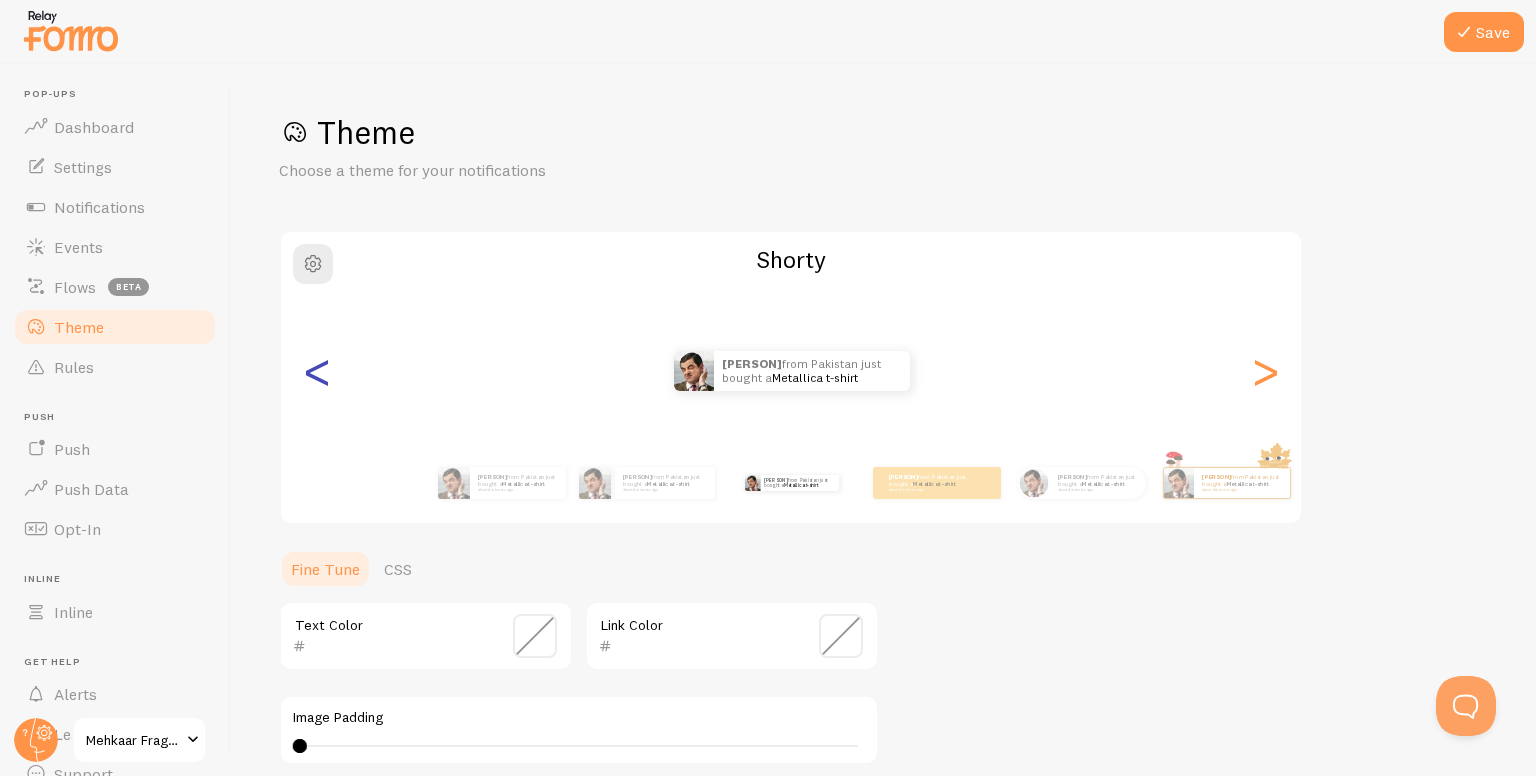 click on "<" at bounding box center [317, 371] 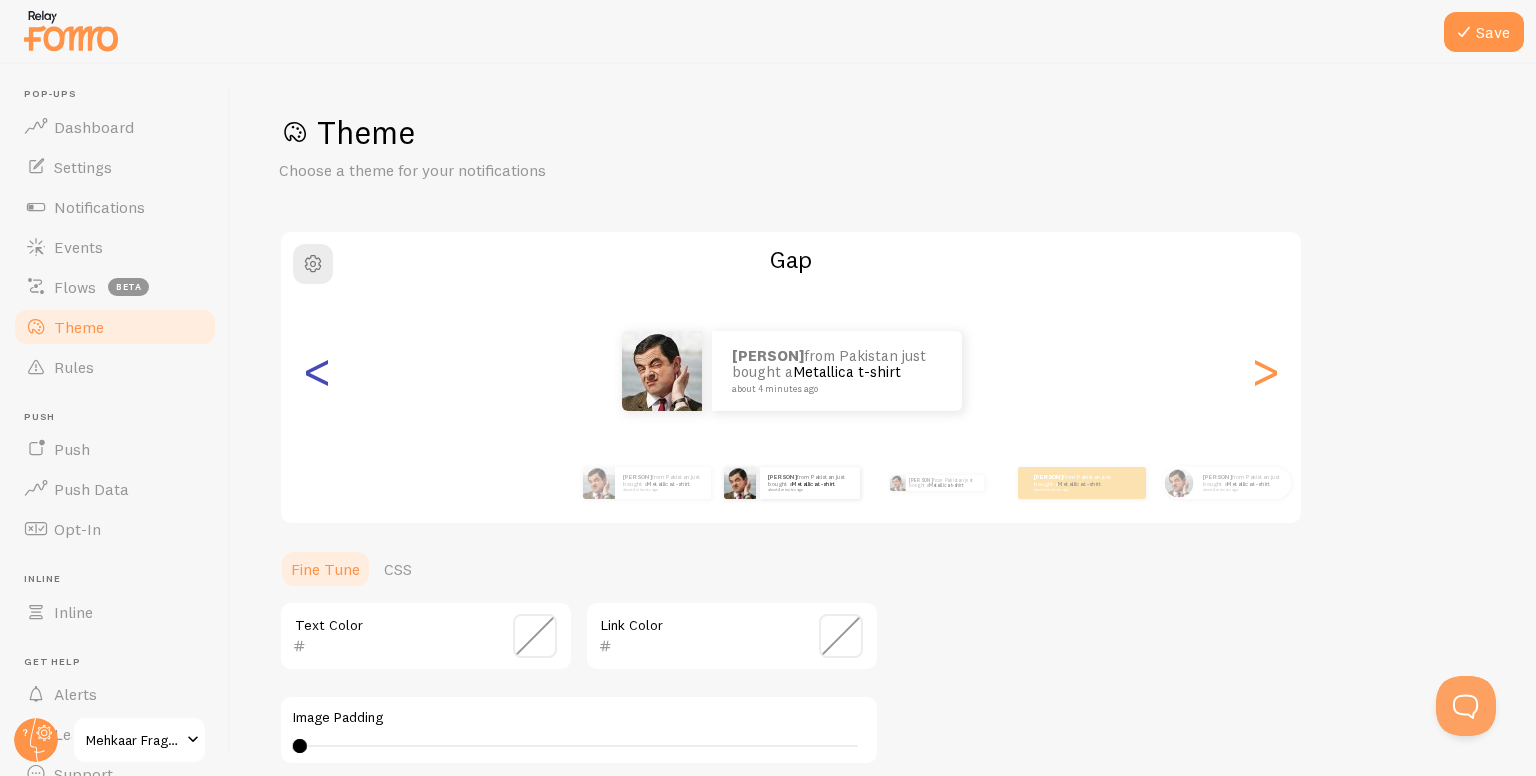click on "<" at bounding box center [317, 371] 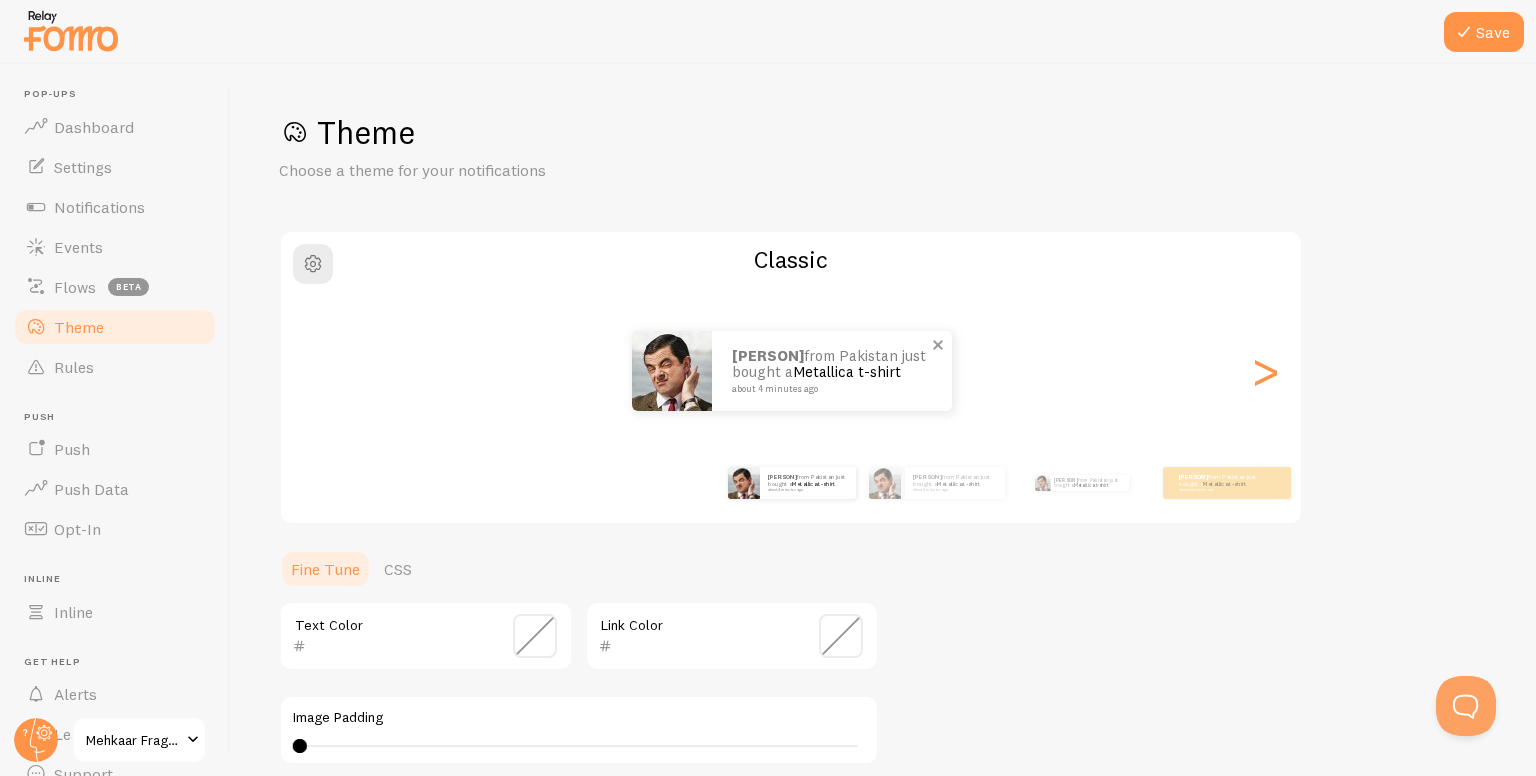 click on "Ali  from Pakistan just bought a  Metallica t-shirt   about 4 minutes ago" at bounding box center [832, 371] 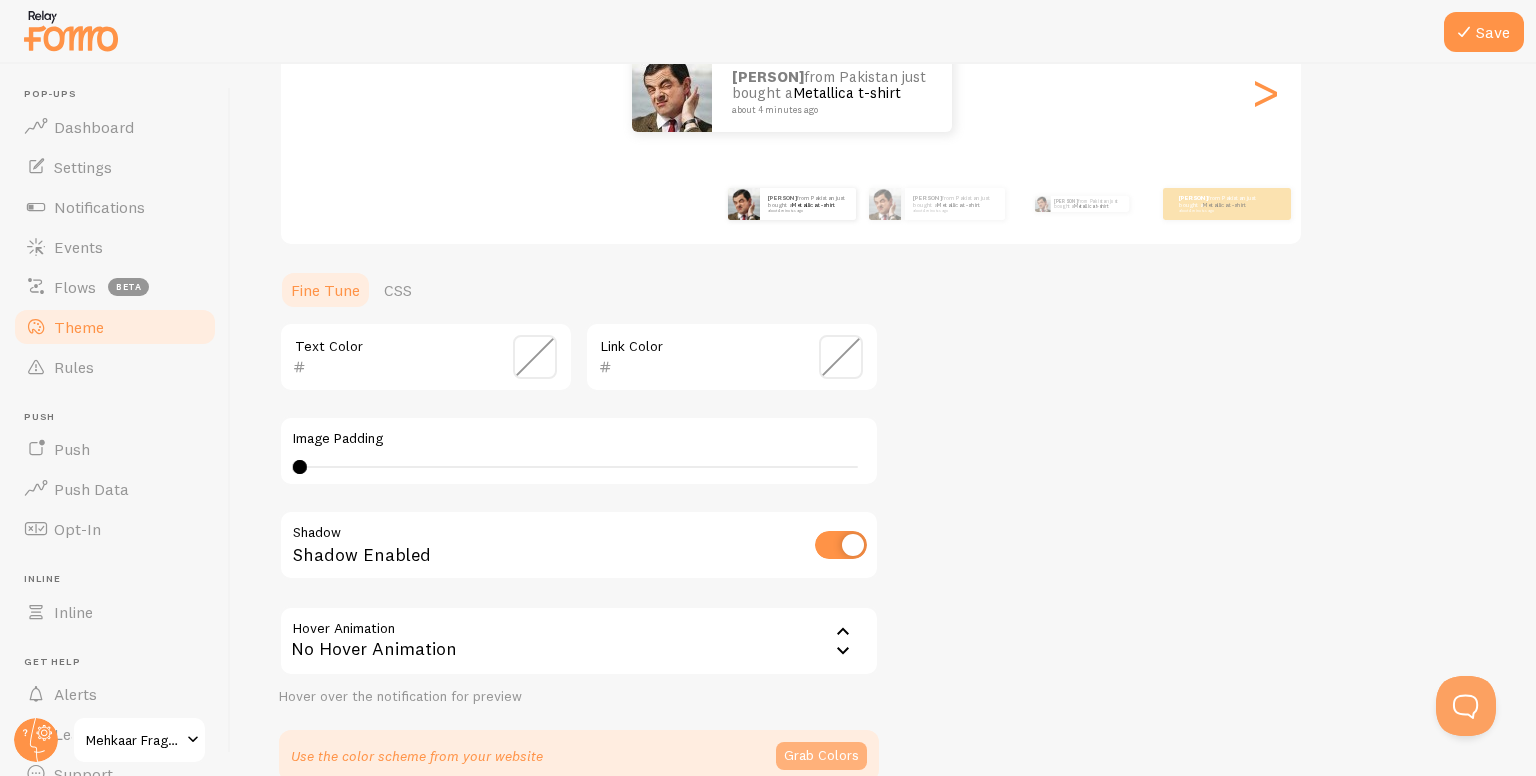 scroll, scrollTop: 0, scrollLeft: 0, axis: both 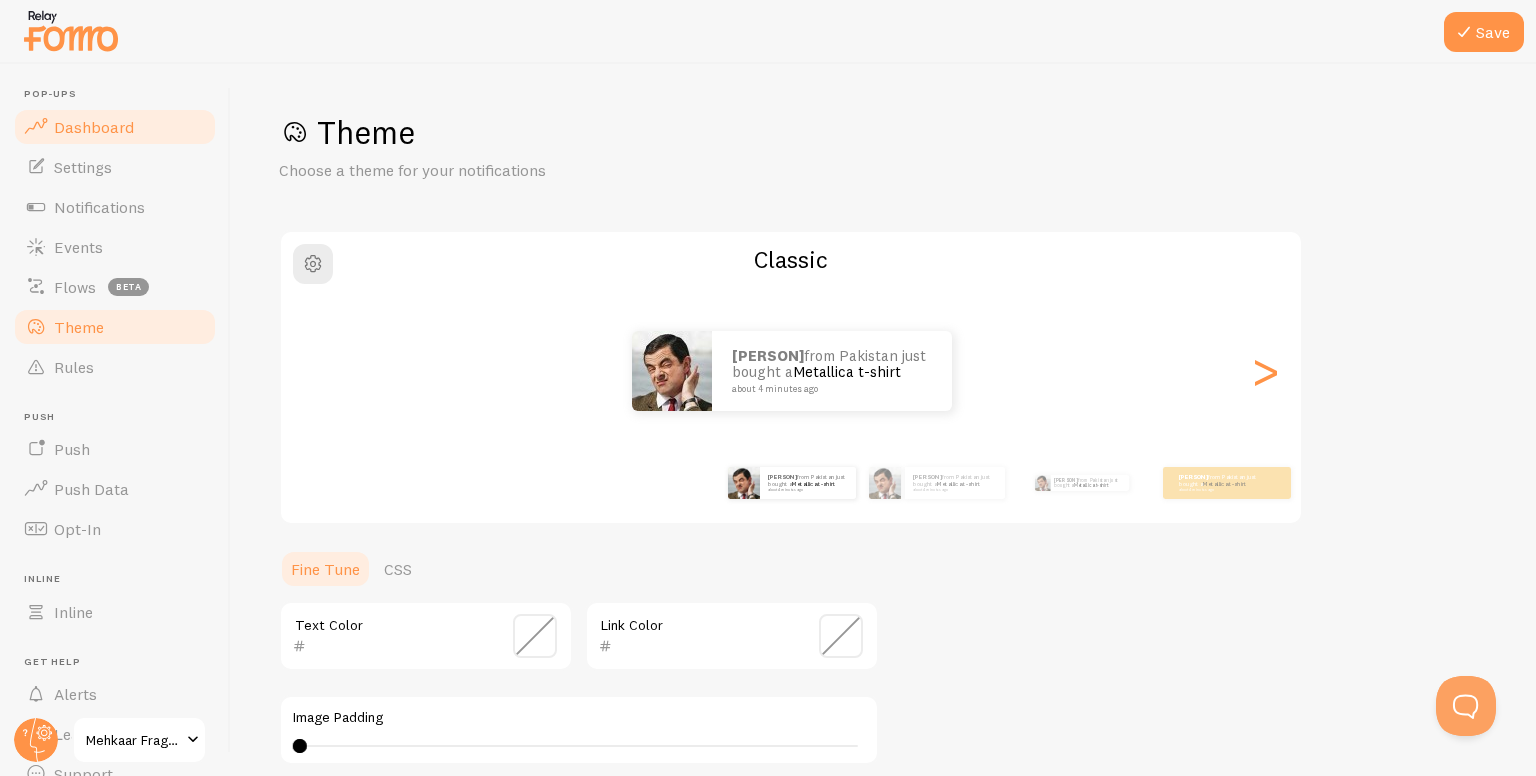 click on "Dashboard" at bounding box center [115, 127] 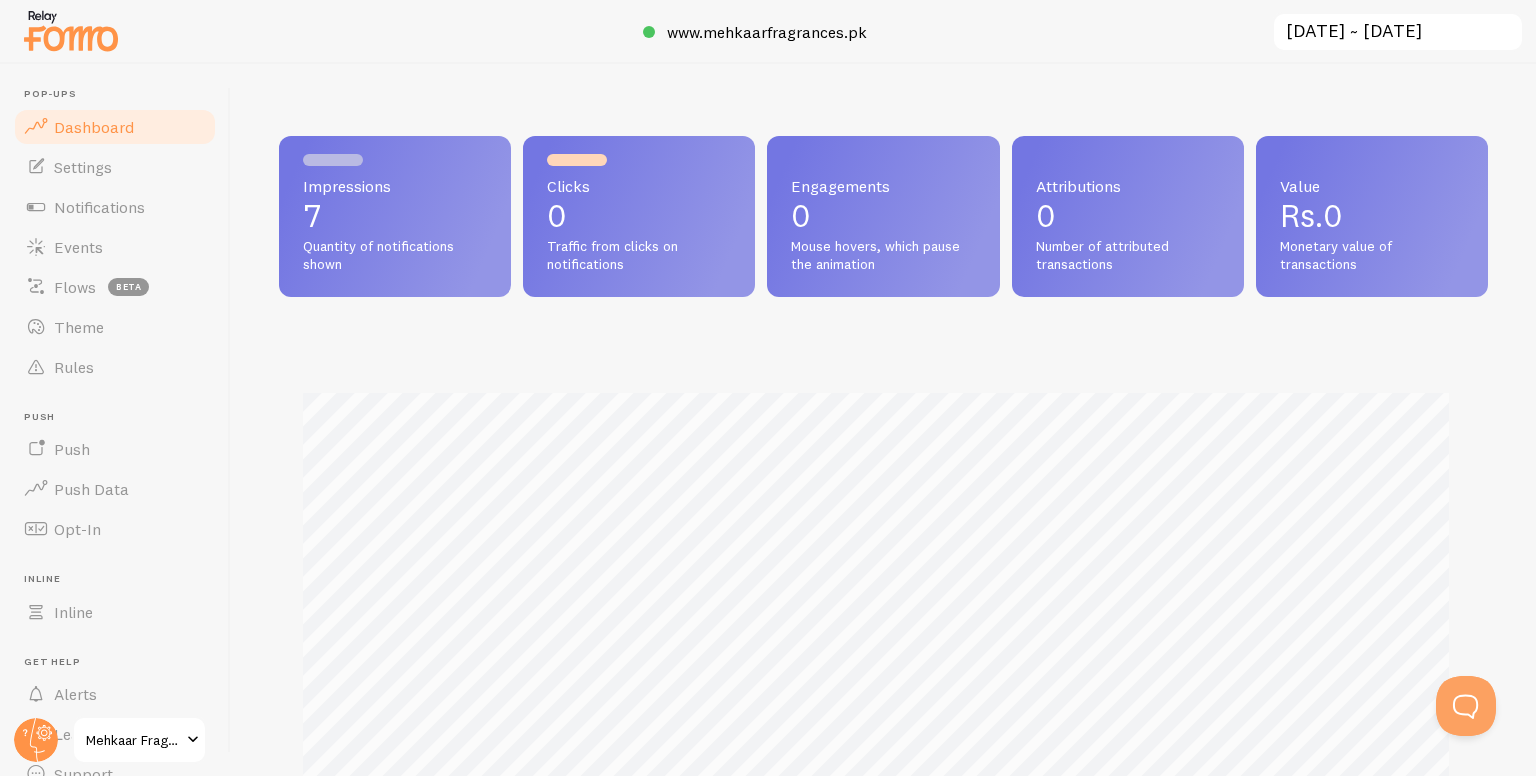 scroll, scrollTop: 999474, scrollLeft: 998805, axis: both 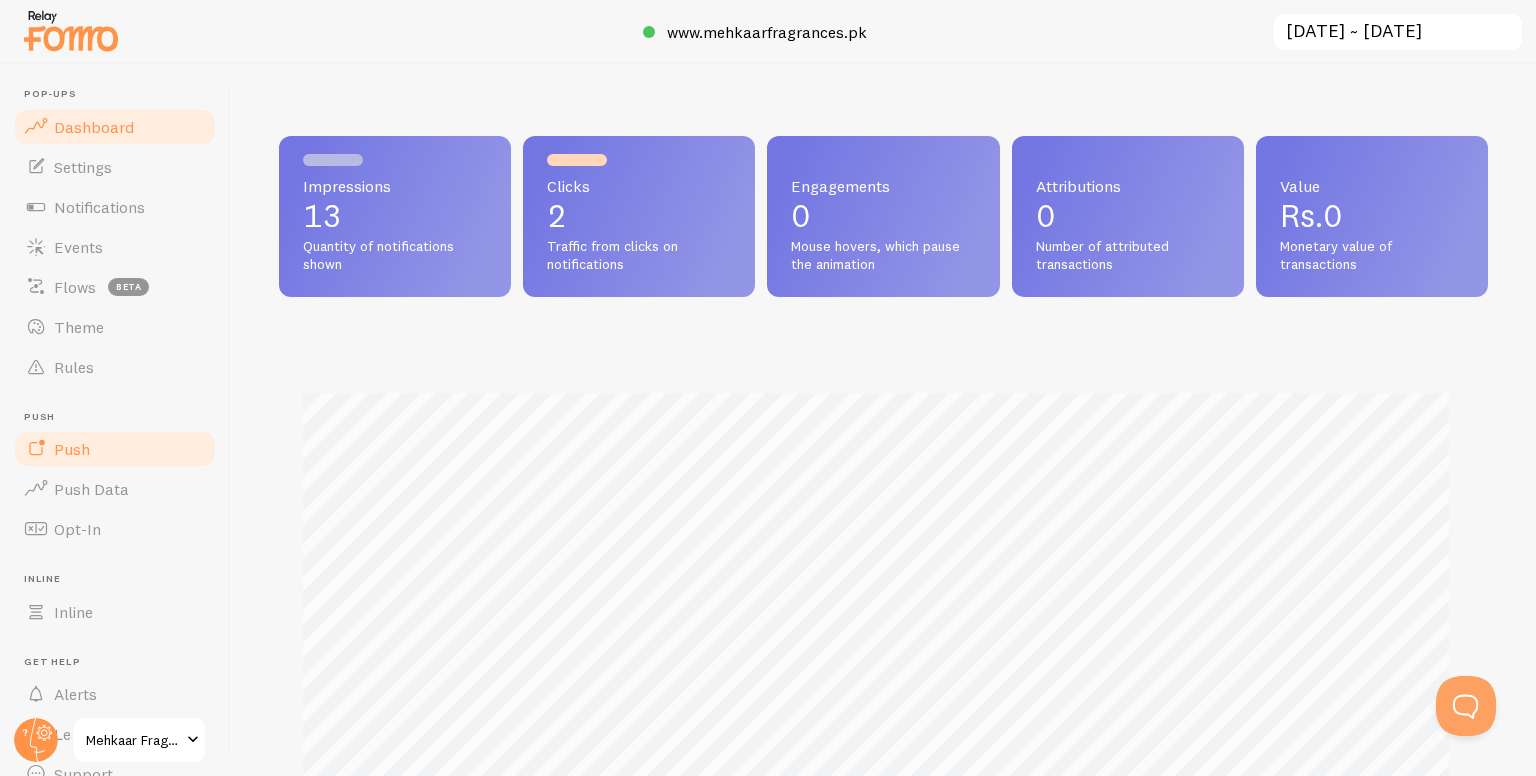 click on "Push" at bounding box center (72, 449) 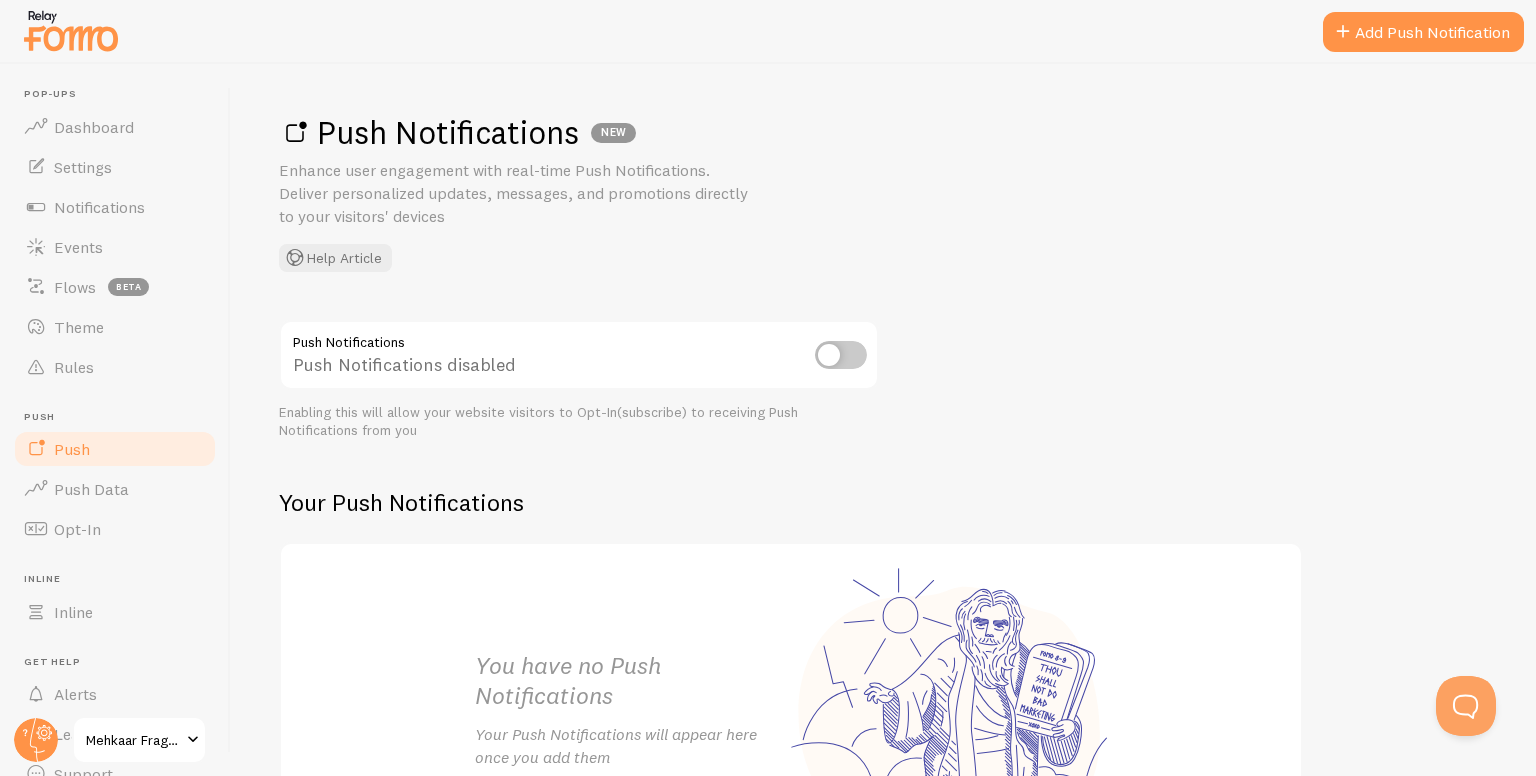 click on "Push Notifications disabled" at bounding box center (579, 356) 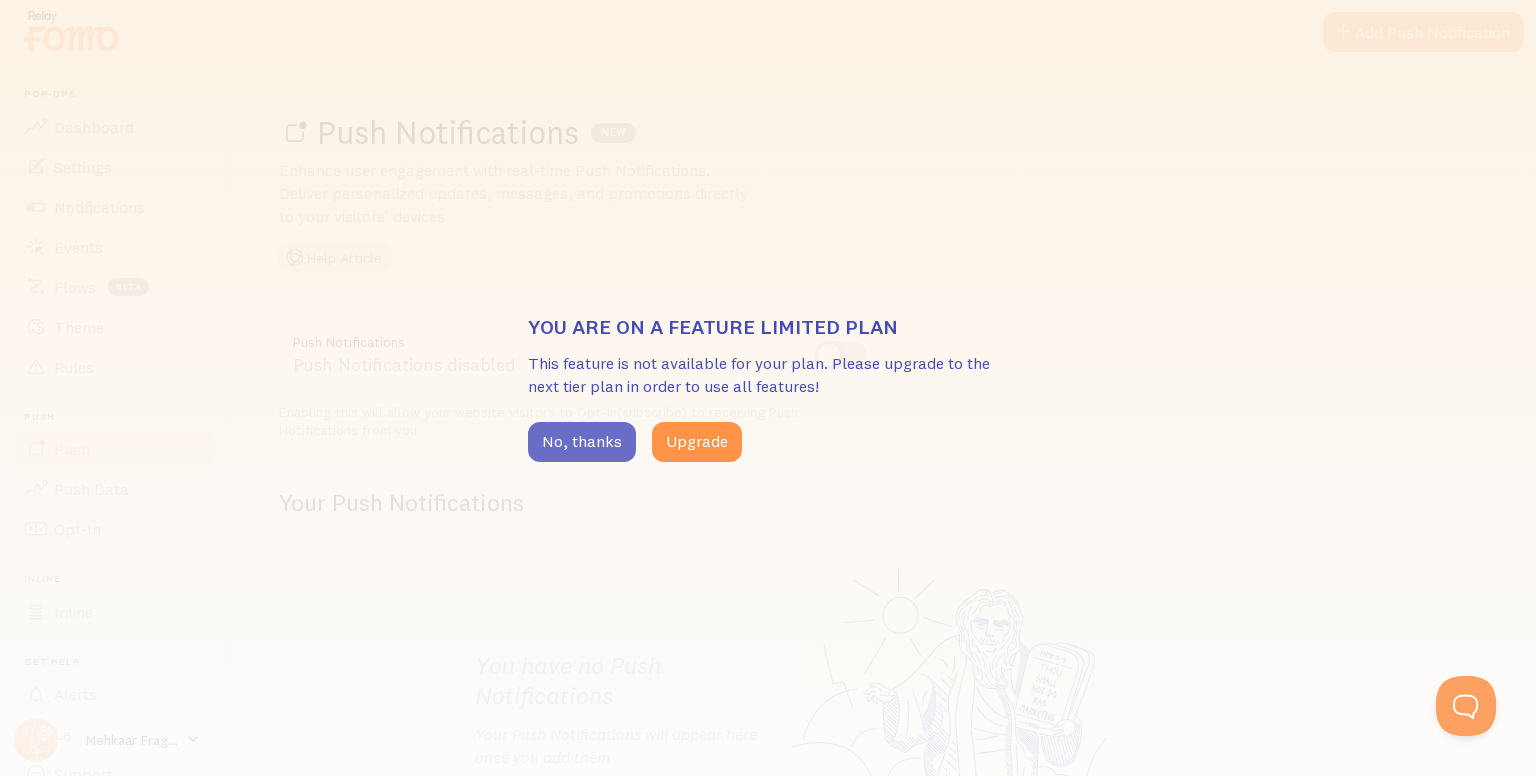 click on "No, thanks" at bounding box center (582, 442) 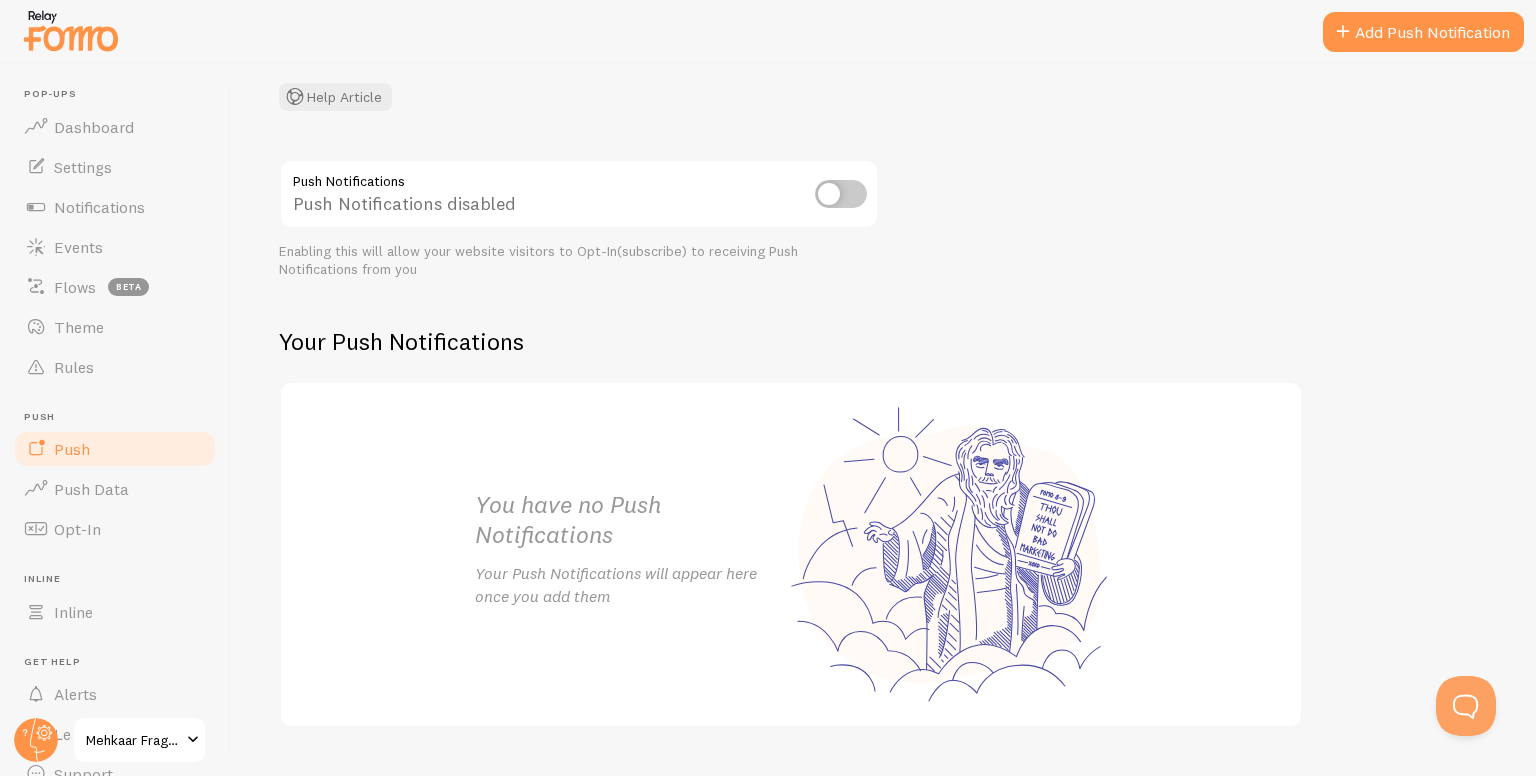 scroll, scrollTop: 207, scrollLeft: 0, axis: vertical 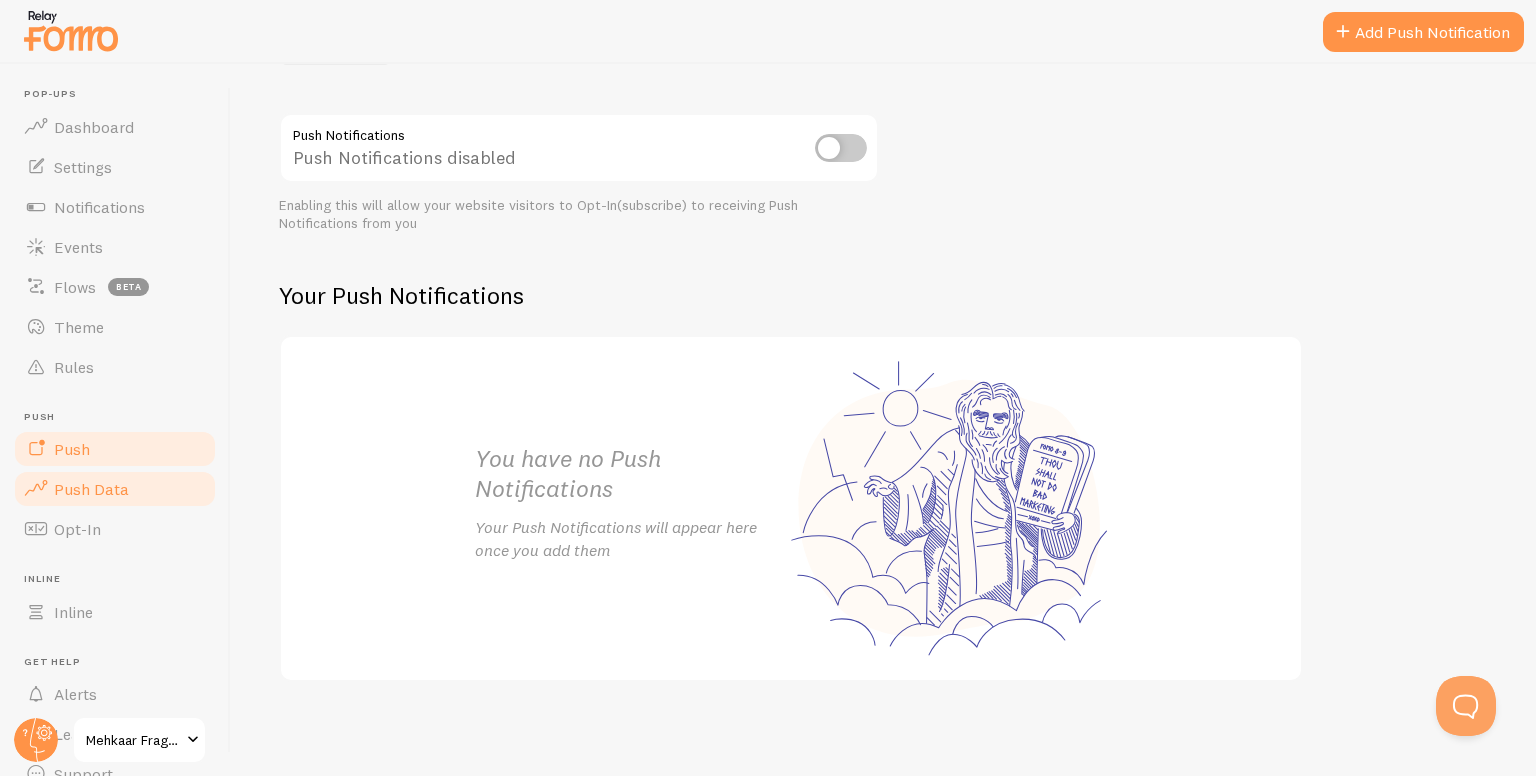click on "Push Data" at bounding box center (91, 489) 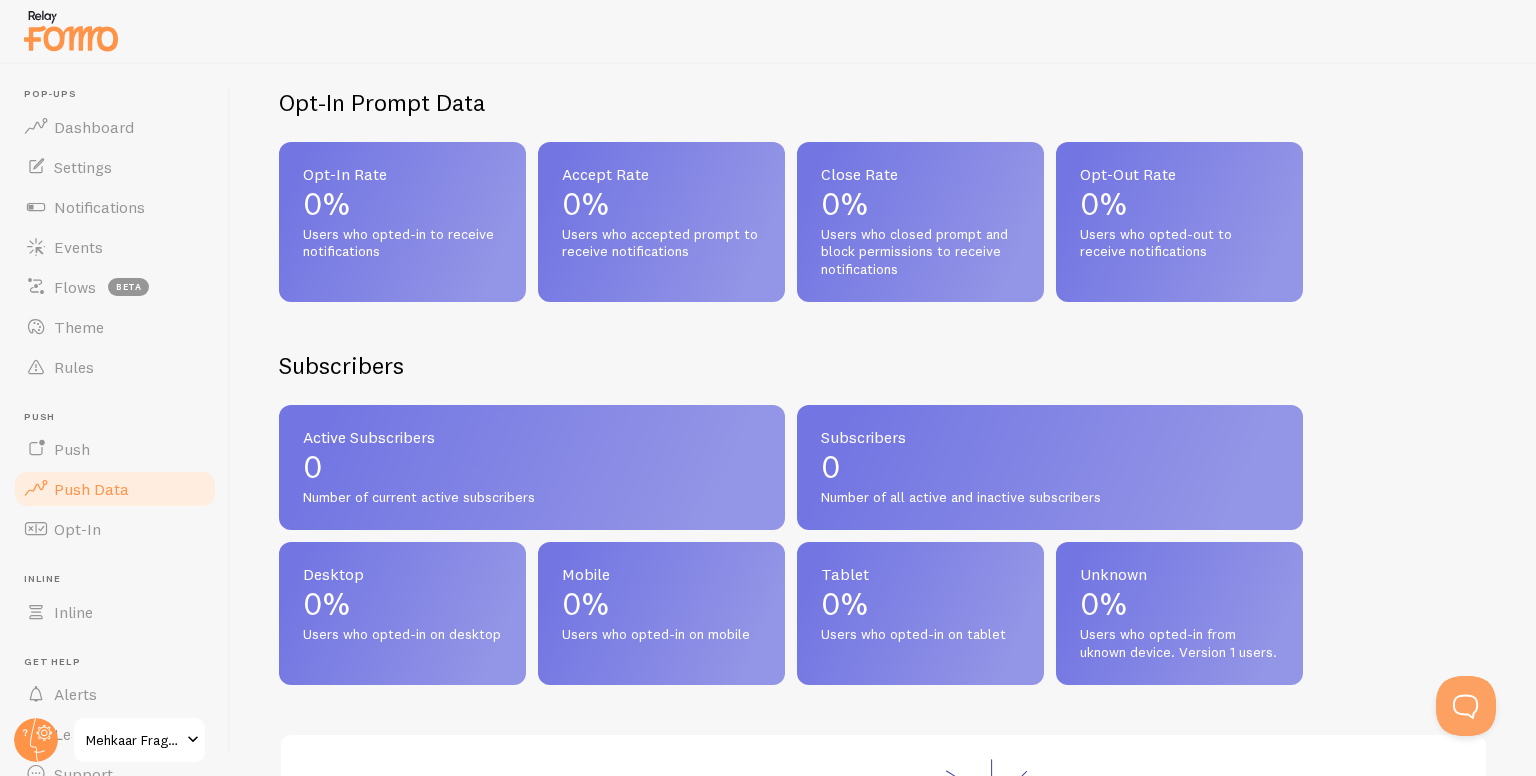 scroll, scrollTop: 600, scrollLeft: 0, axis: vertical 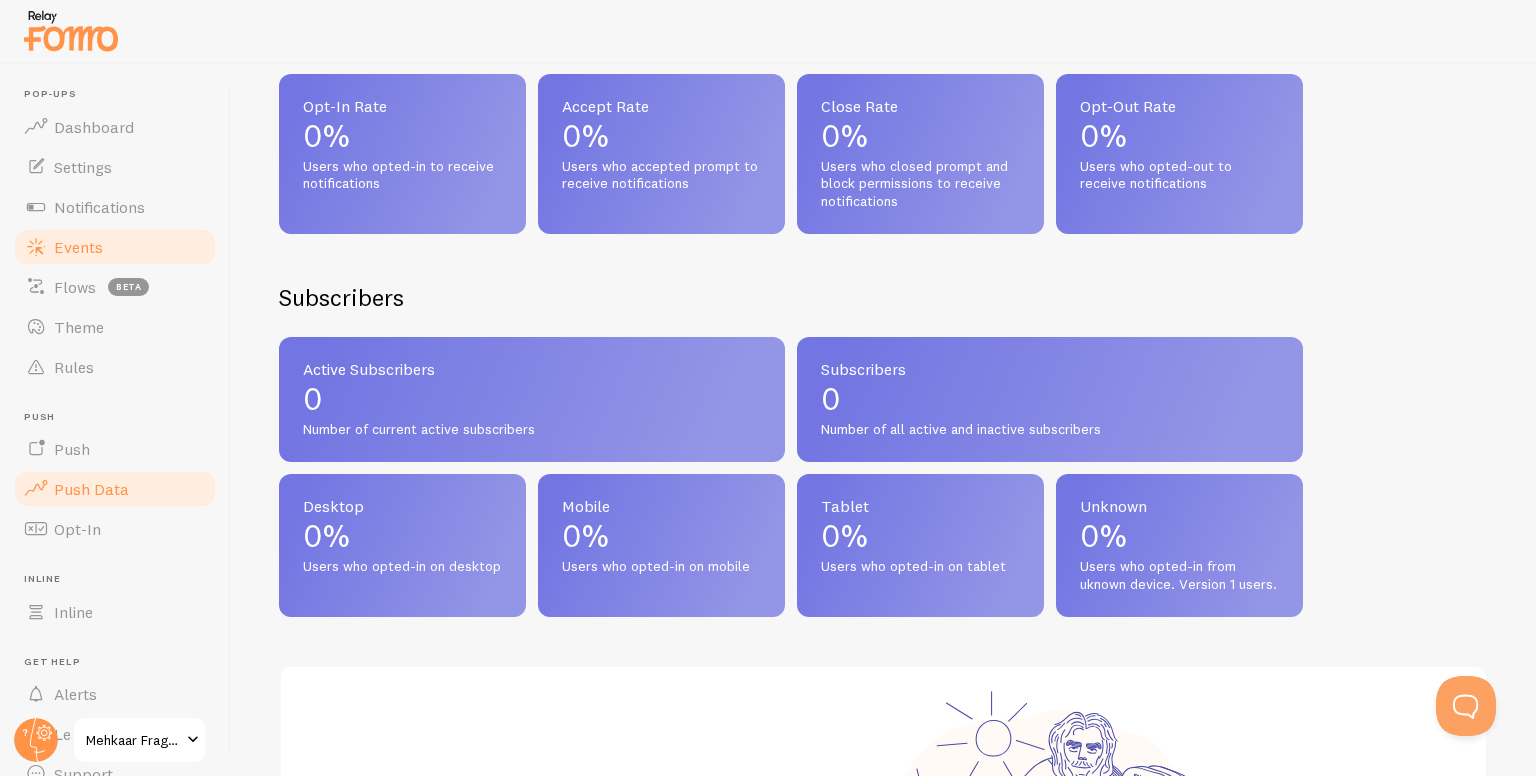 click on "Events" at bounding box center [78, 247] 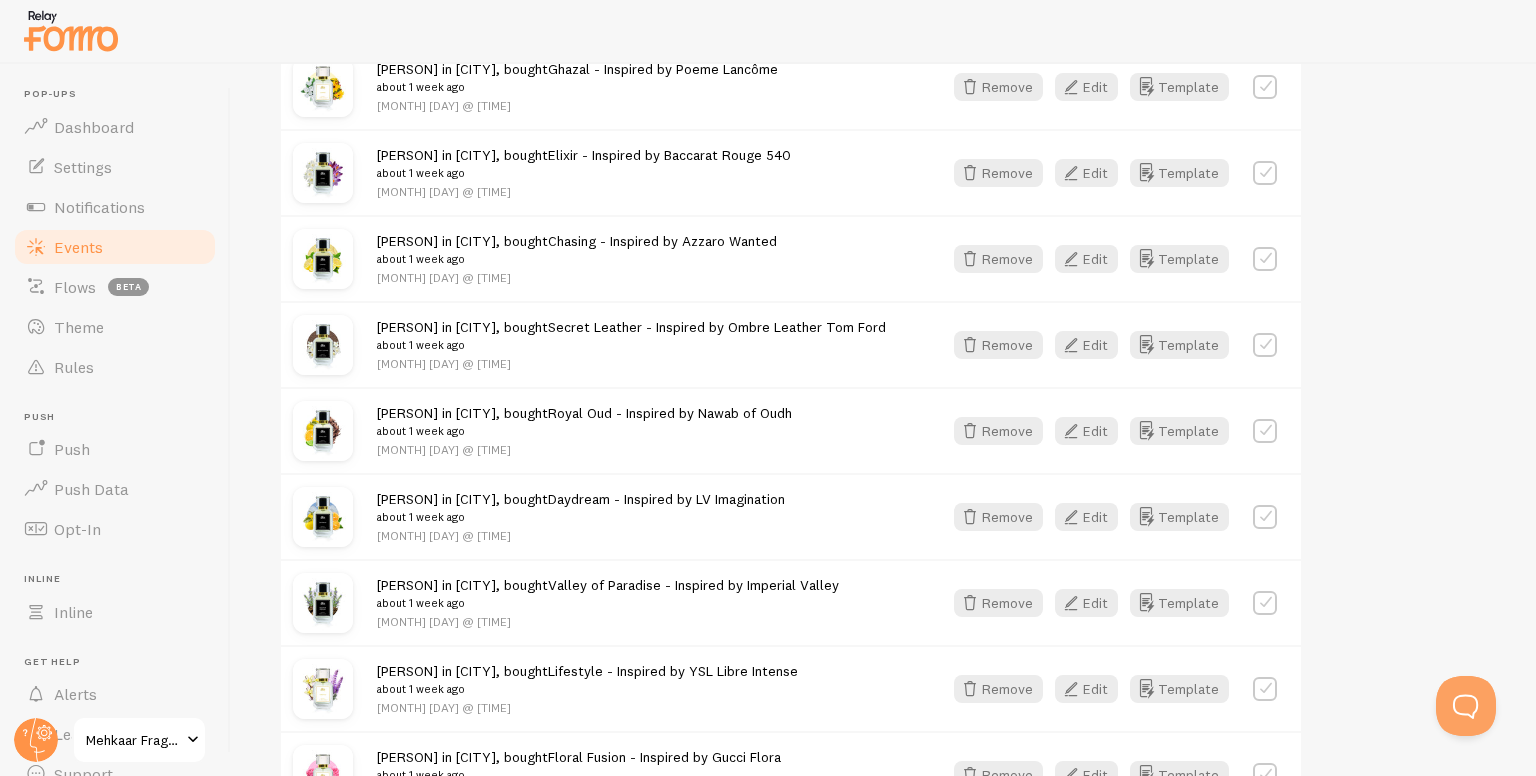 scroll, scrollTop: 2687, scrollLeft: 0, axis: vertical 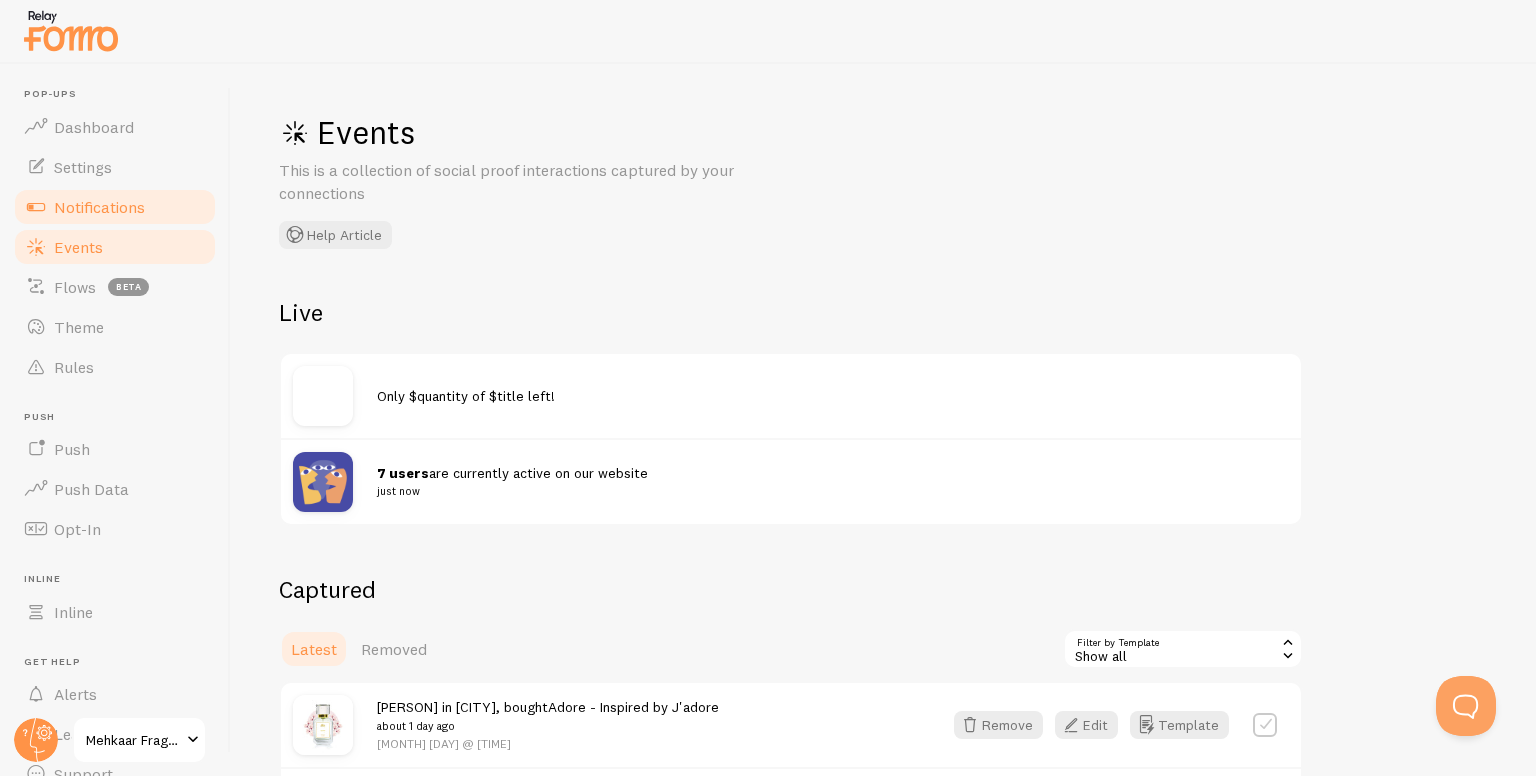 click on "Notifications" at bounding box center (99, 207) 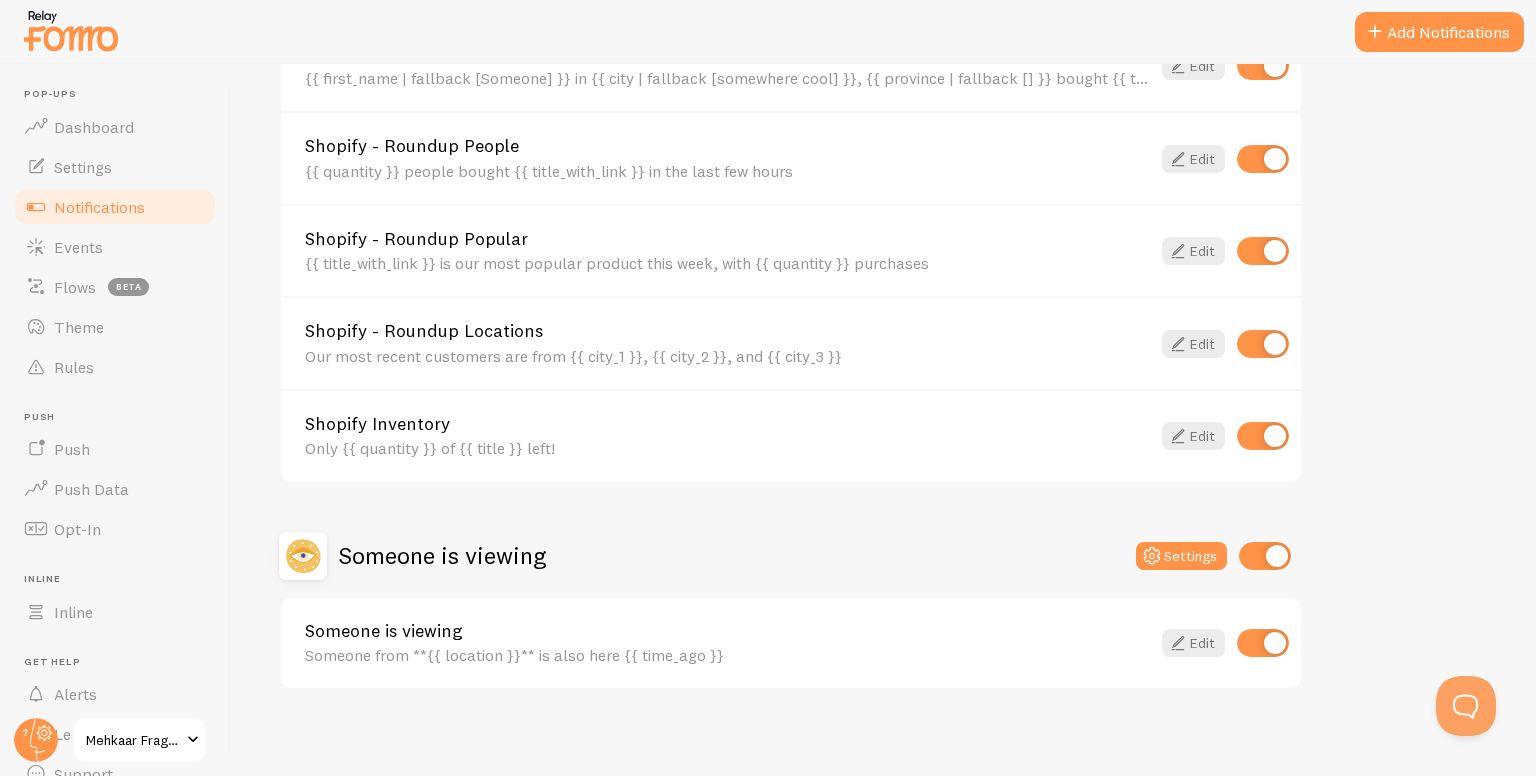 scroll, scrollTop: 829, scrollLeft: 0, axis: vertical 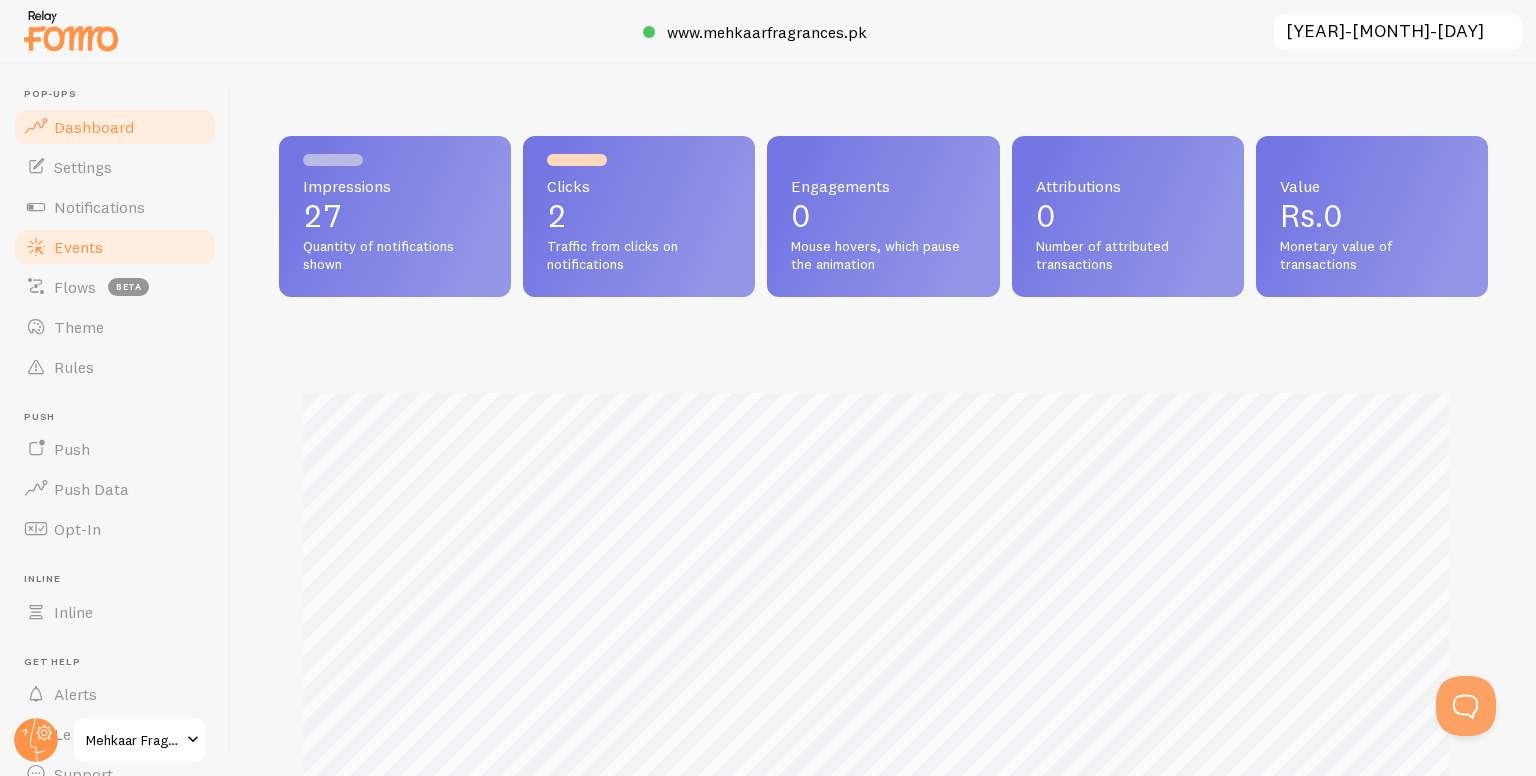 click on "Events" at bounding box center [78, 247] 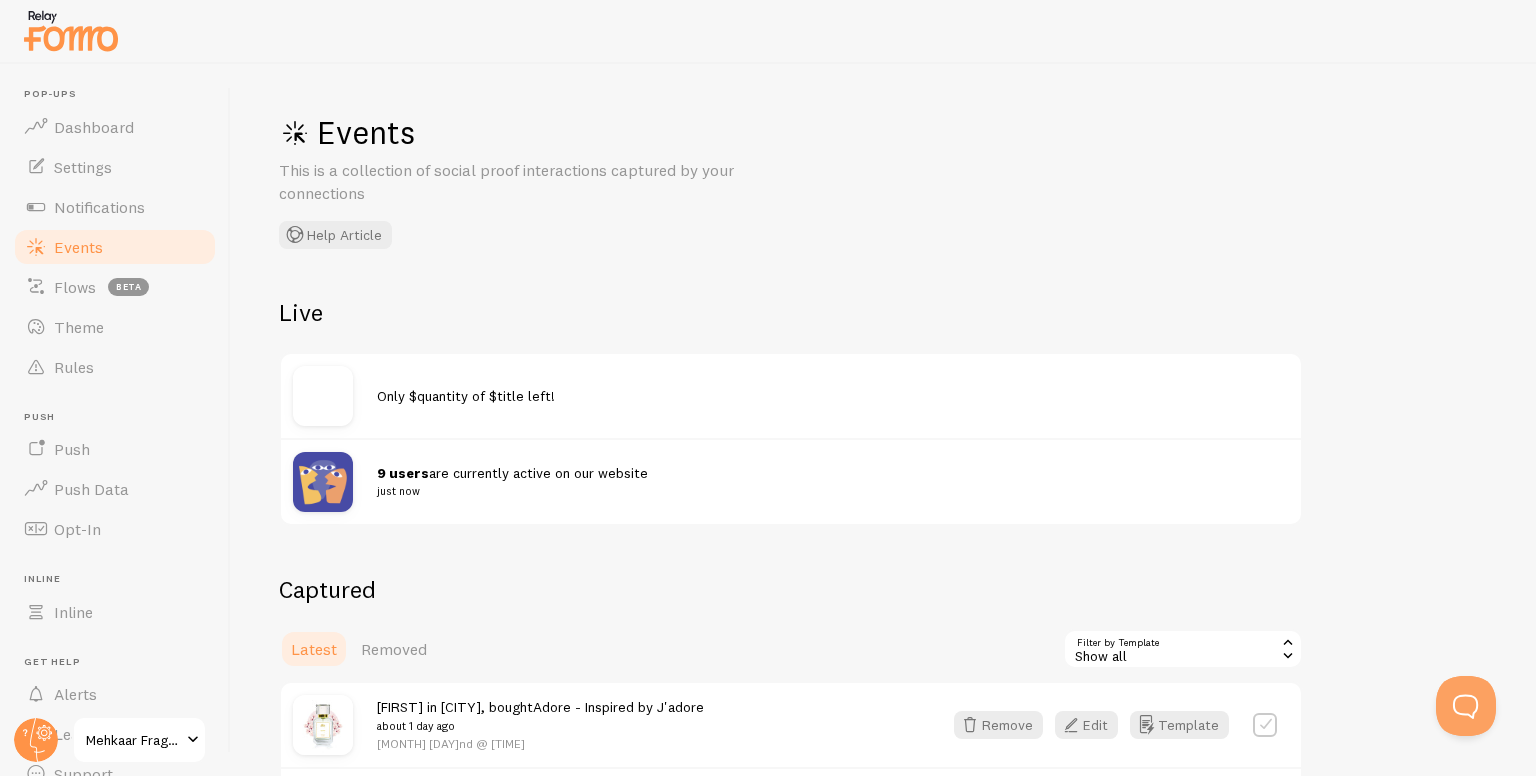 click on "Only $quantity of $title left!" at bounding box center (833, 395) 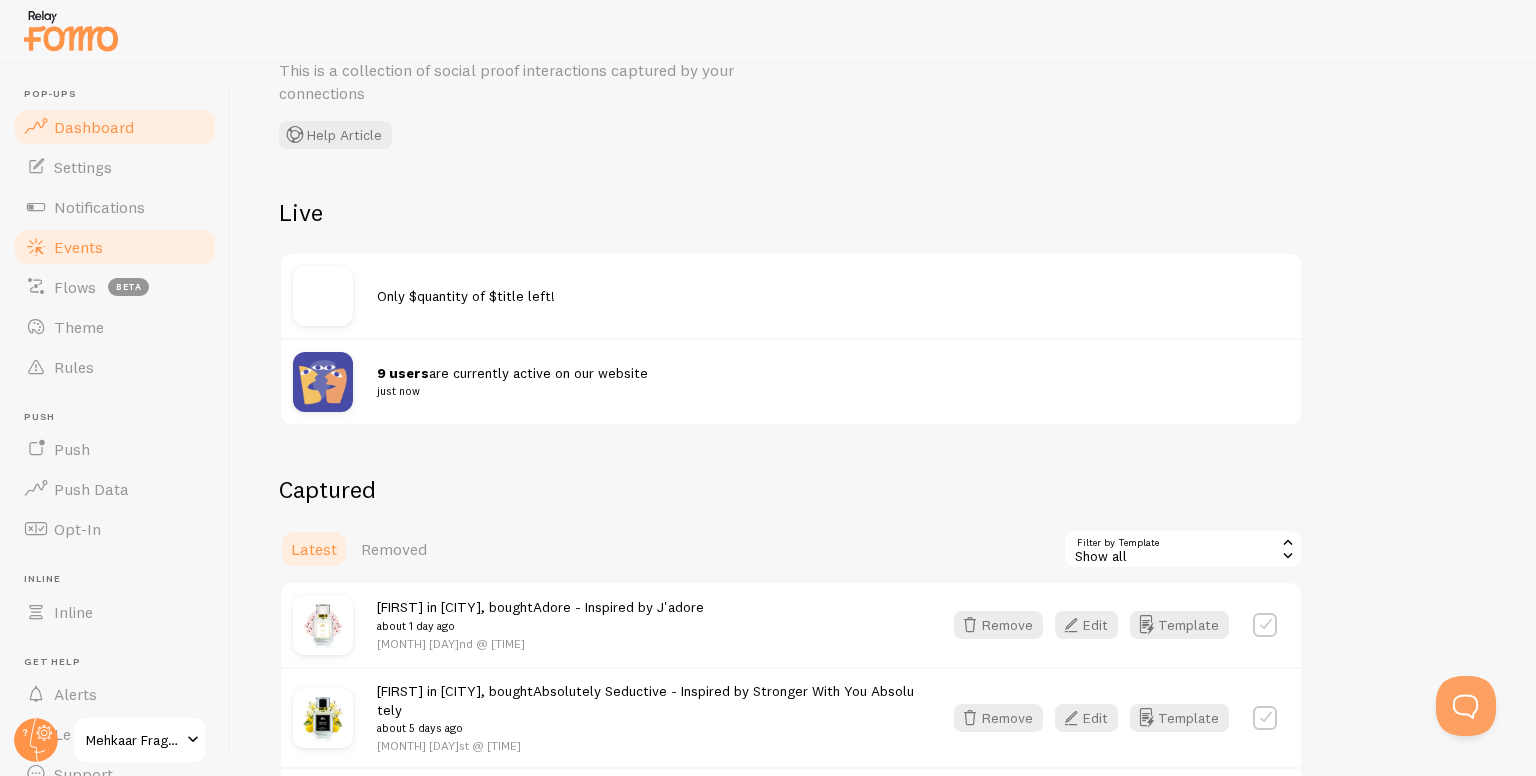 click on "Dashboard" at bounding box center [115, 127] 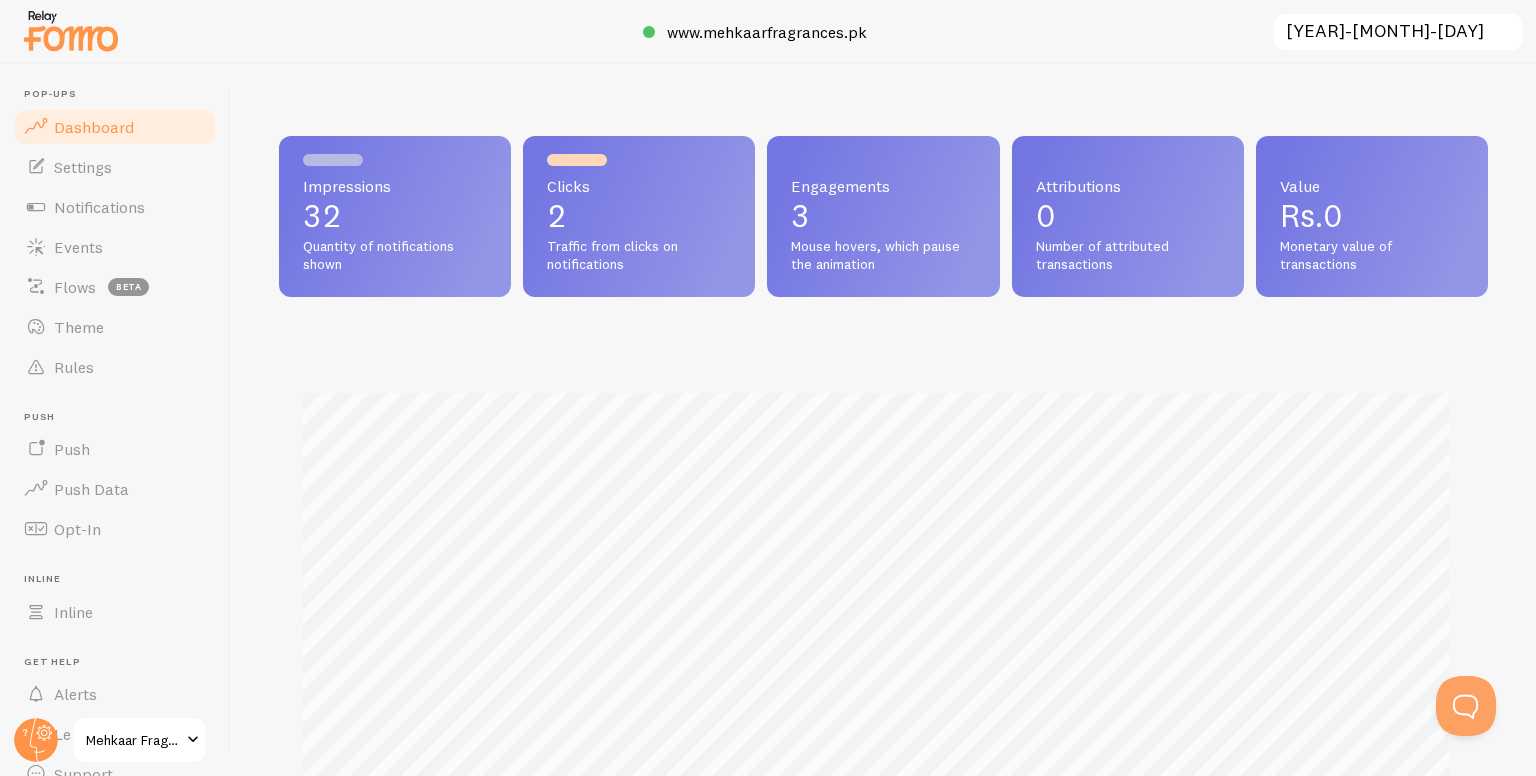 scroll, scrollTop: 999474, scrollLeft: 998805, axis: both 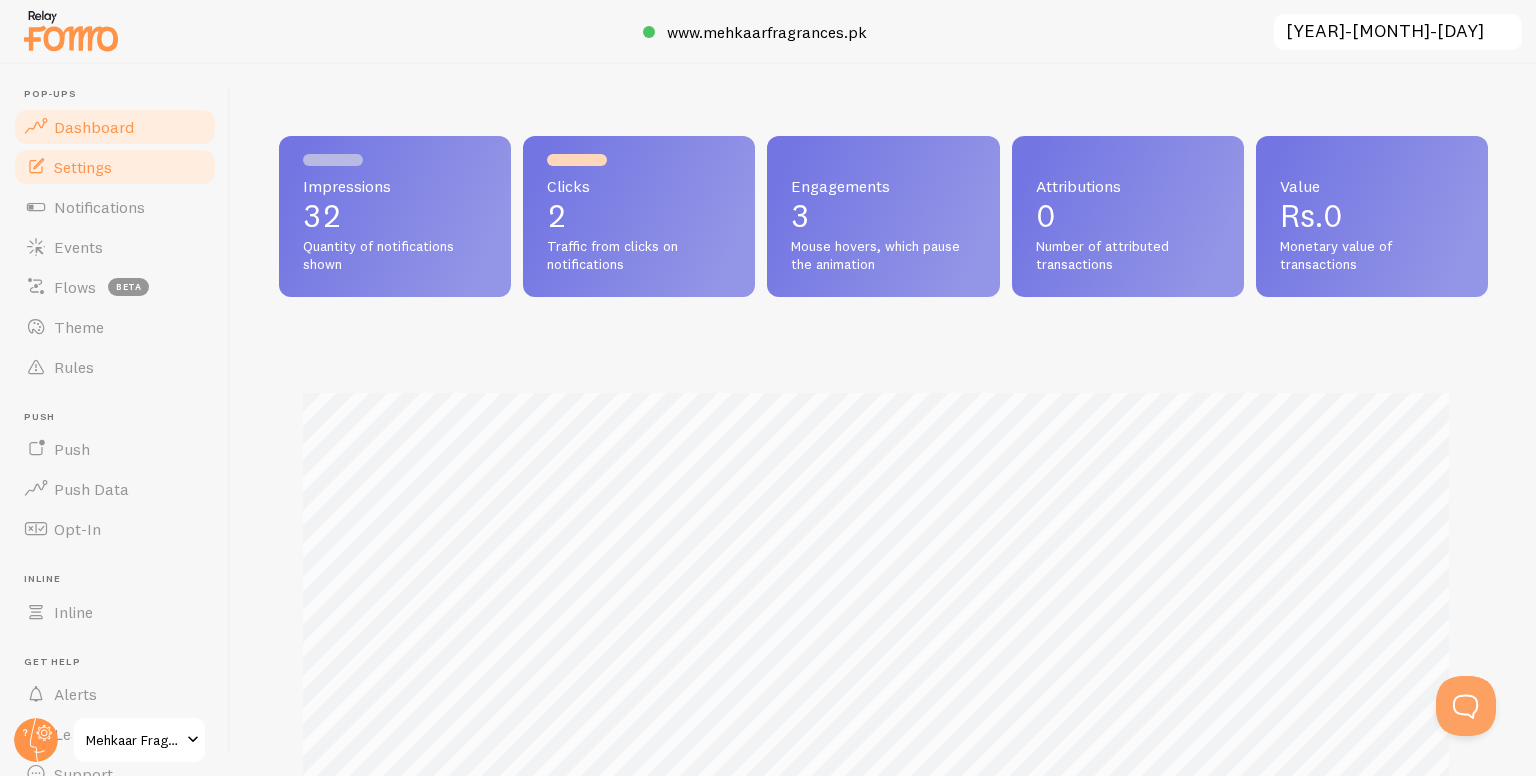 click on "Settings" at bounding box center [115, 167] 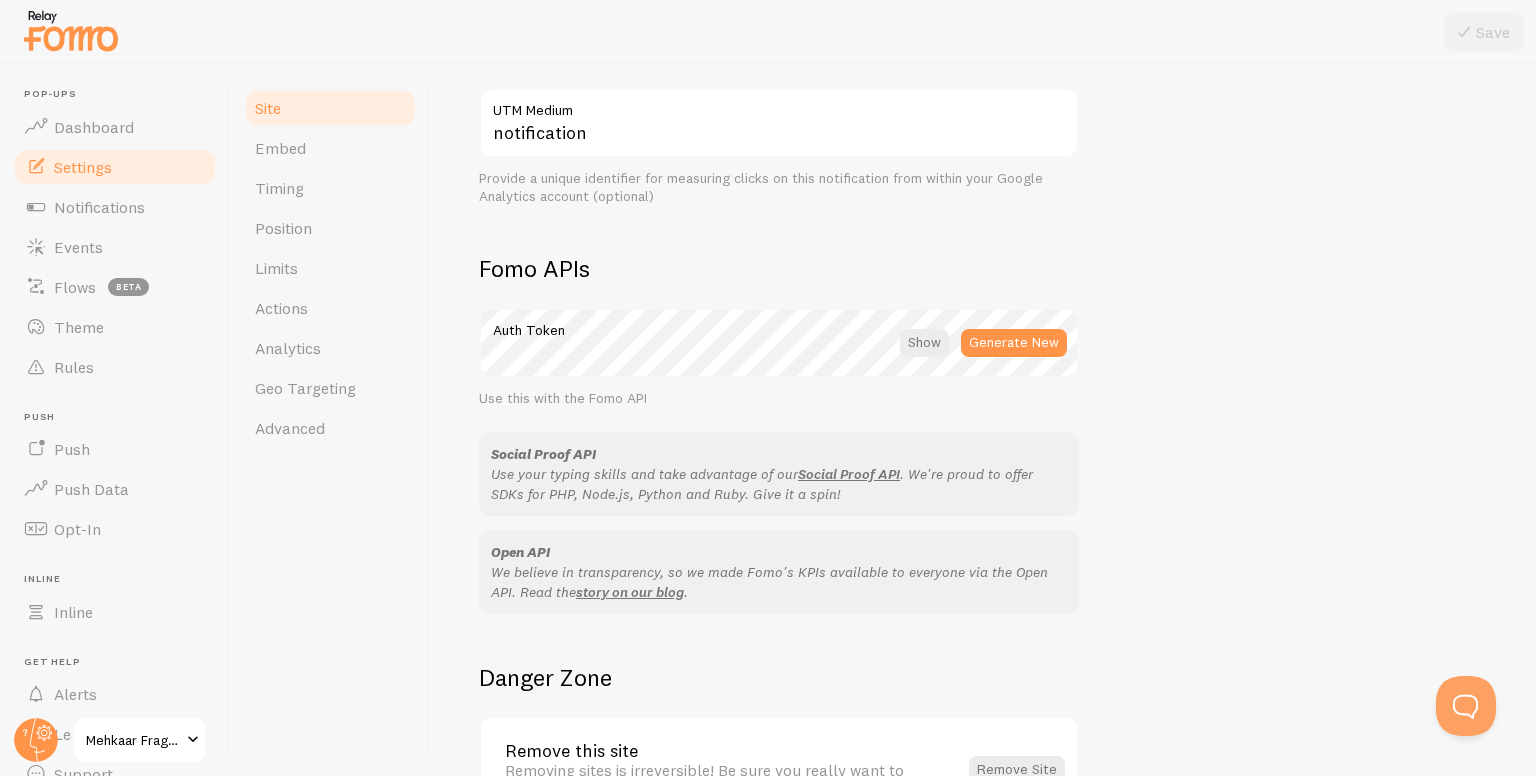 scroll, scrollTop: 1110, scrollLeft: 0, axis: vertical 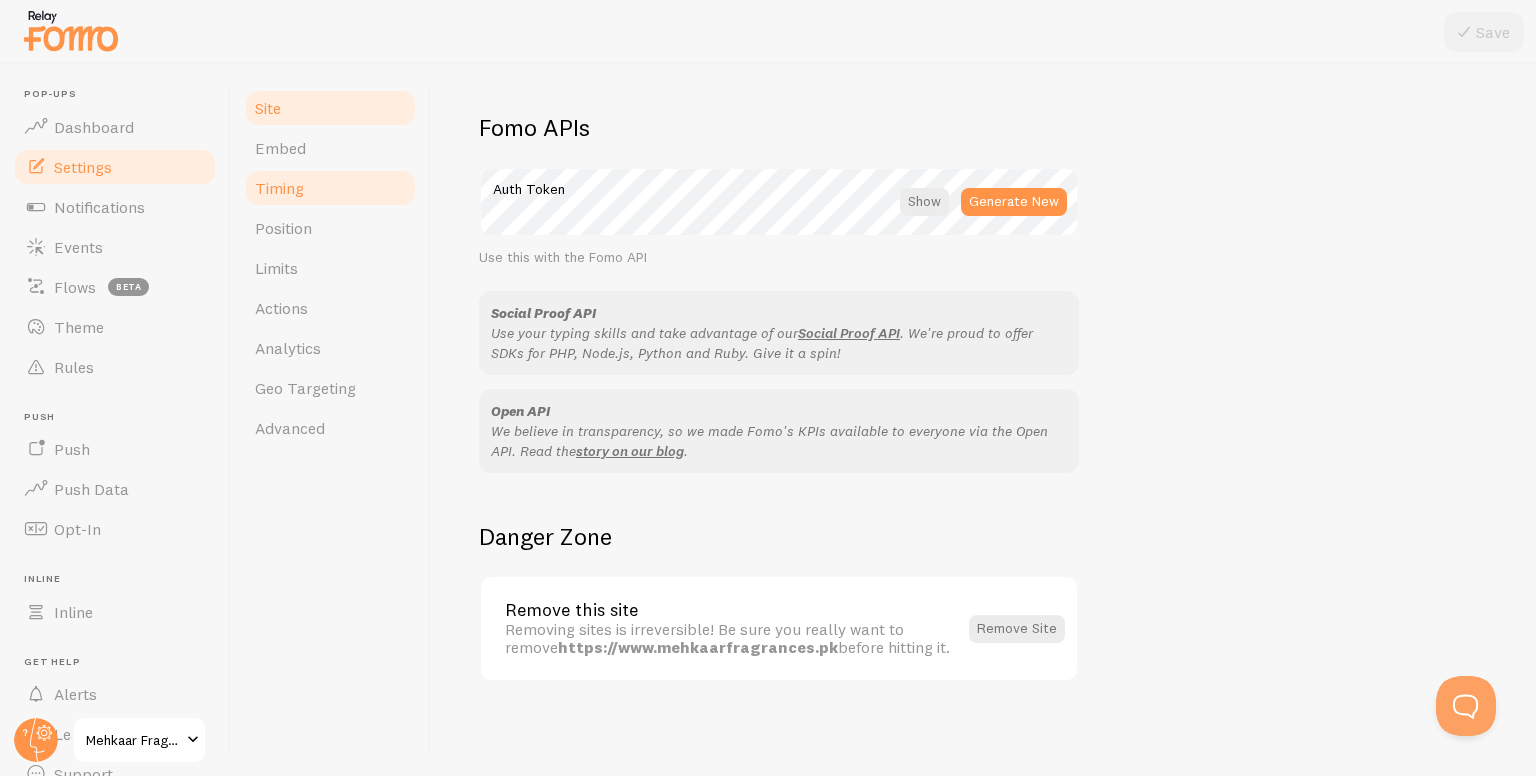 click on "Timing" at bounding box center (330, 188) 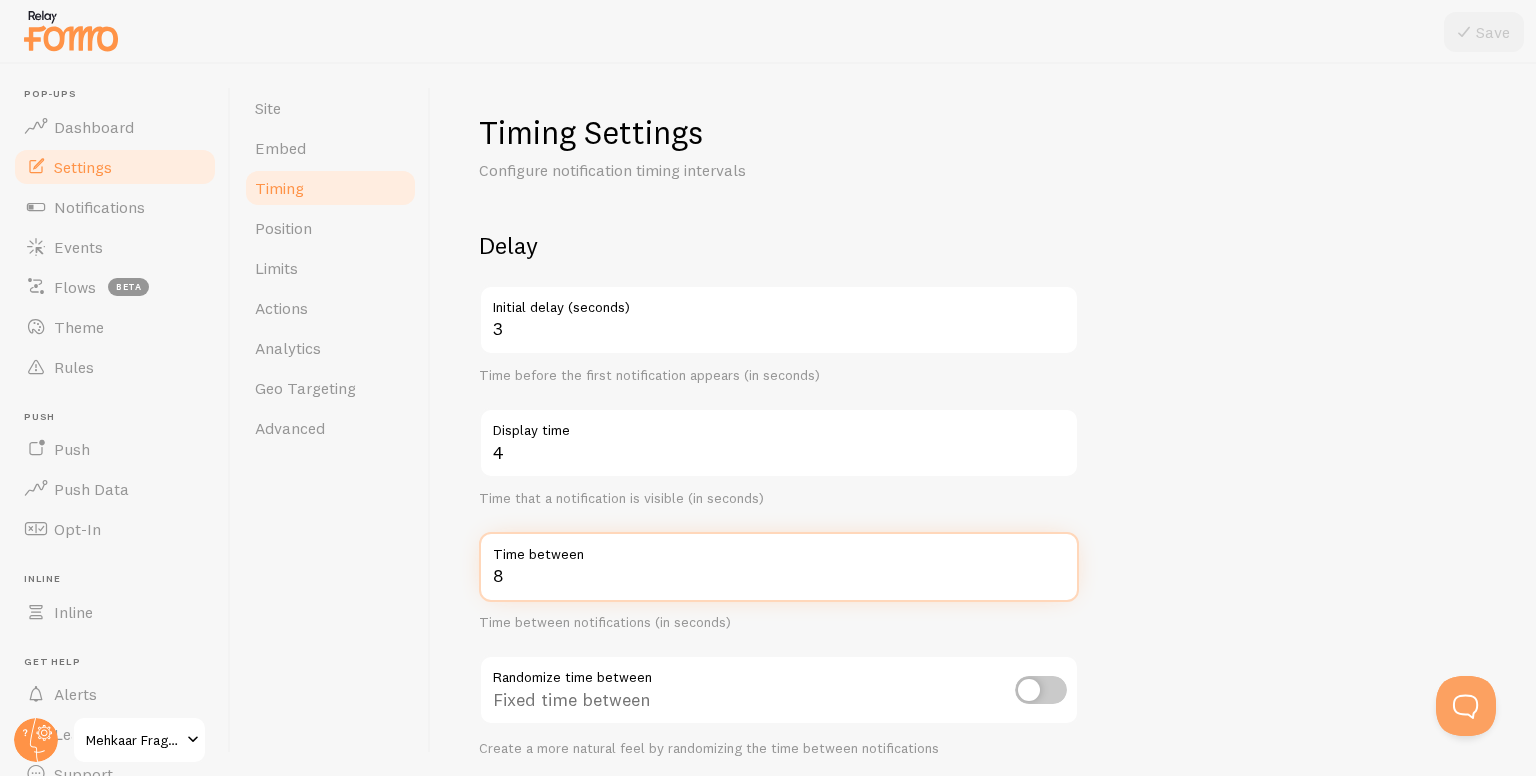 click on "8" at bounding box center (779, 567) 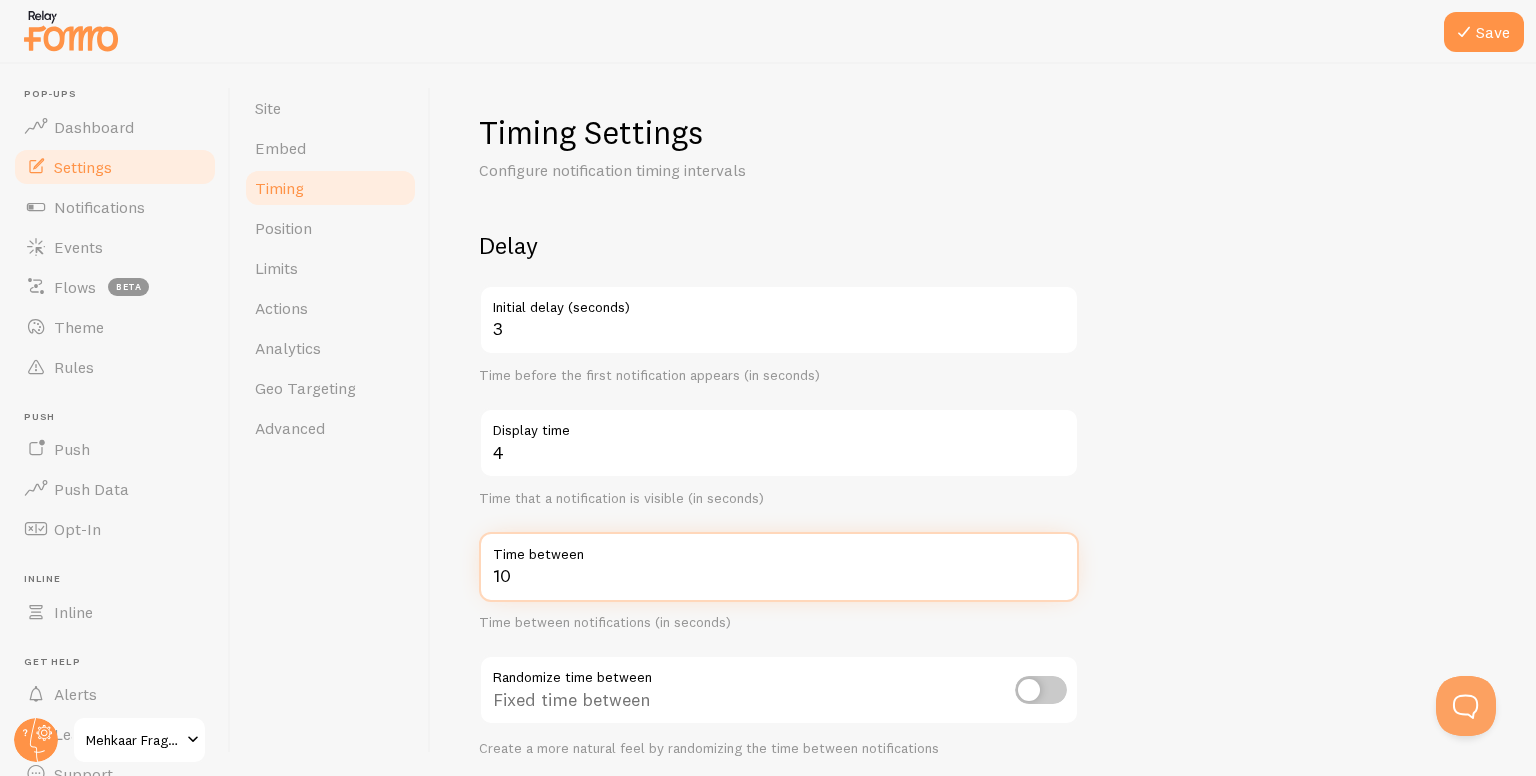 type on "10" 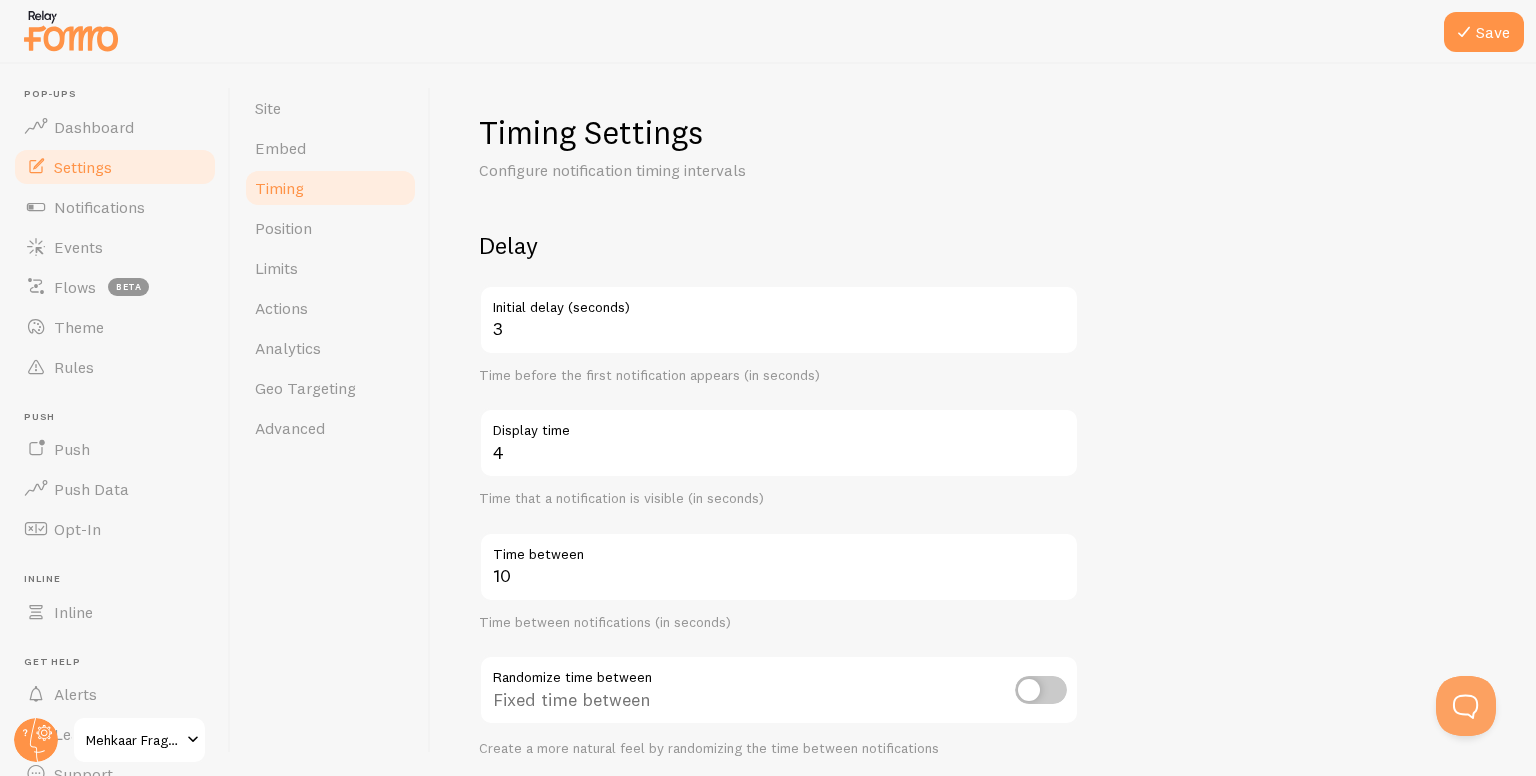 click on "Delay
3   Initial delay (seconds)       Time before the first notification appears (in seconds)       4   Display time       Time that a notification is visible (in seconds)     10   Time between       Time between notifications (in seconds)       Randomize time between   Fixed time between   Create a more natural feel by randomizing the time between notifications
Order
Randomize notification order   Display in chronological order   Choose to display notifications in chronological or randomized order       Loop notifications   Display more than once   Display notifications multiple times when necessary" at bounding box center (983, 659) 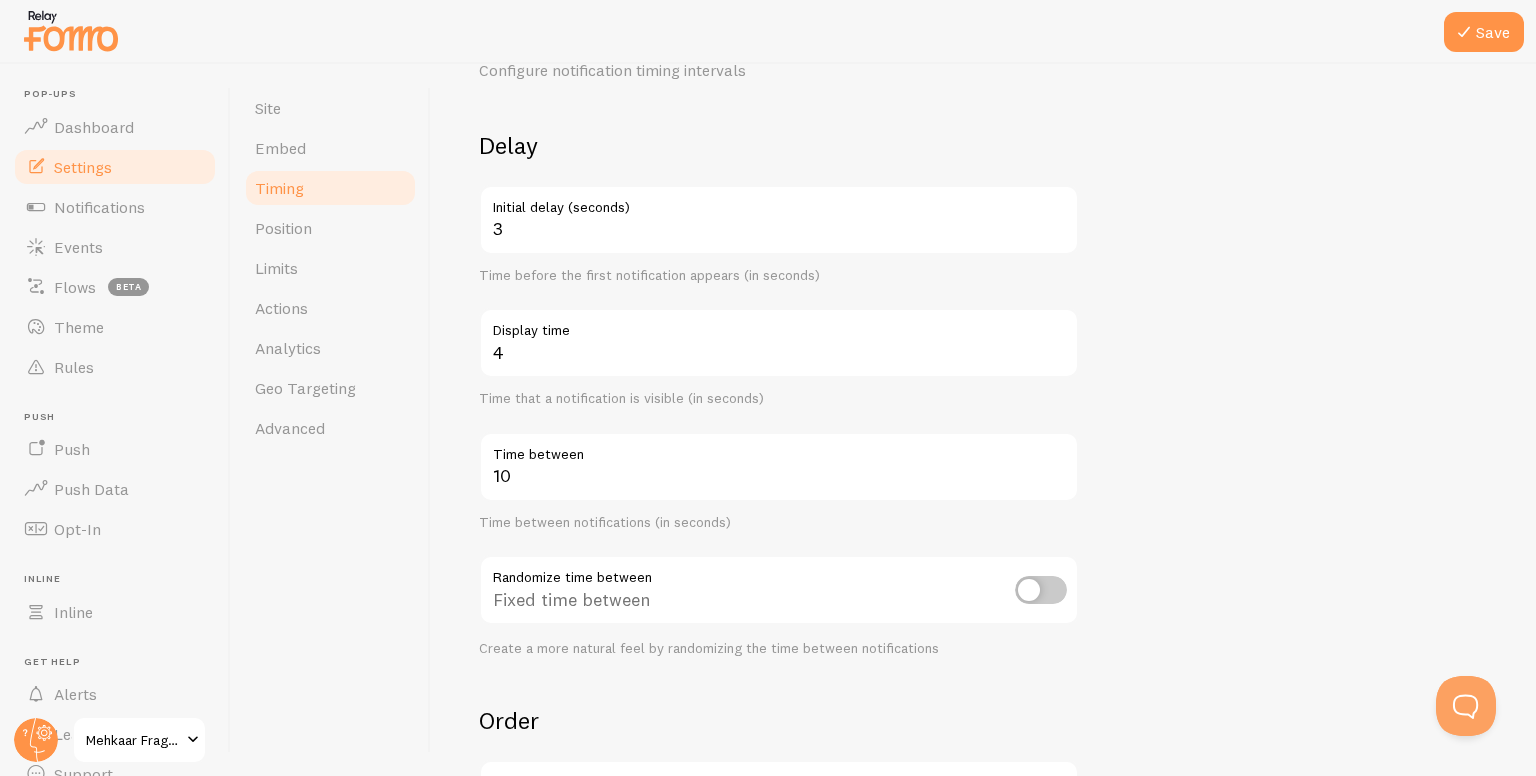 scroll, scrollTop: 200, scrollLeft: 0, axis: vertical 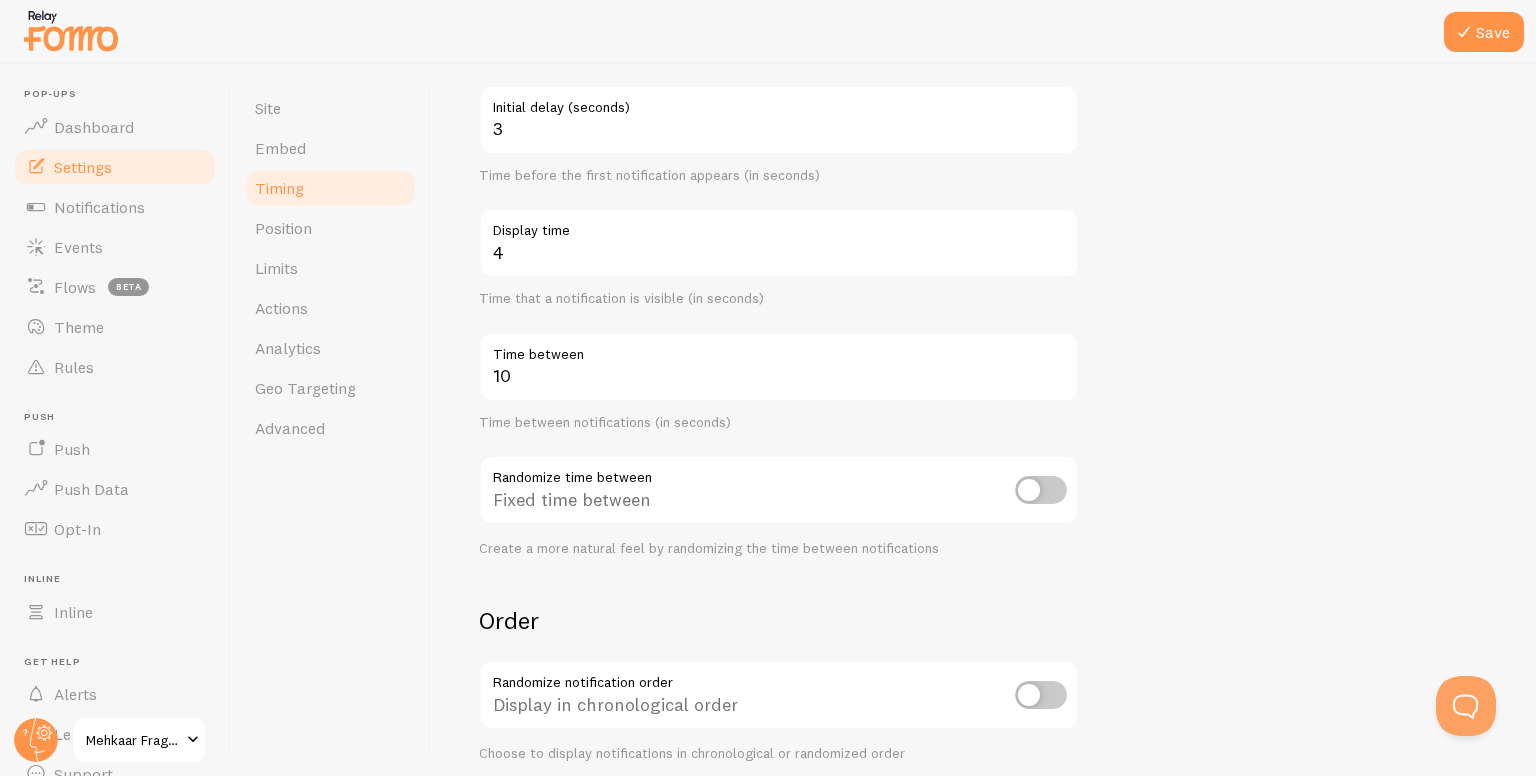 click at bounding box center [1041, 490] 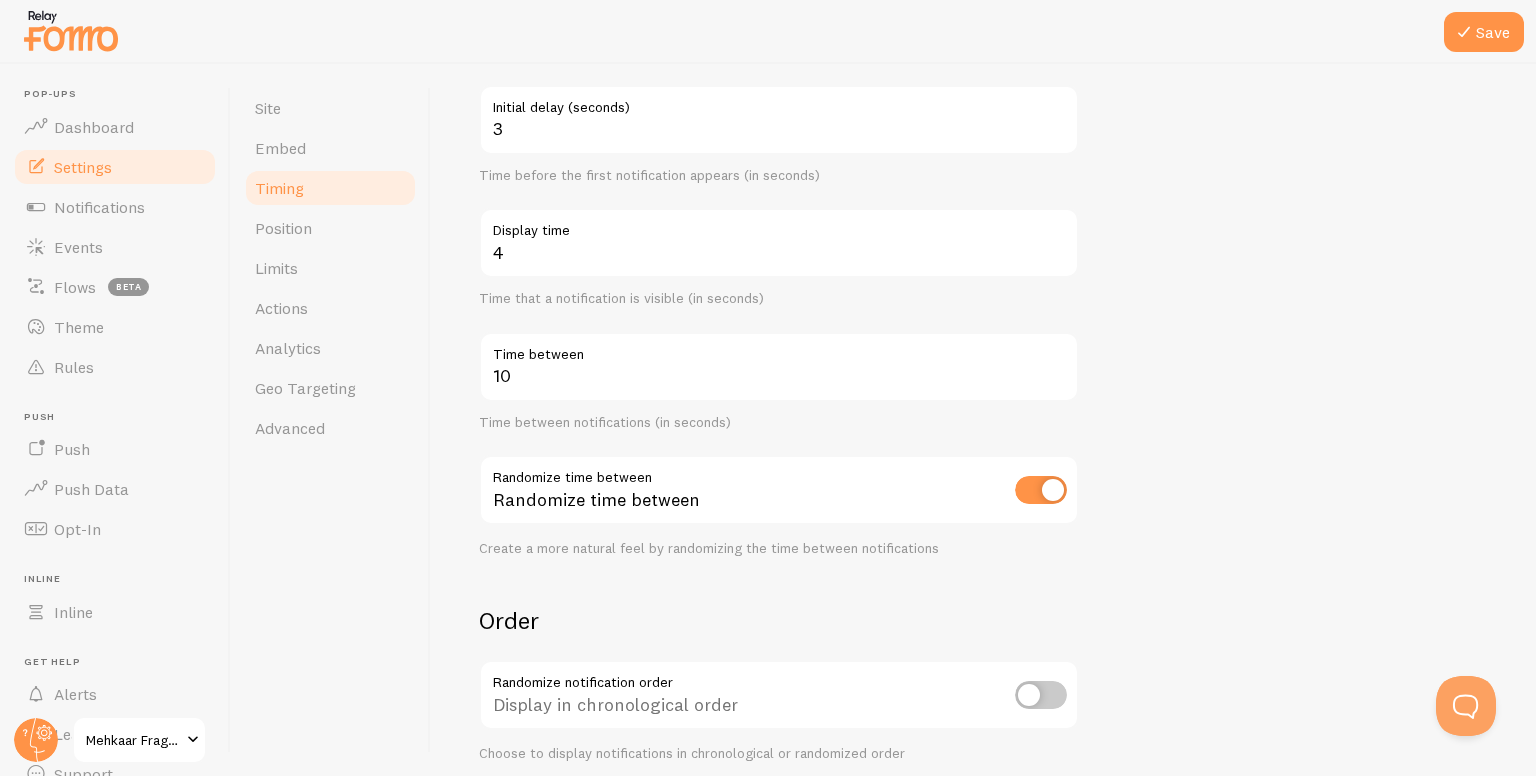 click on "Delay
3   Initial delay (seconds)       Time before the first notification appears (in seconds)       4   Display time       Time that a notification is visible (in seconds)     10   Time between       Time between notifications (in seconds)       Randomize time between   Randomize time between   Create a more natural feel by randomizing the time between notifications
Order
Randomize notification order   Display in chronological order   Choose to display notifications in chronological or randomized order       Loop notifications   Display more than once   Display notifications multiple times when necessary" at bounding box center (983, 459) 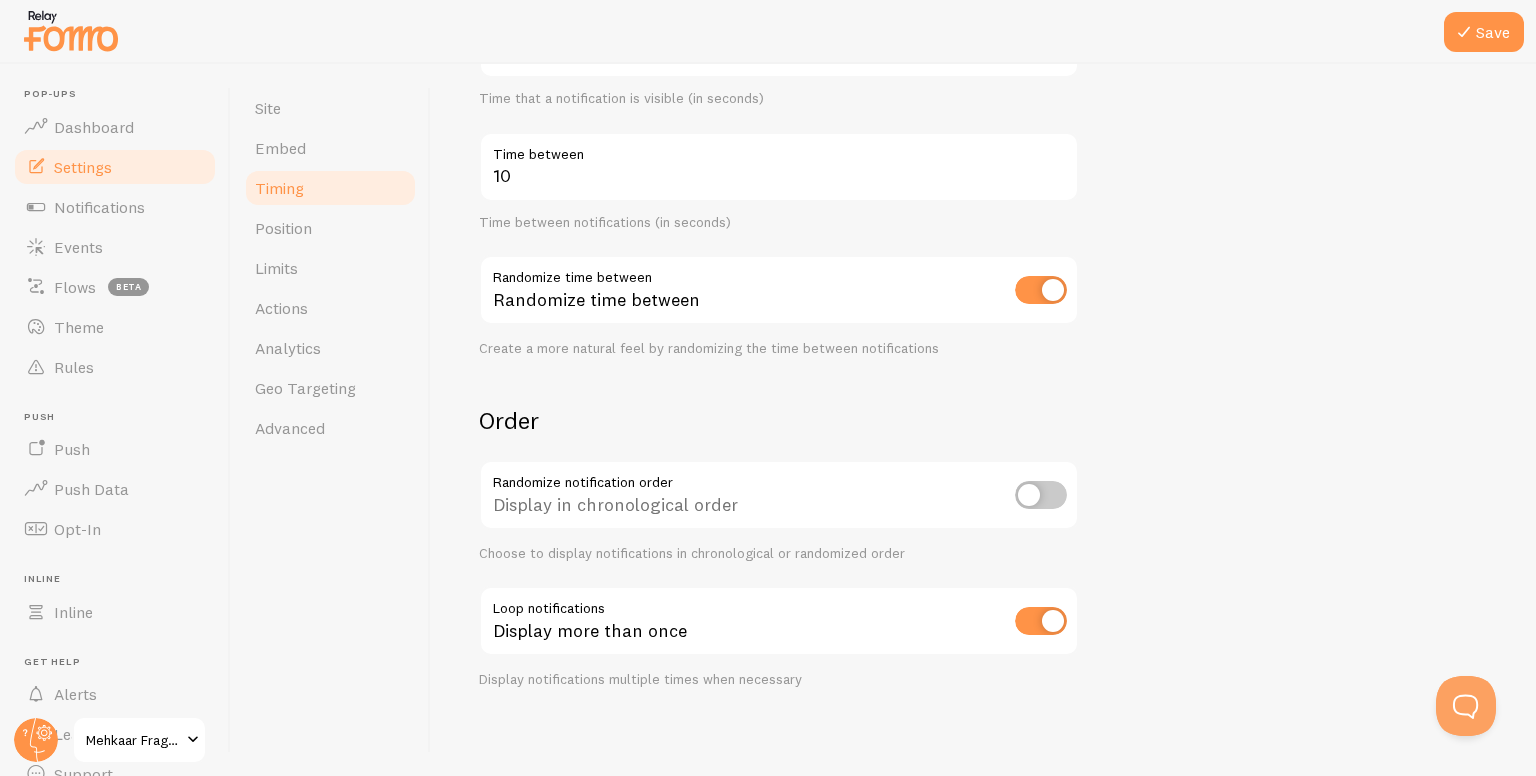 scroll, scrollTop: 405, scrollLeft: 0, axis: vertical 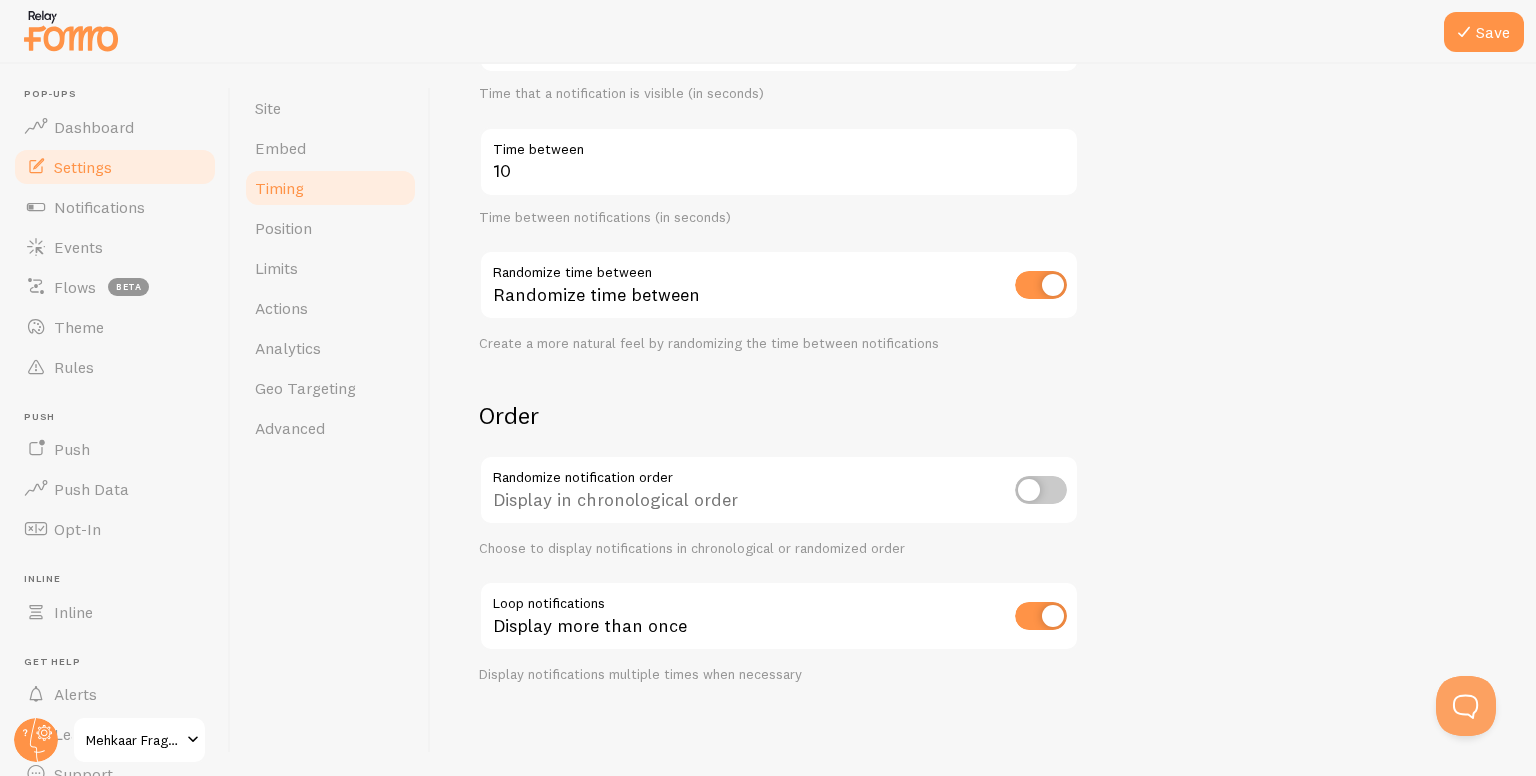 click on "Display in chronological order" at bounding box center [779, 491] 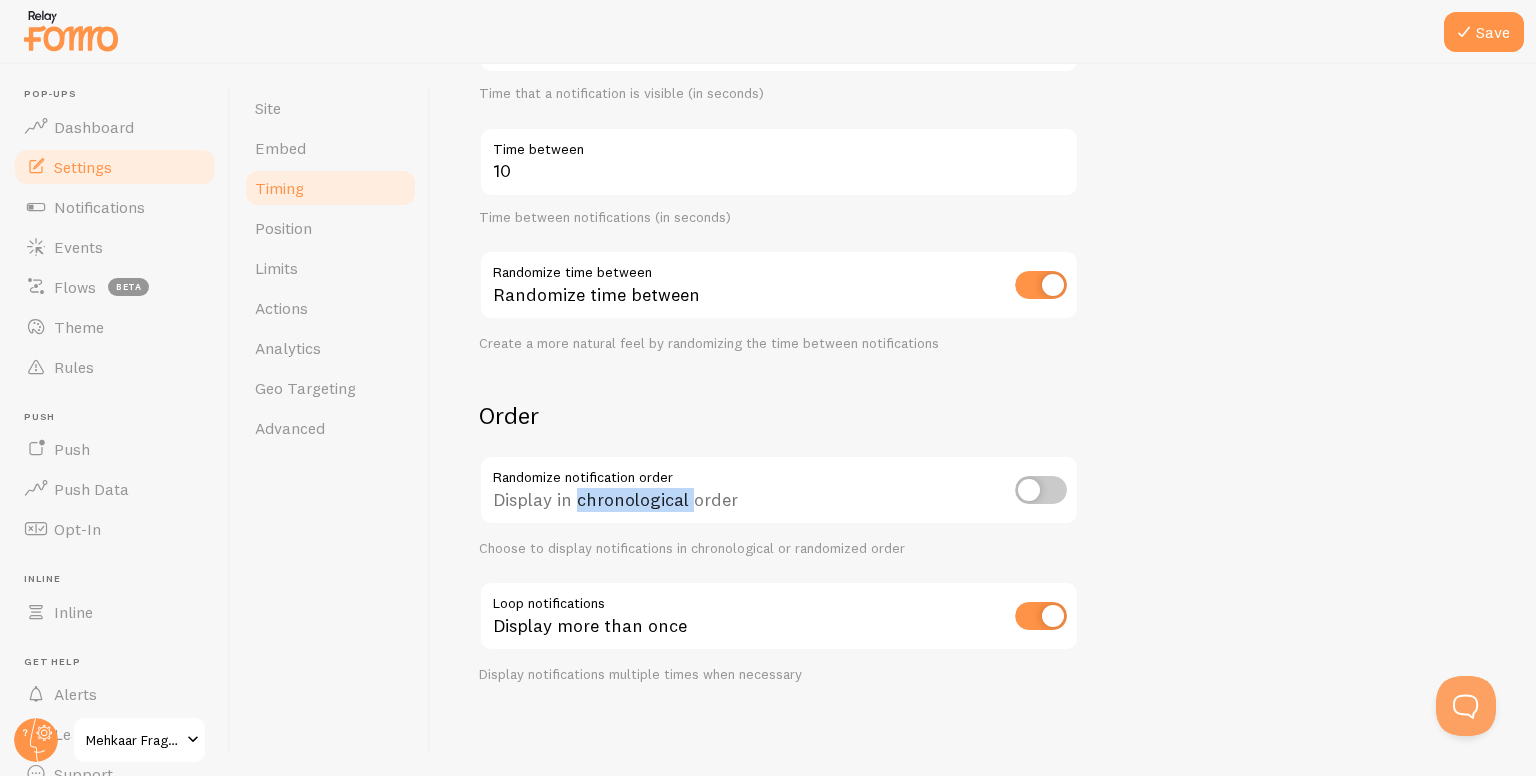 click on "Display in chronological order" at bounding box center (779, 491) 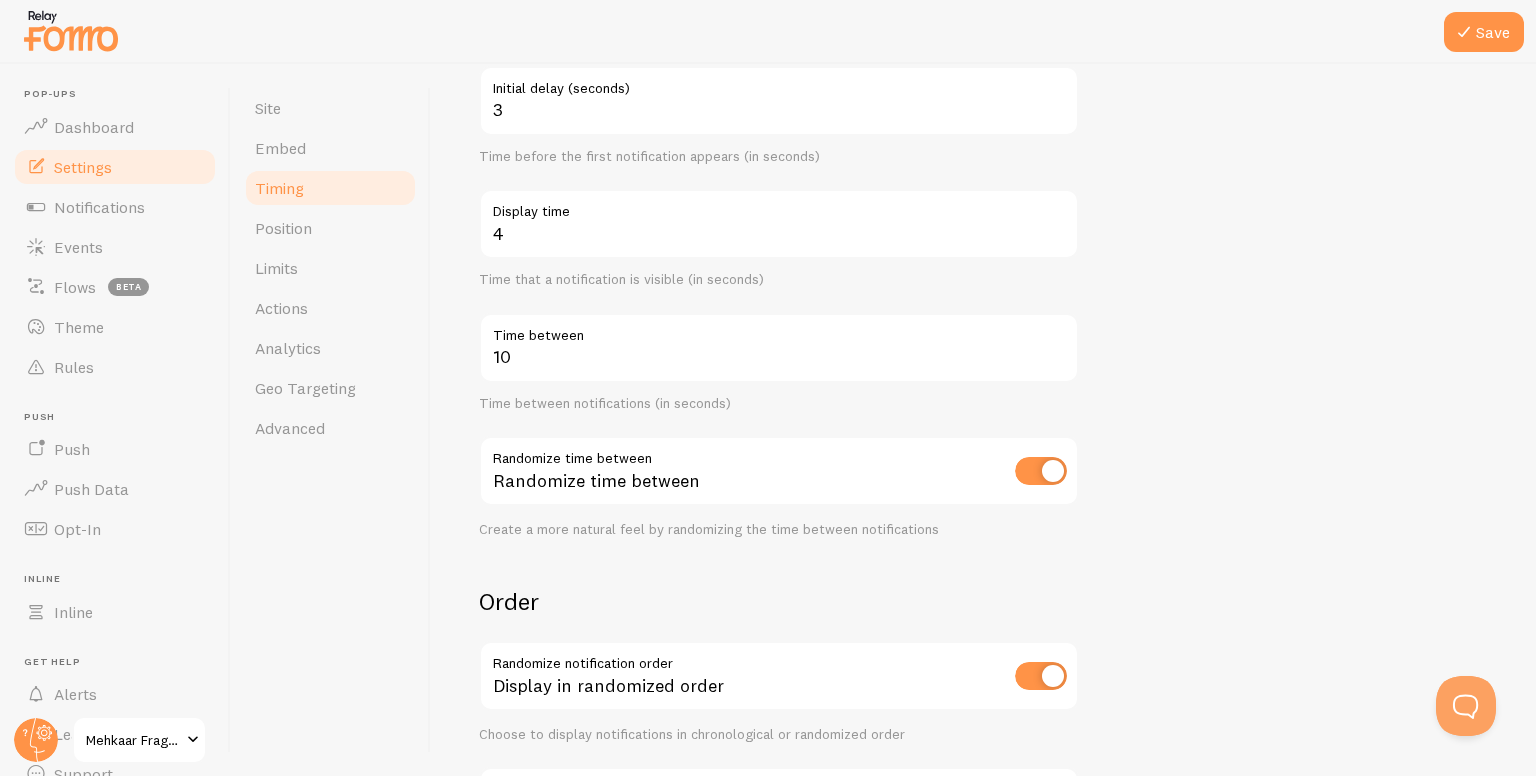 scroll, scrollTop: 0, scrollLeft: 0, axis: both 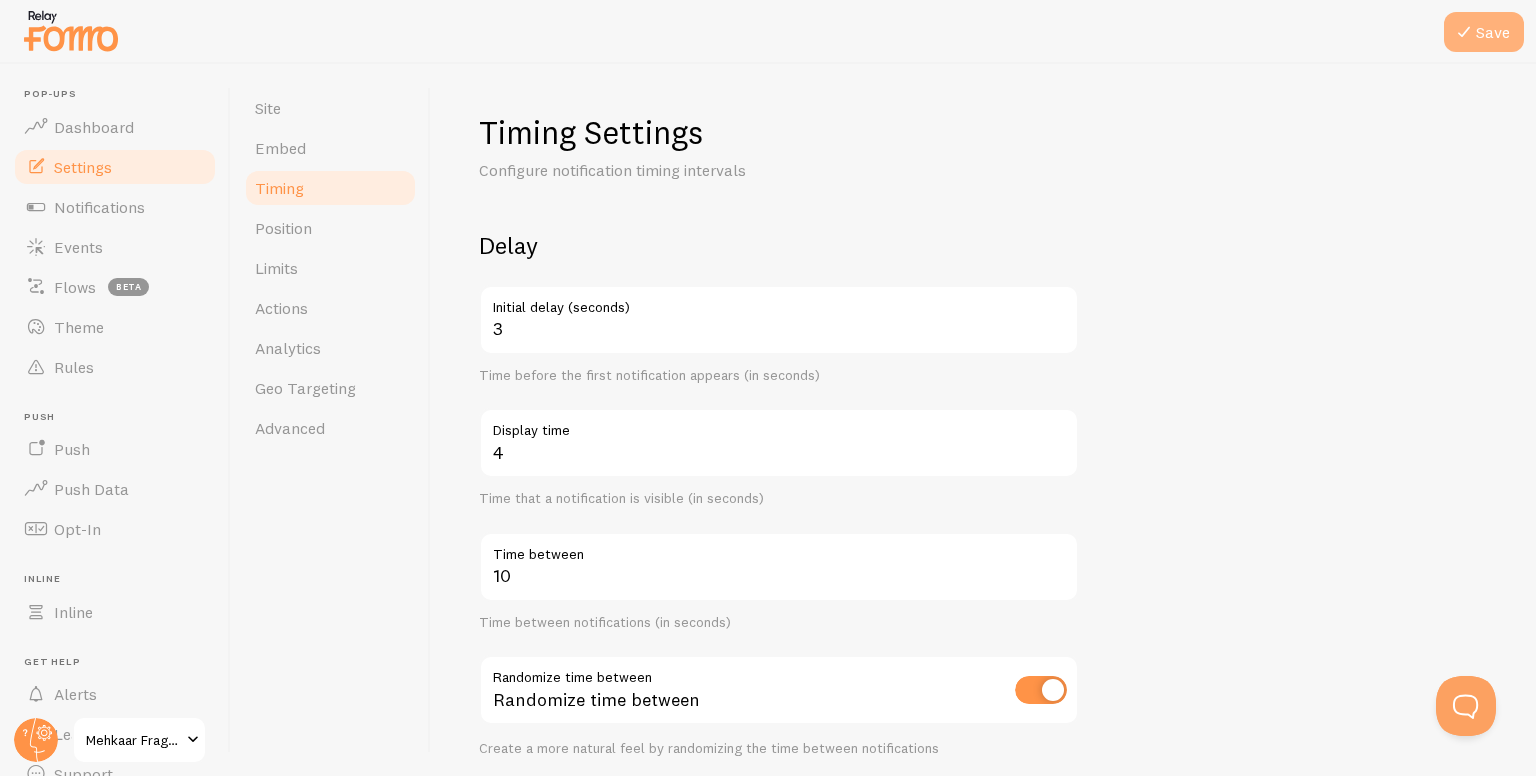 click at bounding box center (1464, 32) 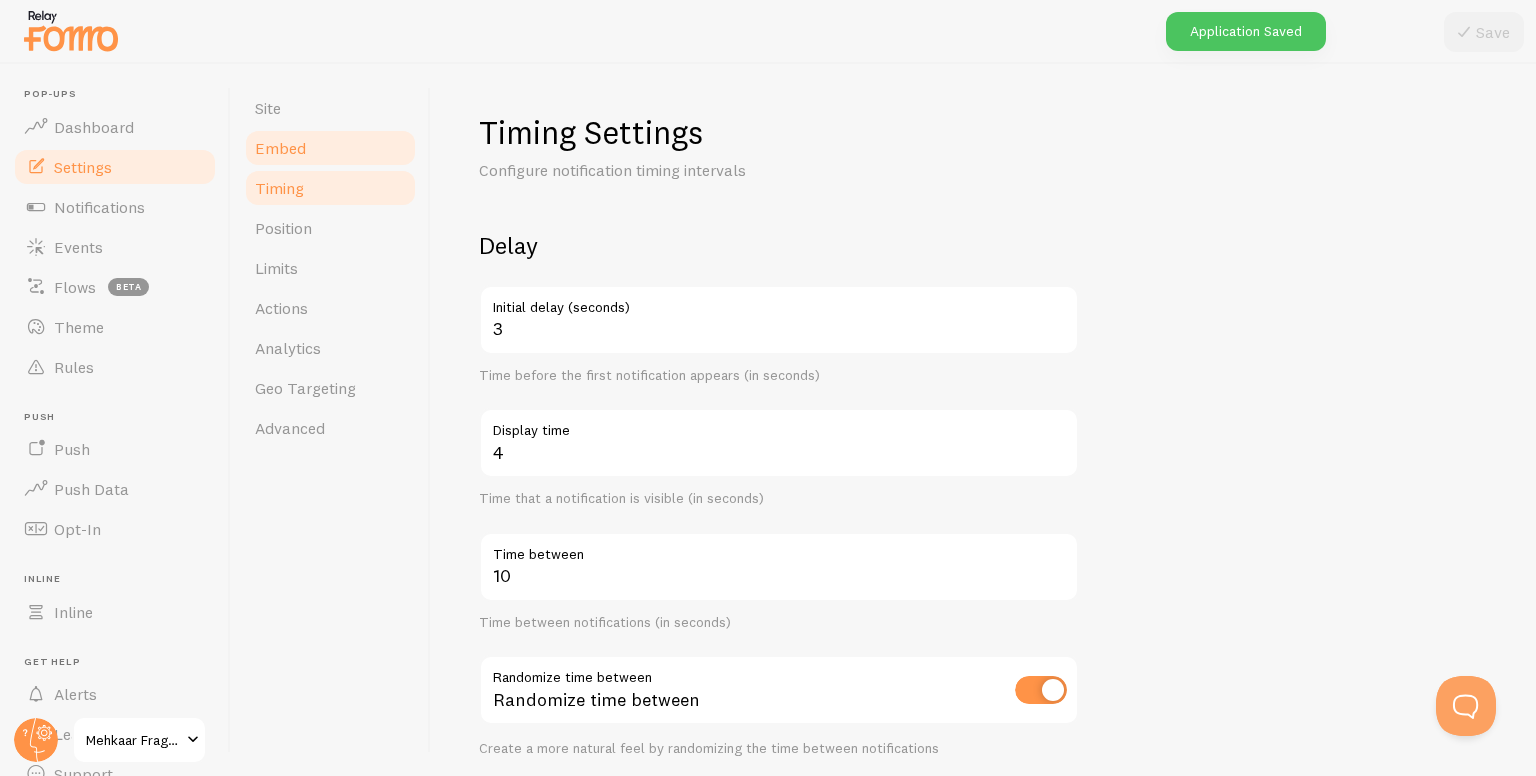 click on "Embed" at bounding box center (330, 148) 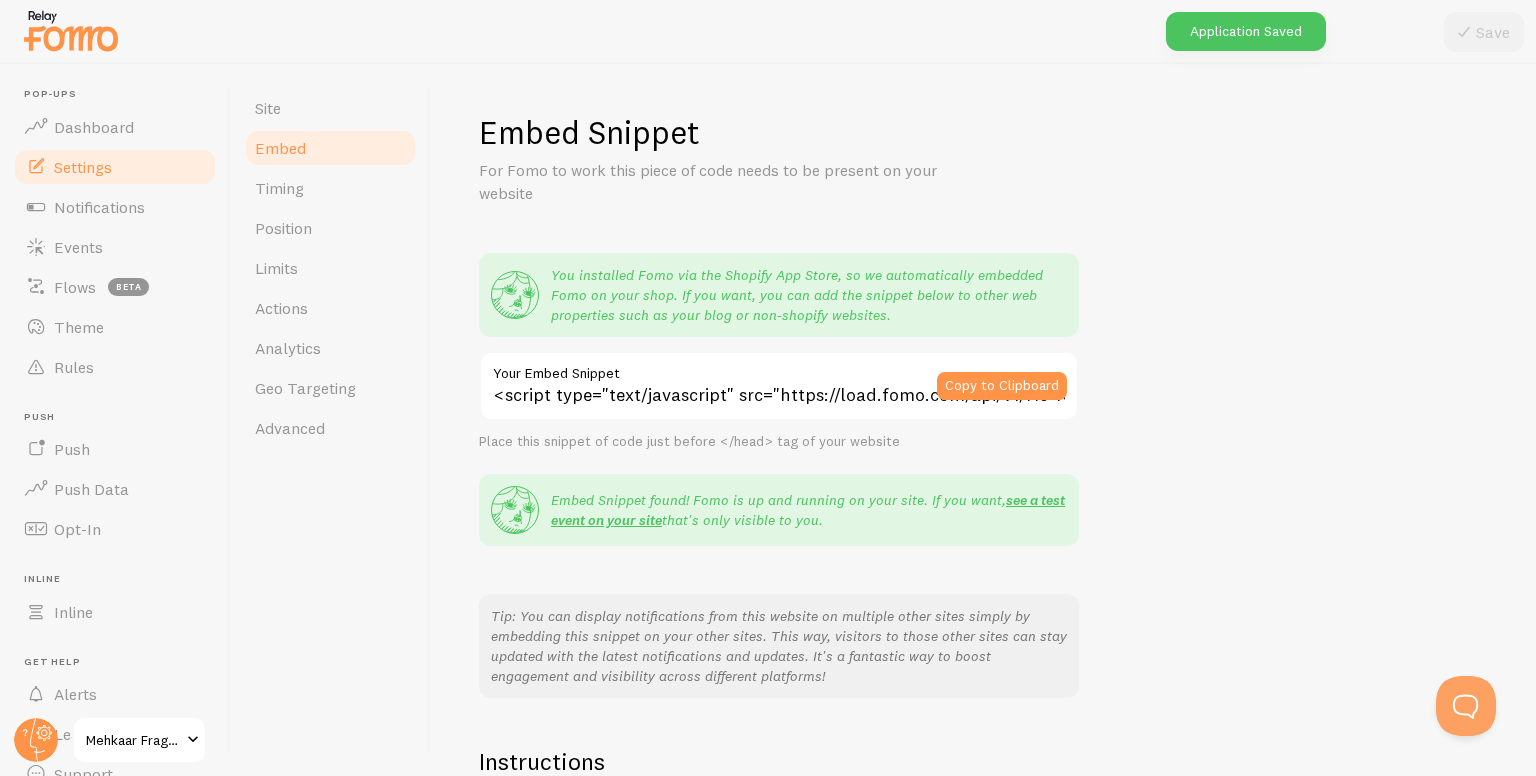 scroll, scrollTop: 296, scrollLeft: 0, axis: vertical 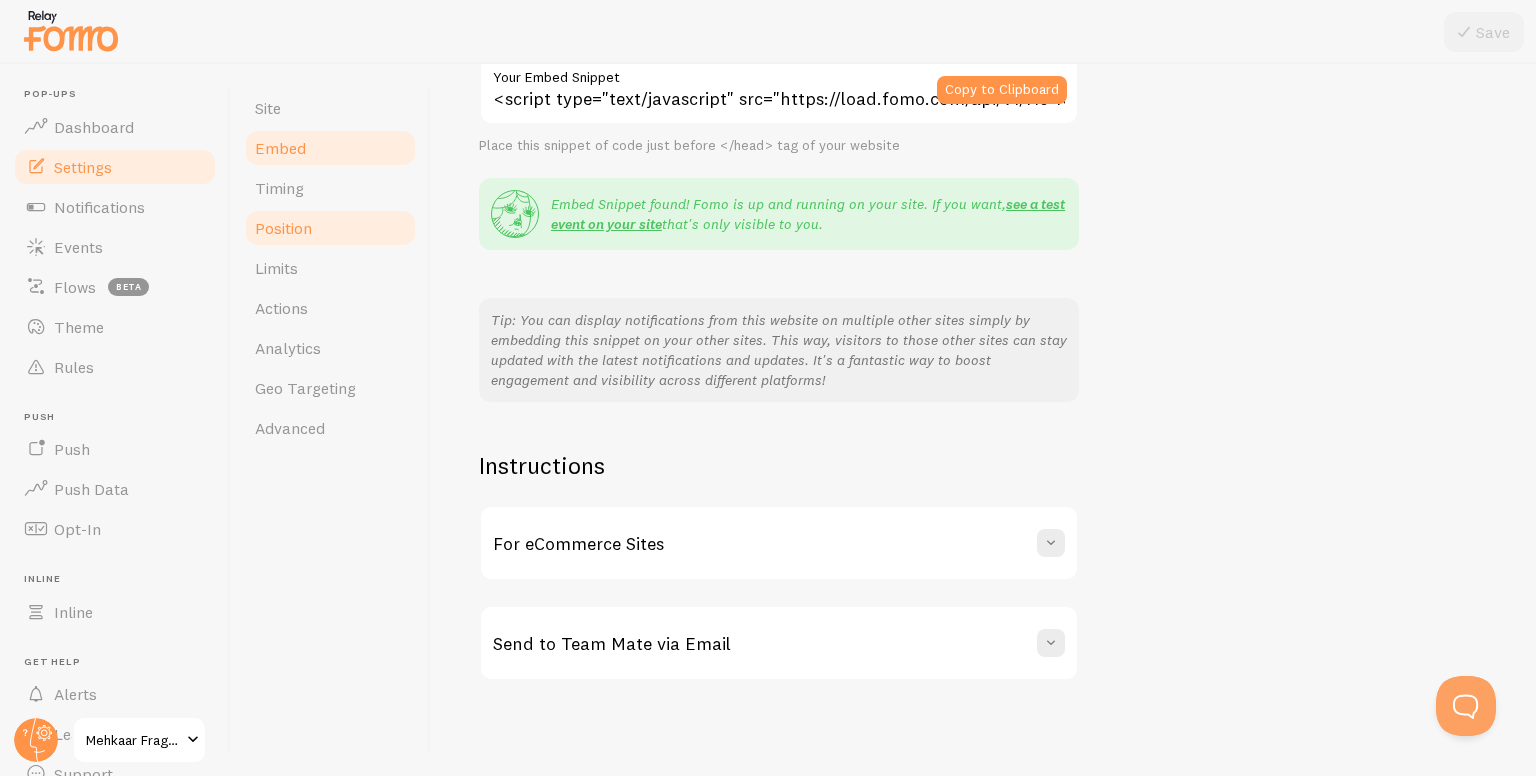 click on "Position" at bounding box center [283, 228] 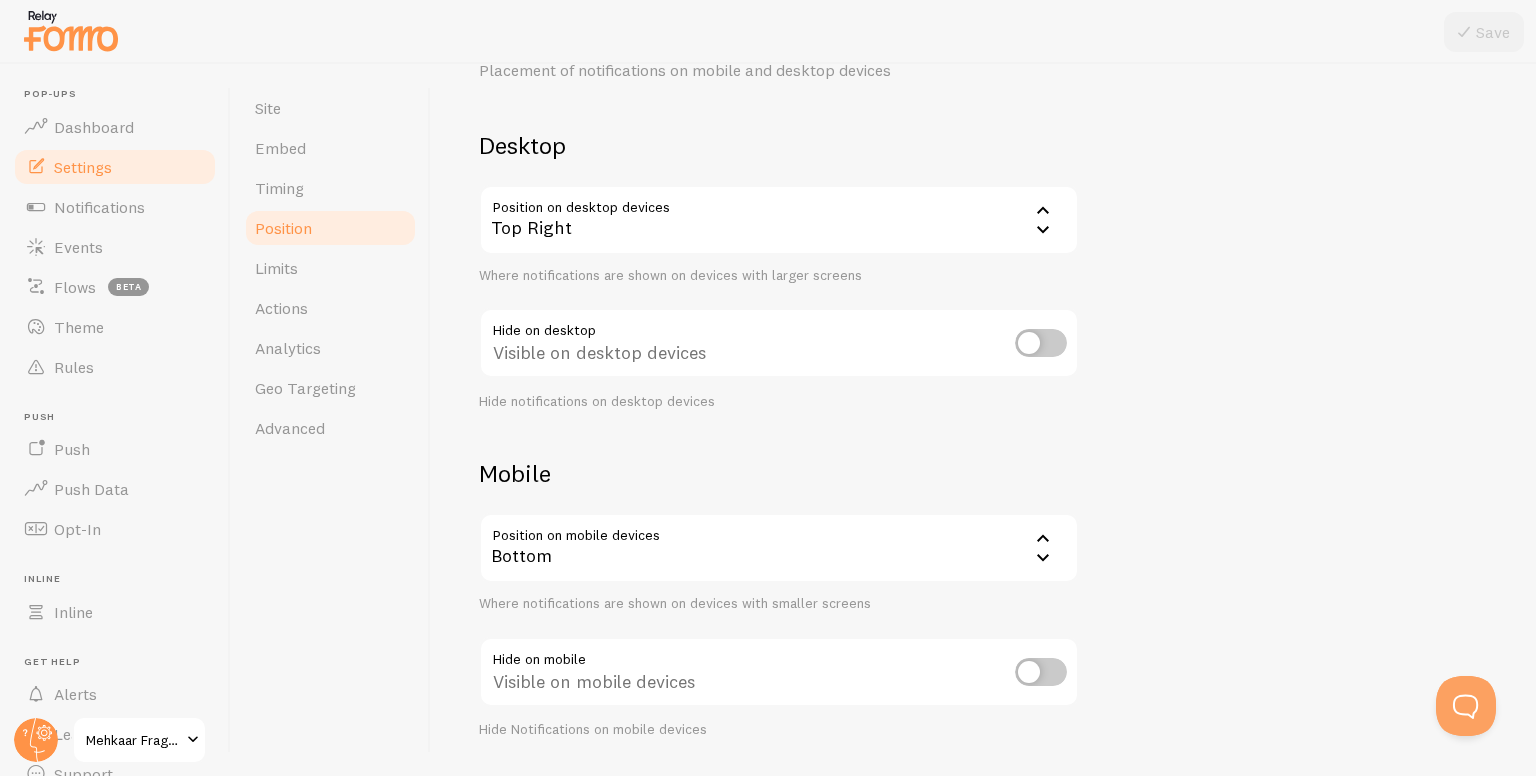 scroll, scrollTop: 156, scrollLeft: 0, axis: vertical 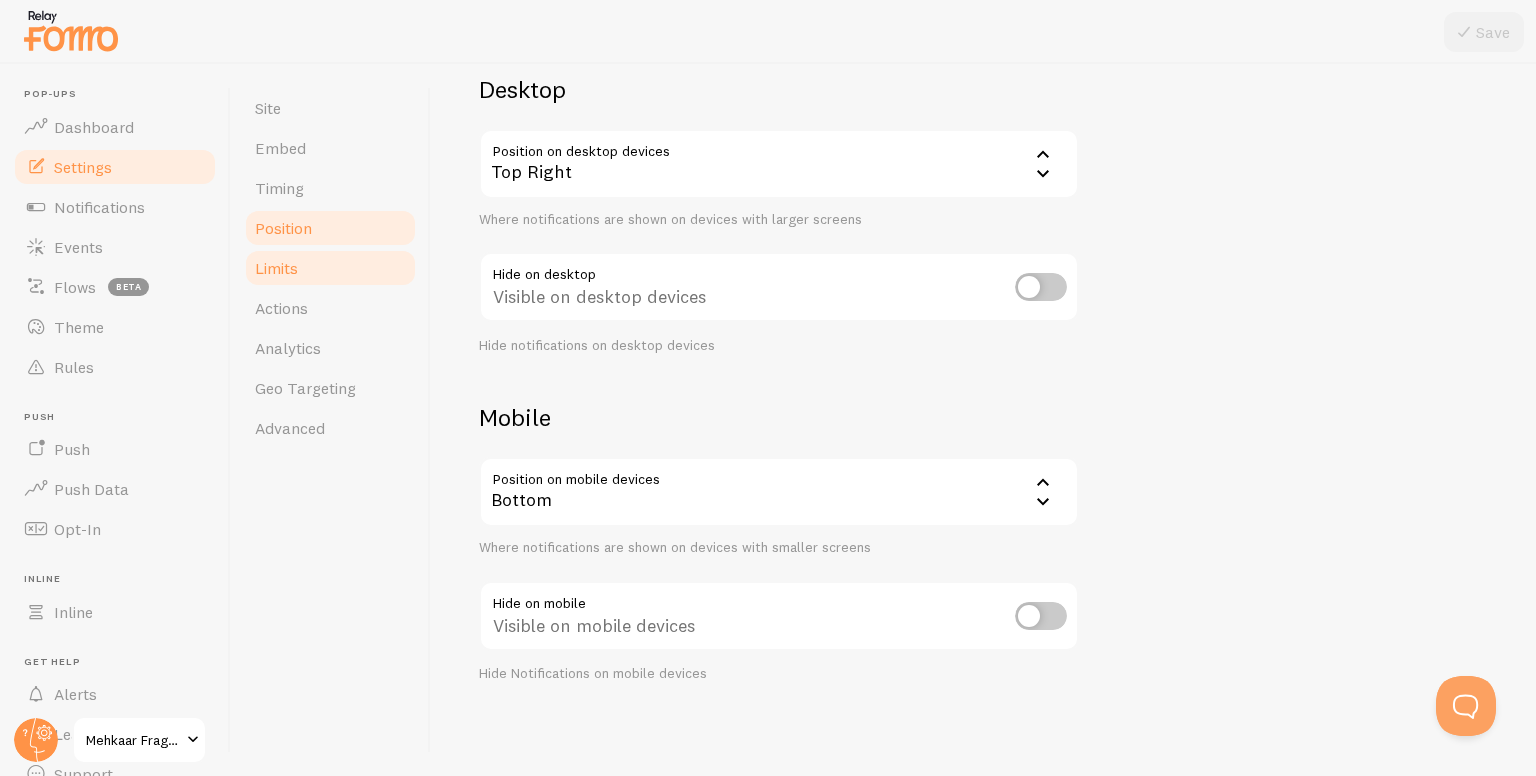 click on "Limits" at bounding box center [330, 268] 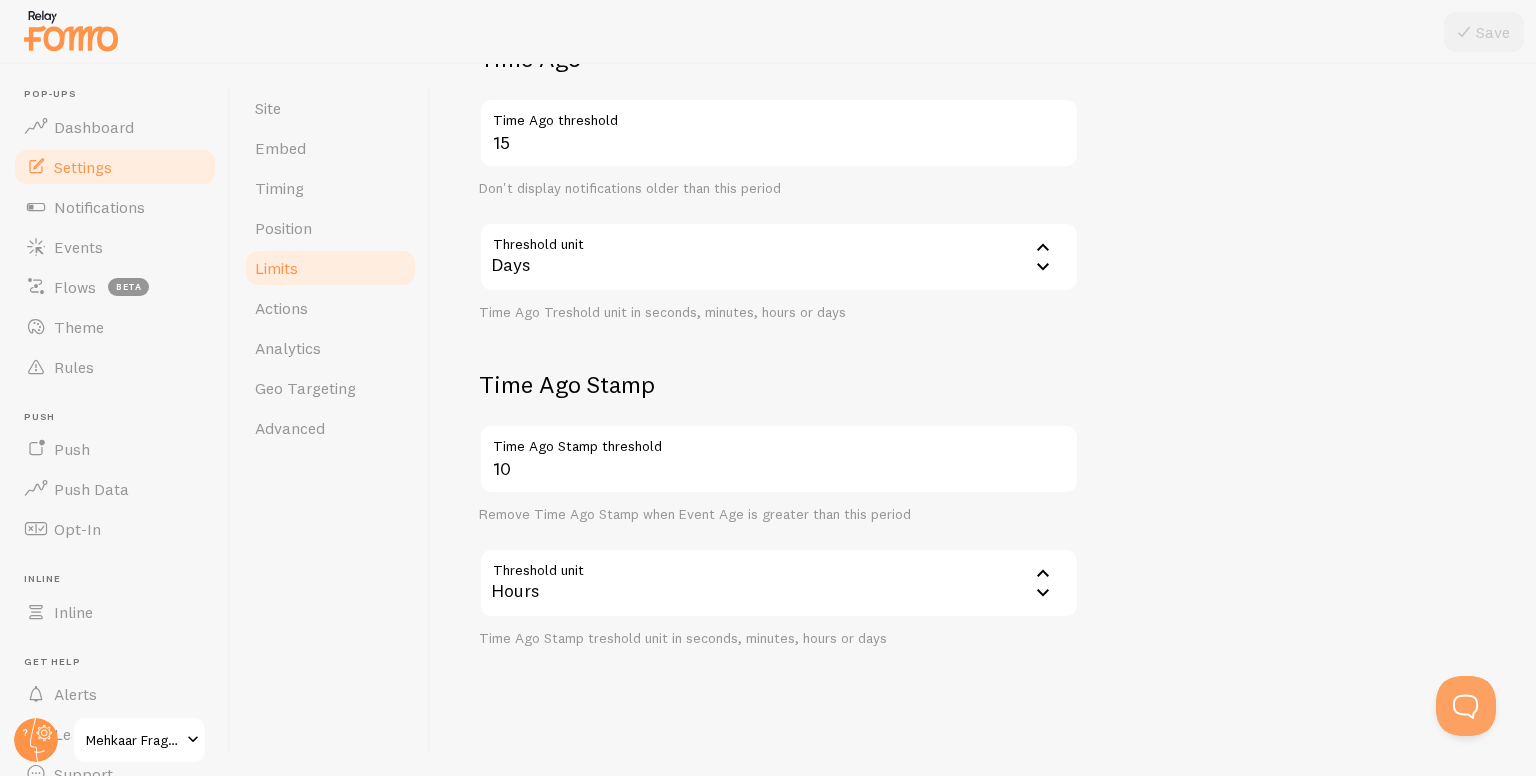 scroll, scrollTop: 519, scrollLeft: 0, axis: vertical 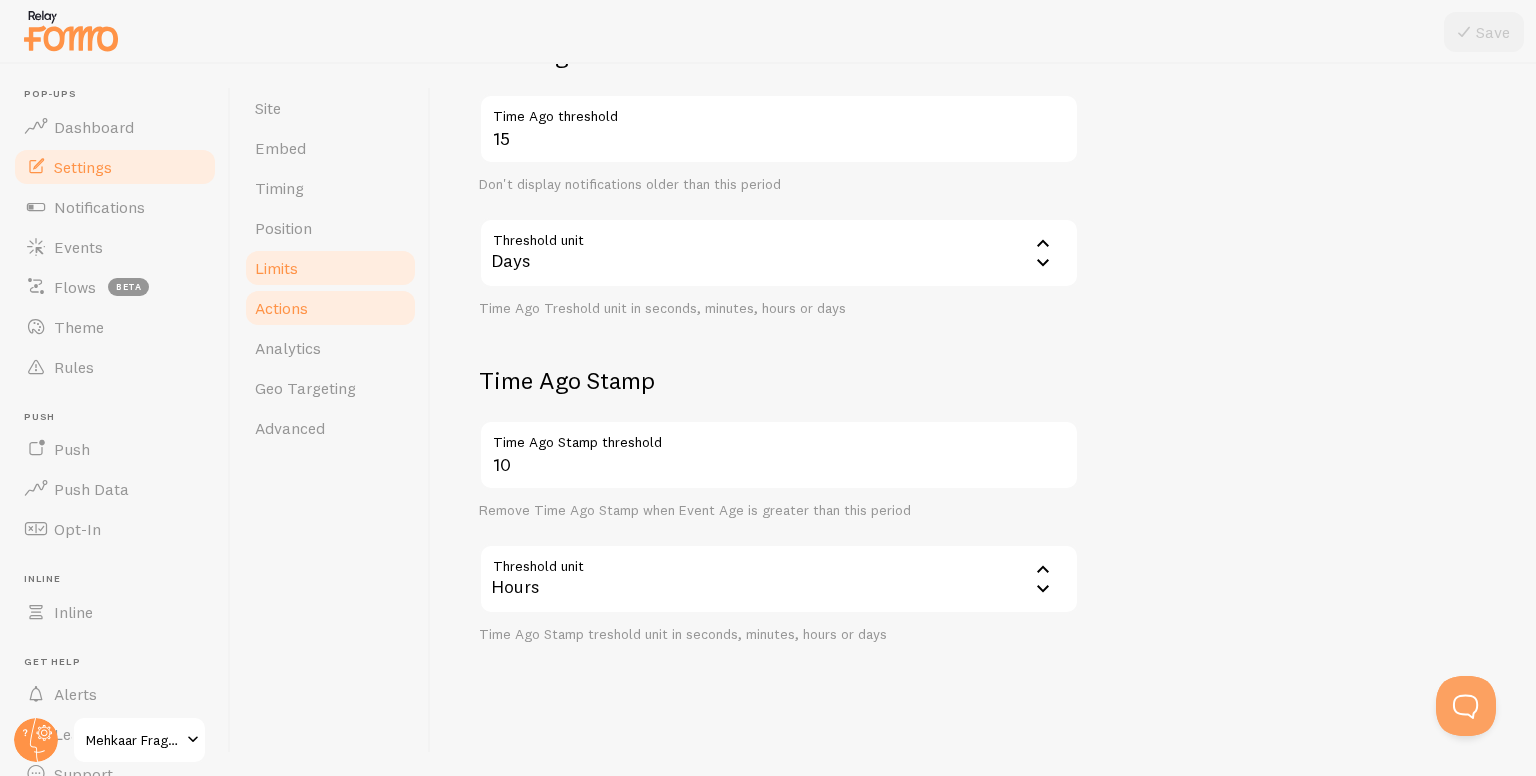 click on "Actions" at bounding box center [330, 308] 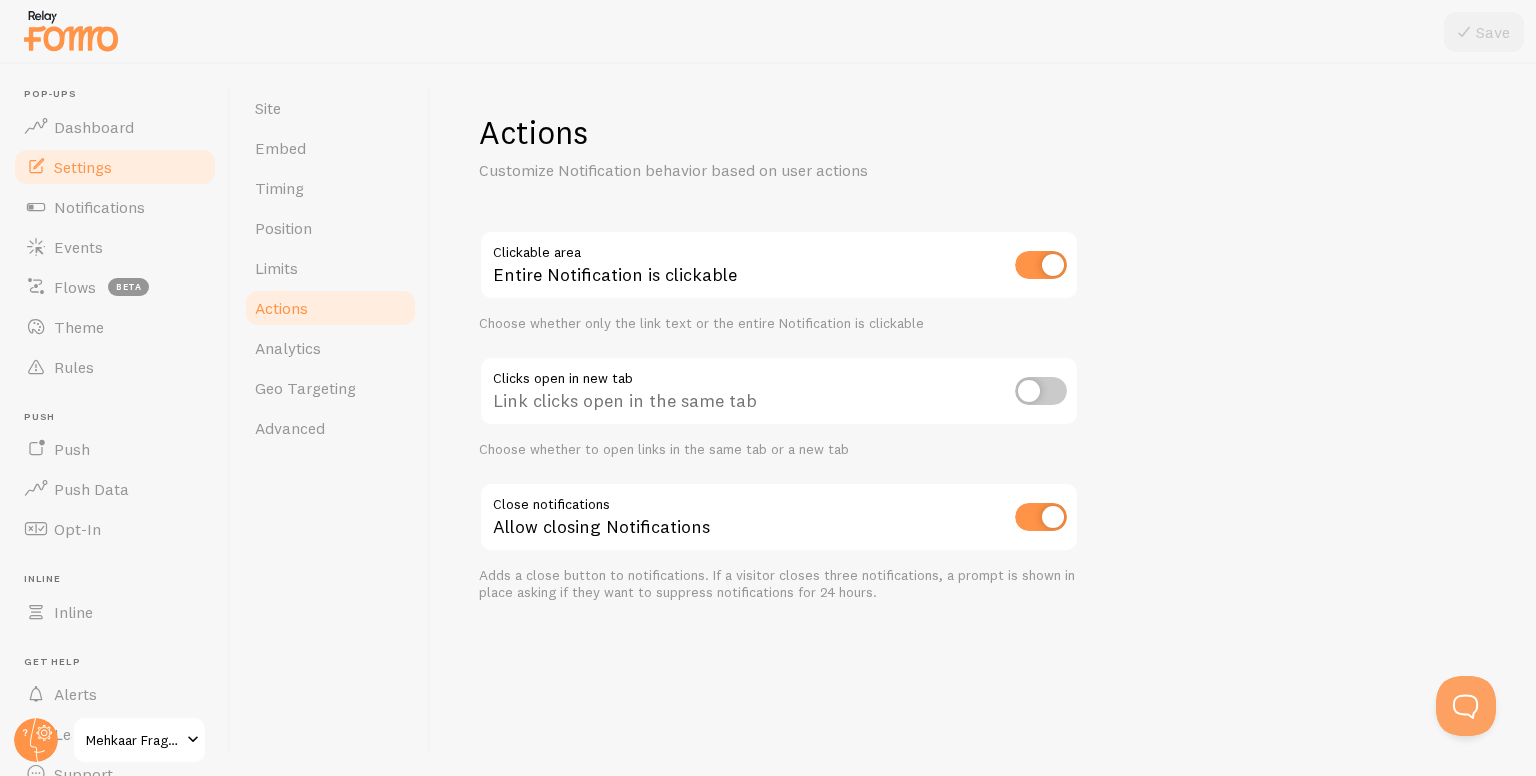 scroll, scrollTop: 0, scrollLeft: 0, axis: both 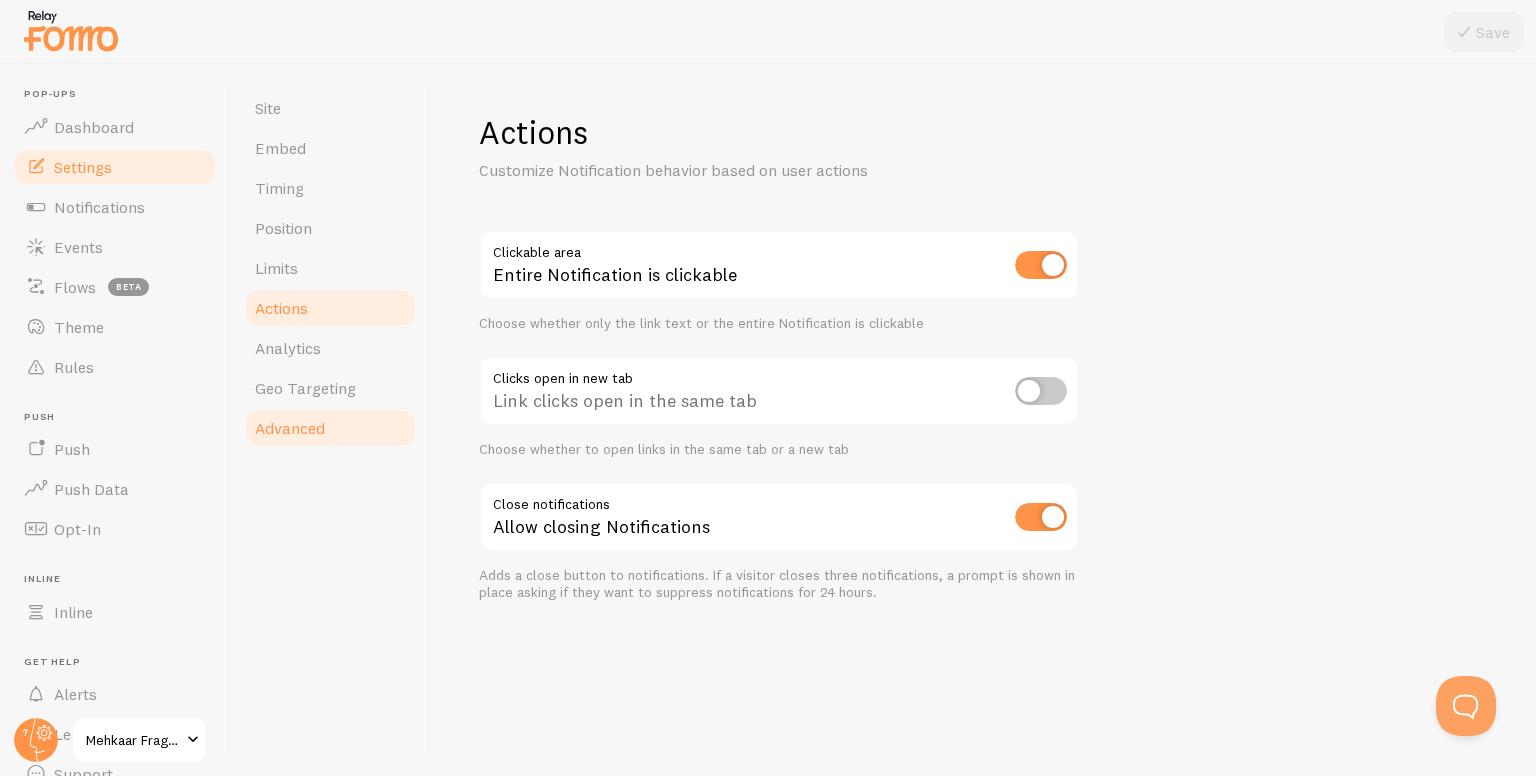 click on "Advanced" at bounding box center (290, 428) 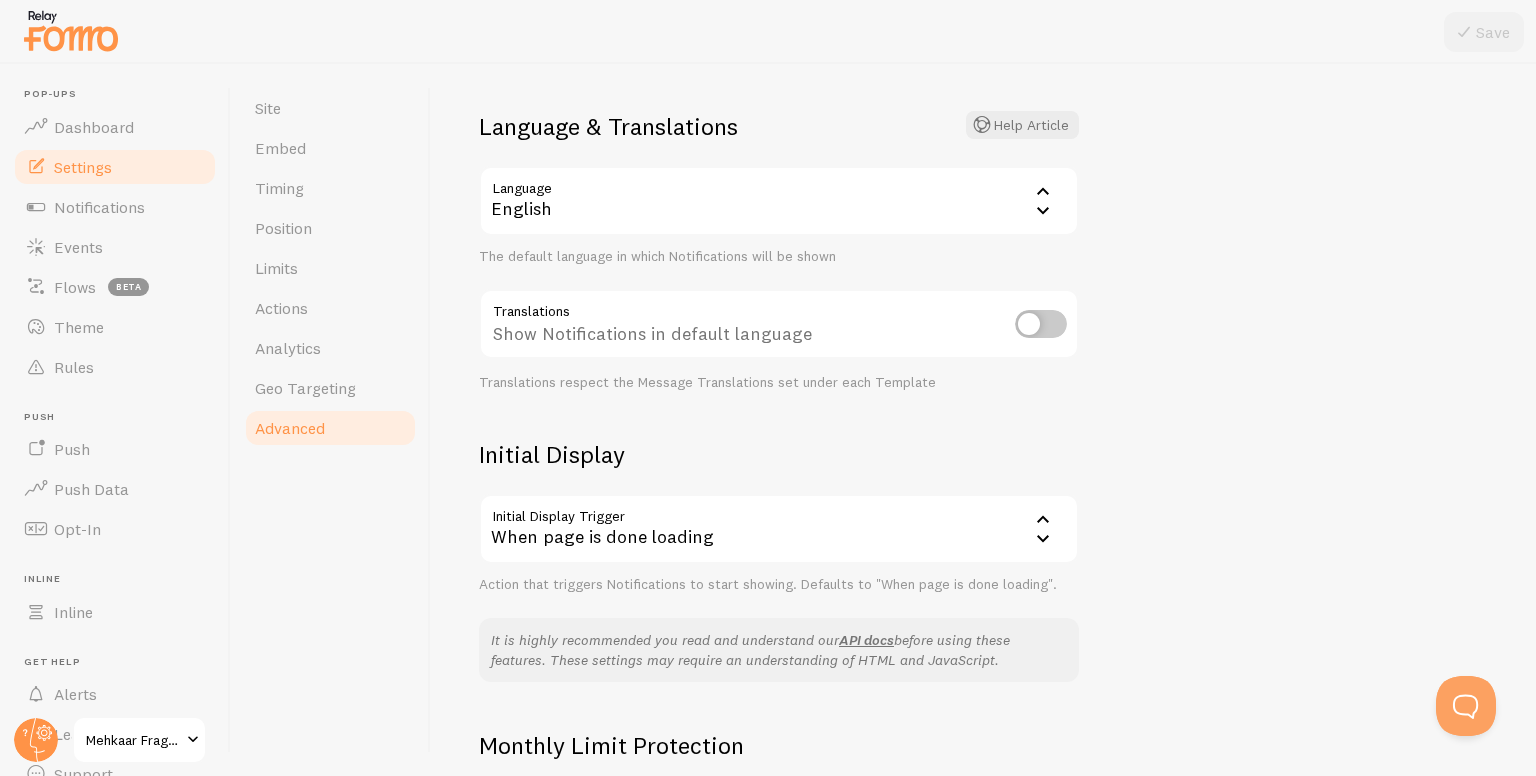 scroll, scrollTop: 0, scrollLeft: 0, axis: both 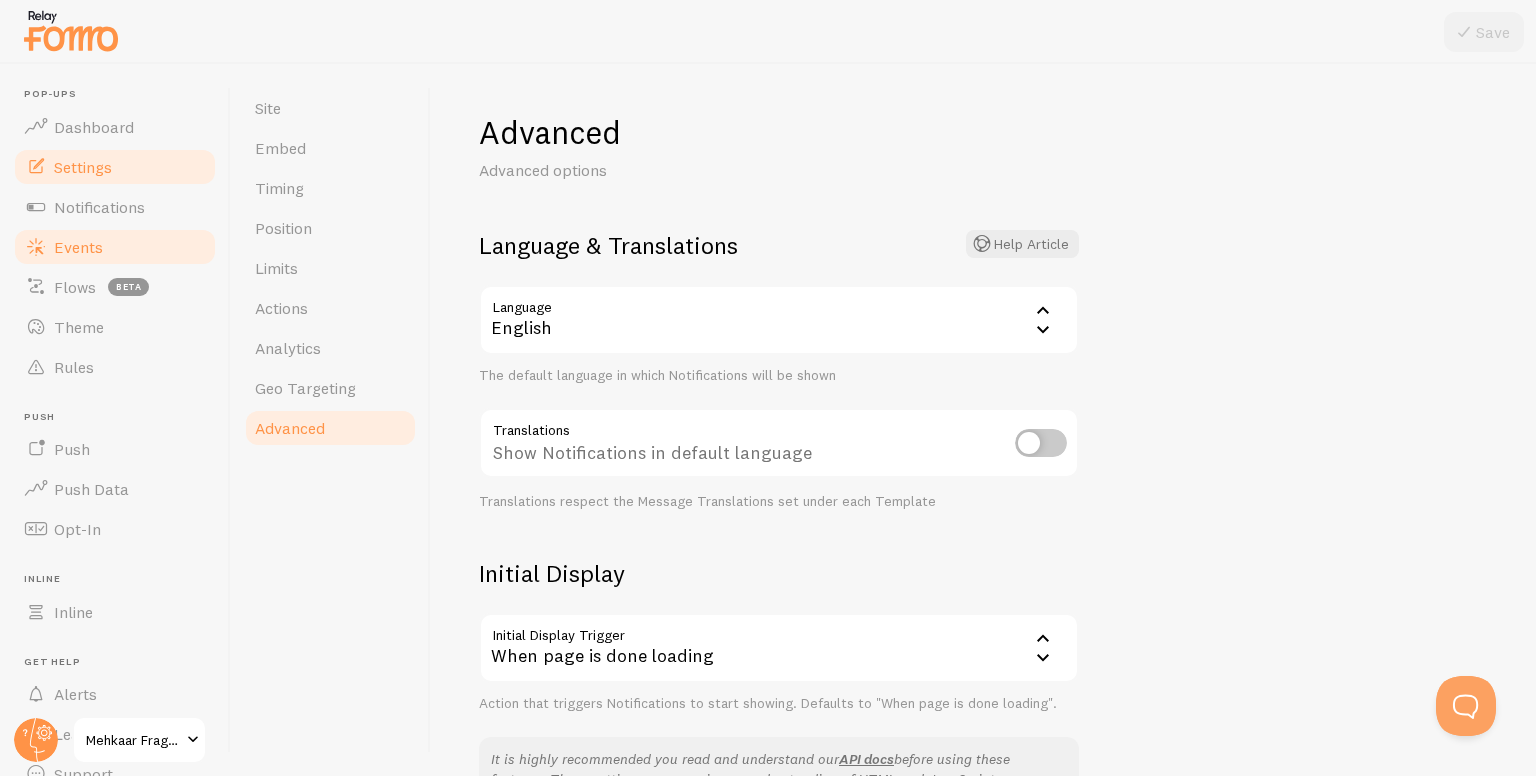 click on "Events" at bounding box center [115, 247] 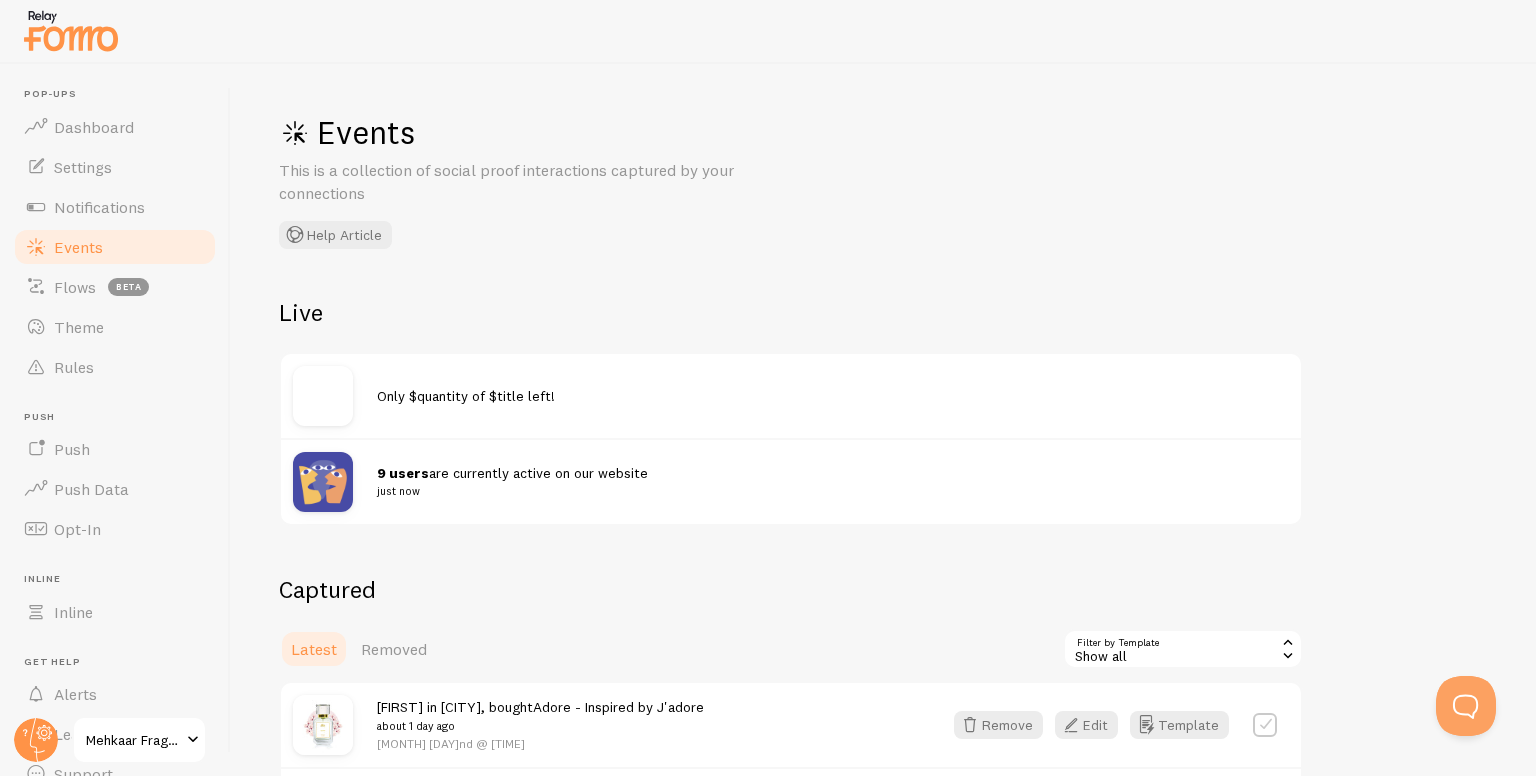 drag, startPoint x: 415, startPoint y: 388, endPoint x: 340, endPoint y: 410, distance: 78.160095 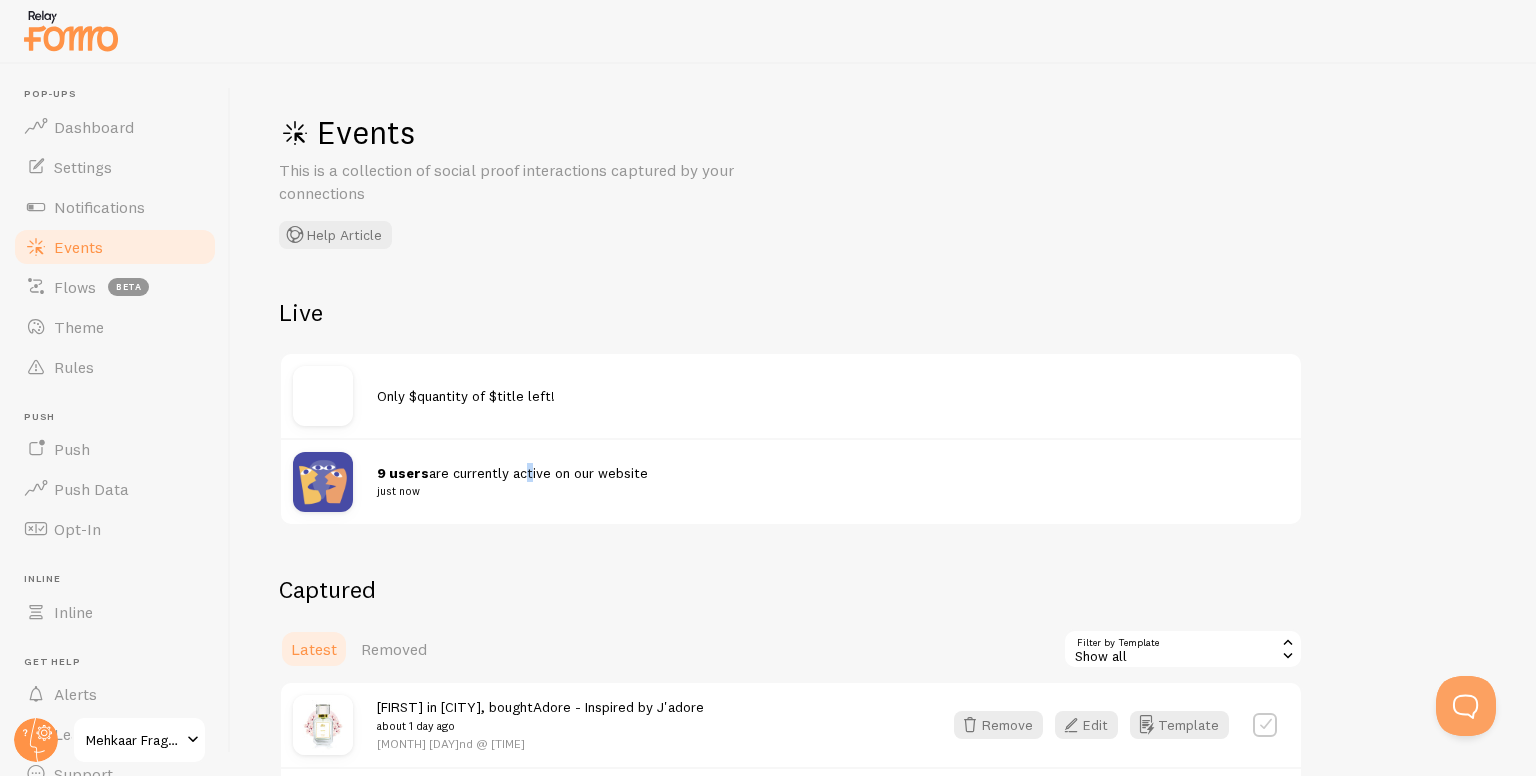 drag, startPoint x: 520, startPoint y: 473, endPoint x: 633, endPoint y: 457, distance: 114.12712 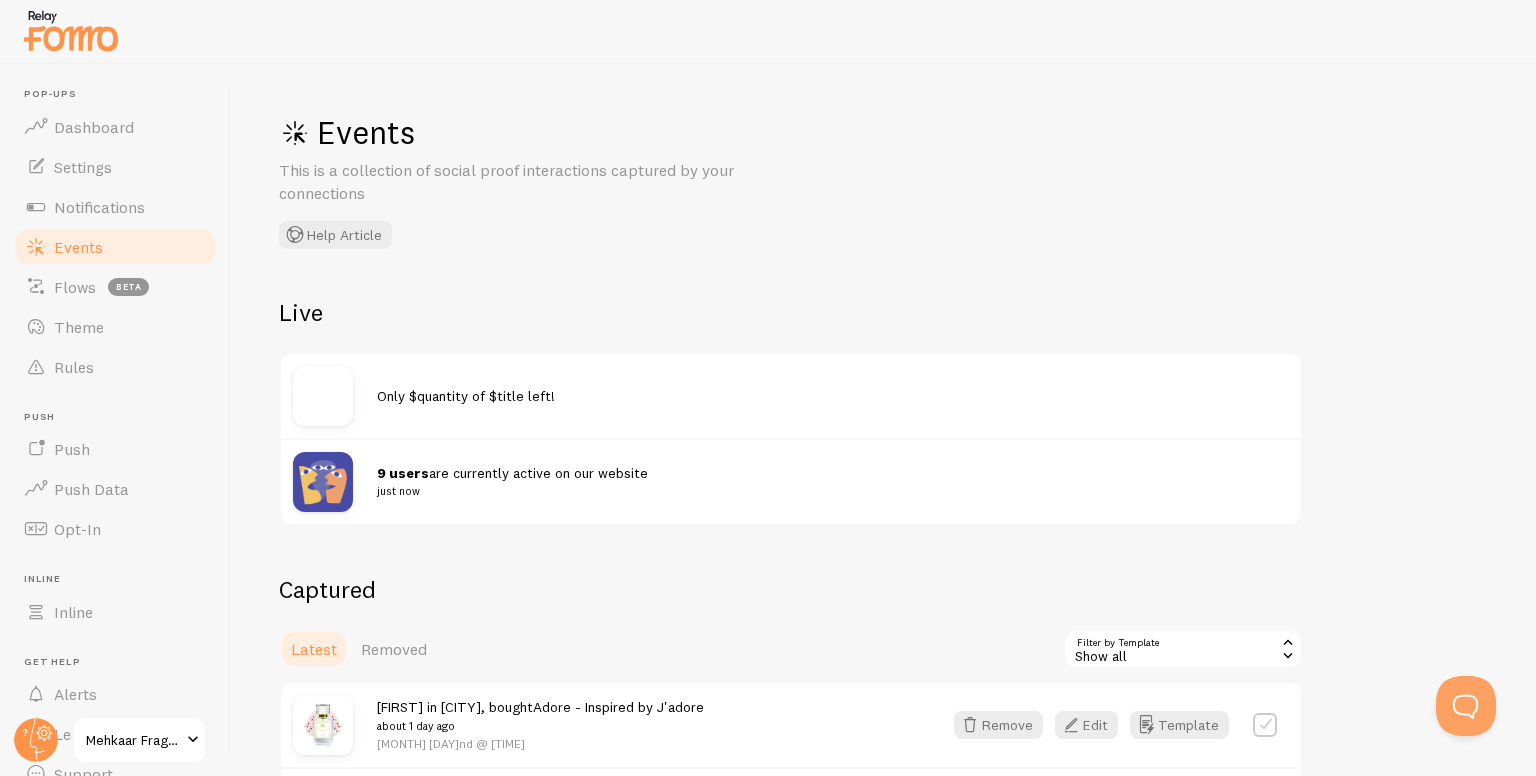 click on "just now" at bounding box center [821, 491] 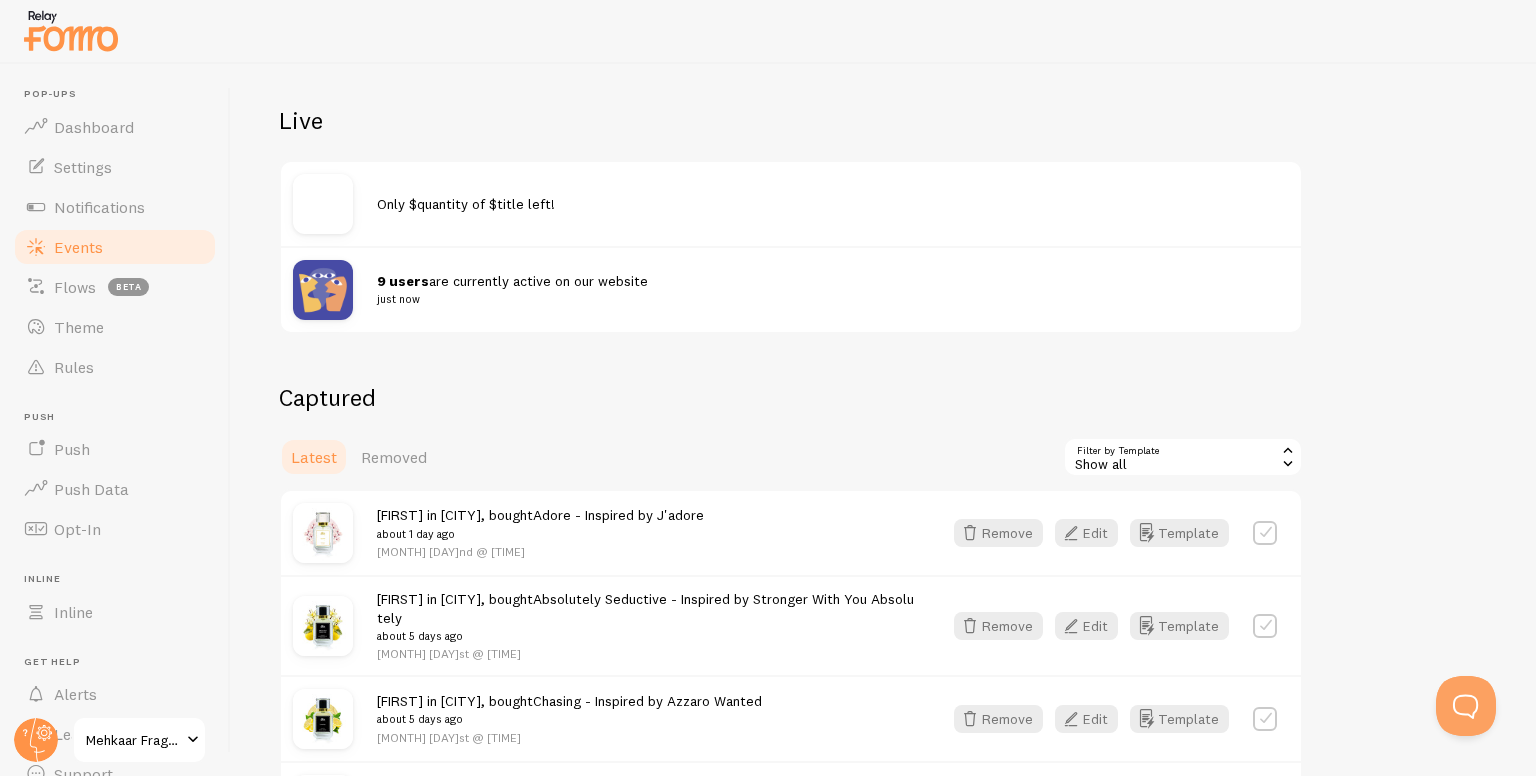 scroll, scrollTop: 200, scrollLeft: 0, axis: vertical 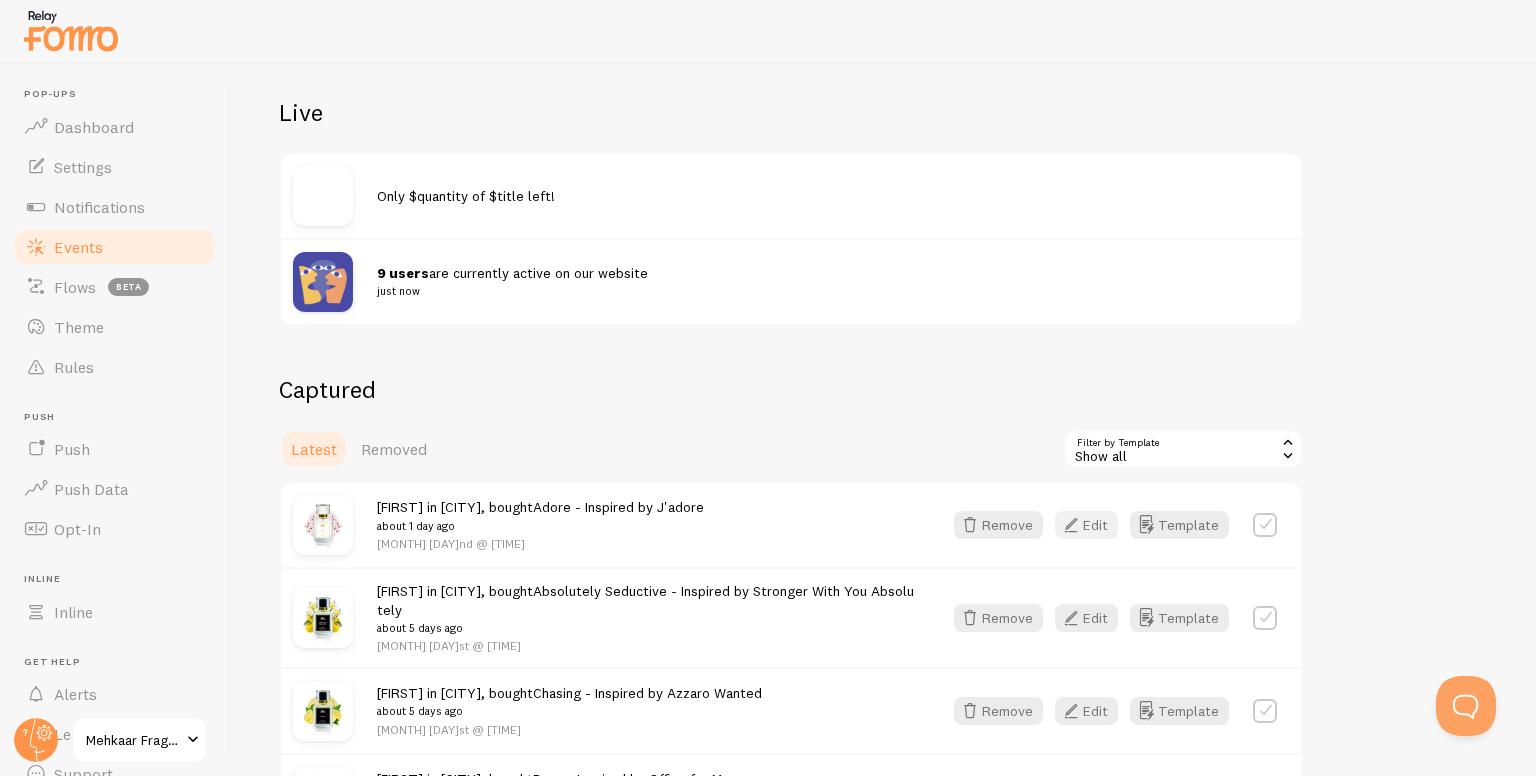 click on "Edit" at bounding box center [1086, 525] 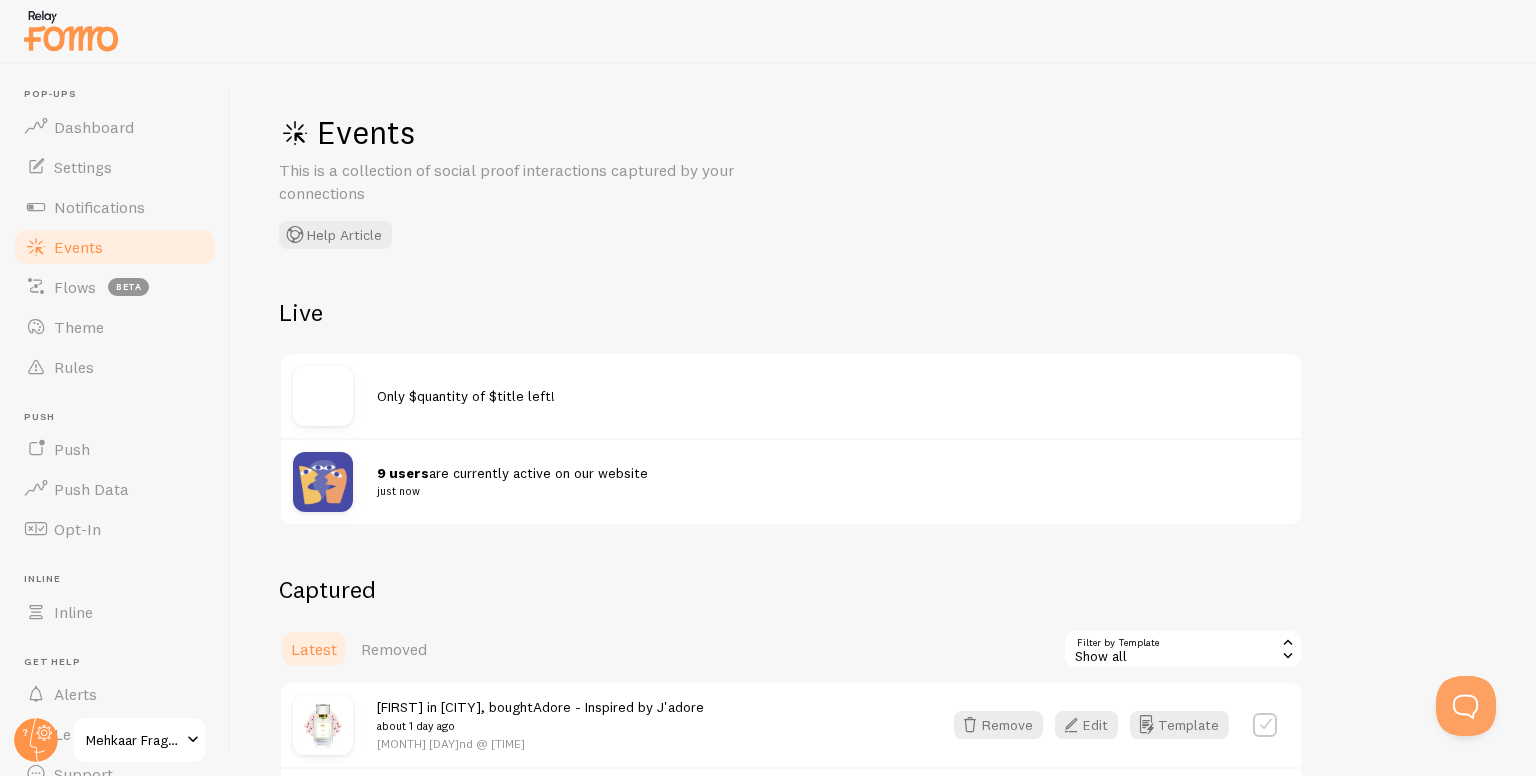 scroll, scrollTop: 200, scrollLeft: 0, axis: vertical 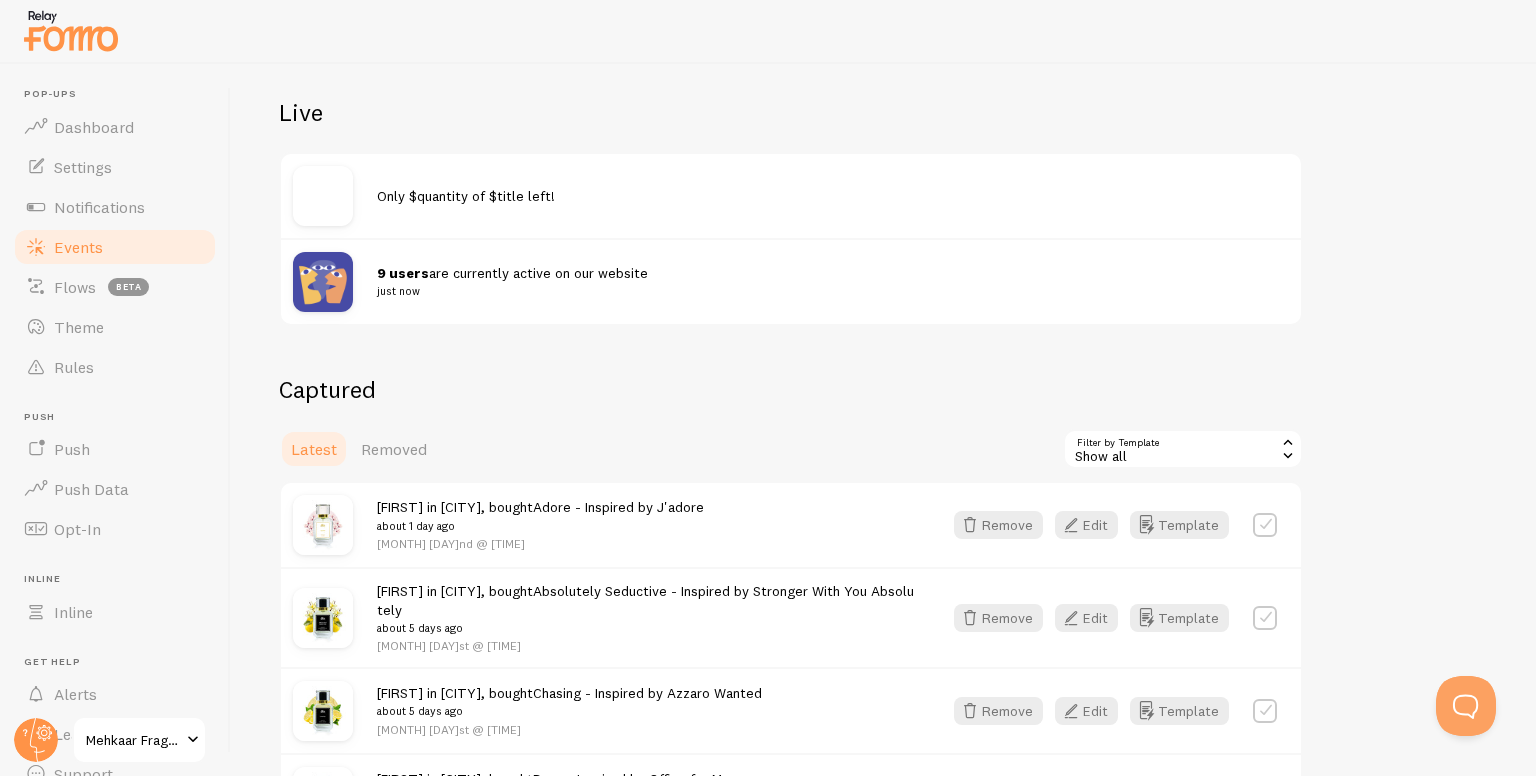 click on "Mohammad in Karachi,  bought  Adore - Inspired by J'adore   about 1 day ago
Aug 2nd @ 11:40am
Remove     Edit     Template" at bounding box center (791, 525) 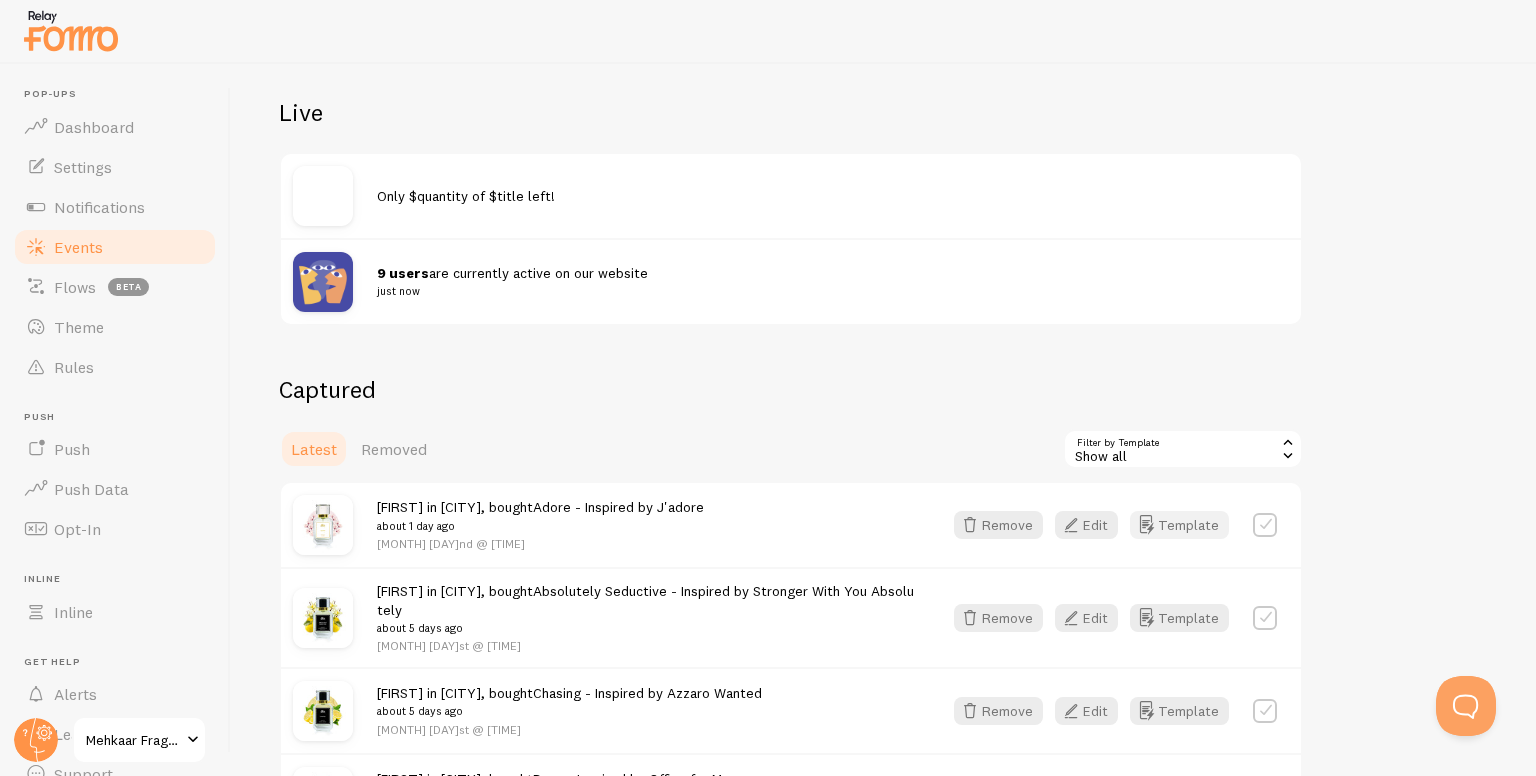 click on "Template" at bounding box center [1179, 525] 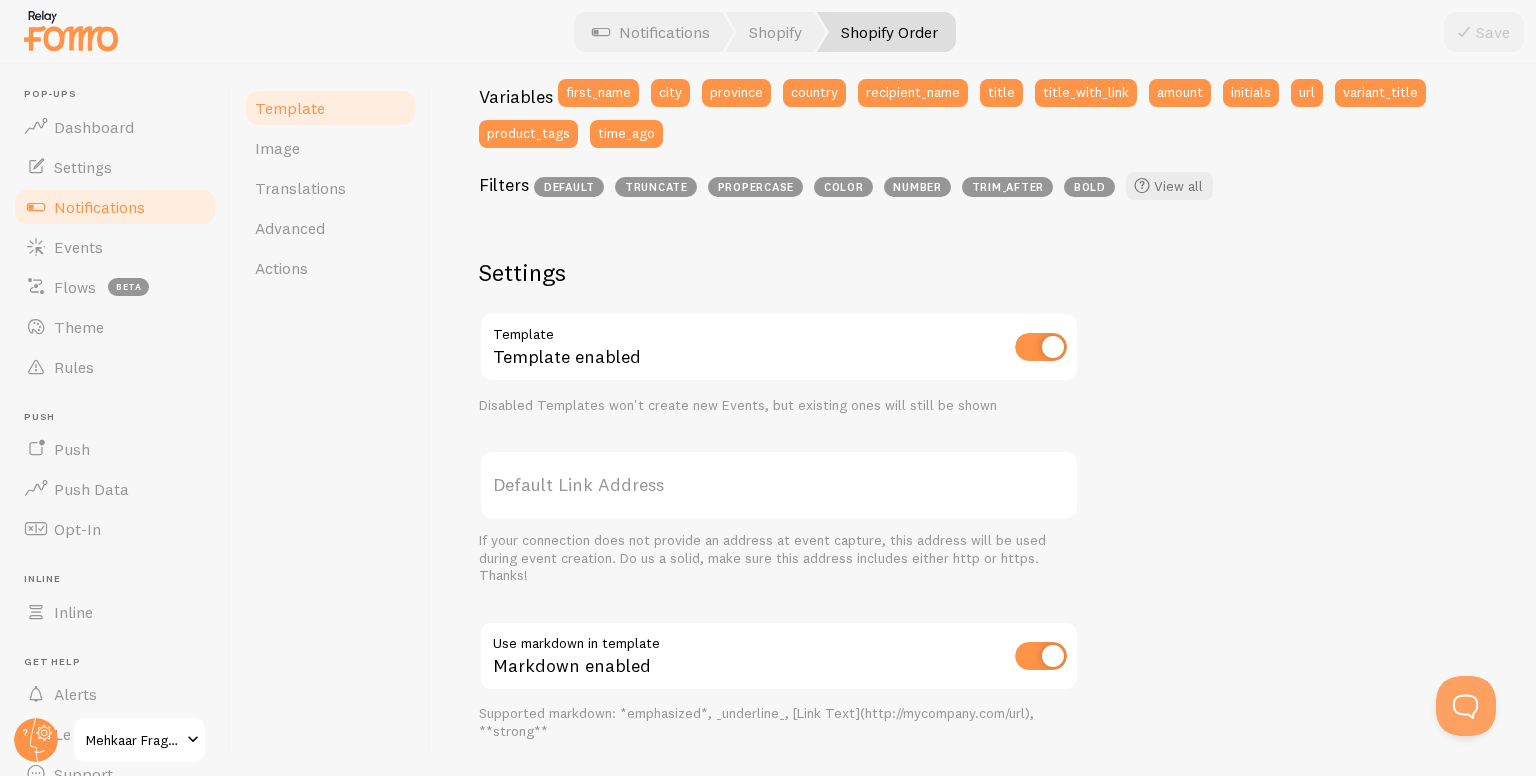 scroll, scrollTop: 257, scrollLeft: 0, axis: vertical 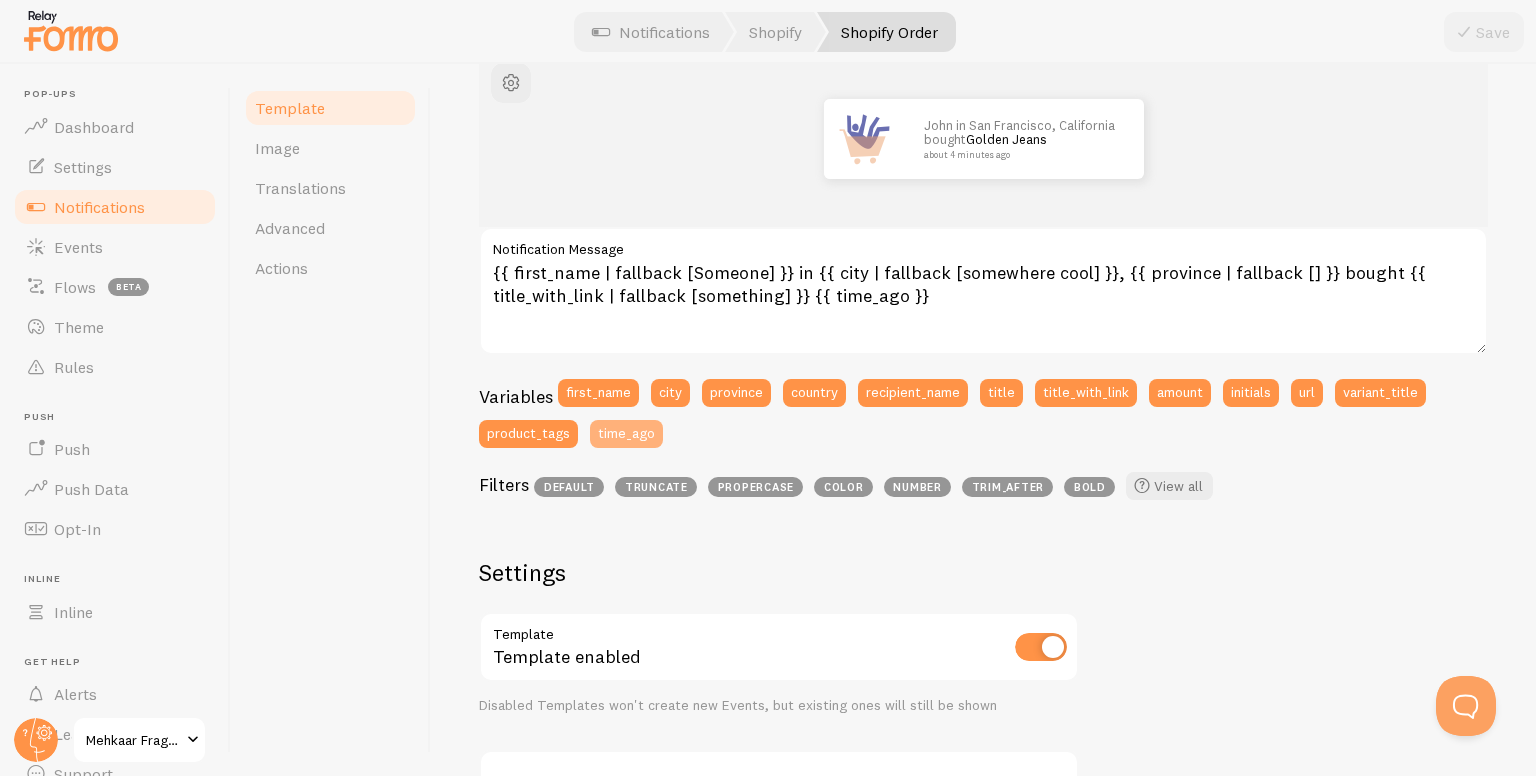 click on "time_ago" at bounding box center (626, 434) 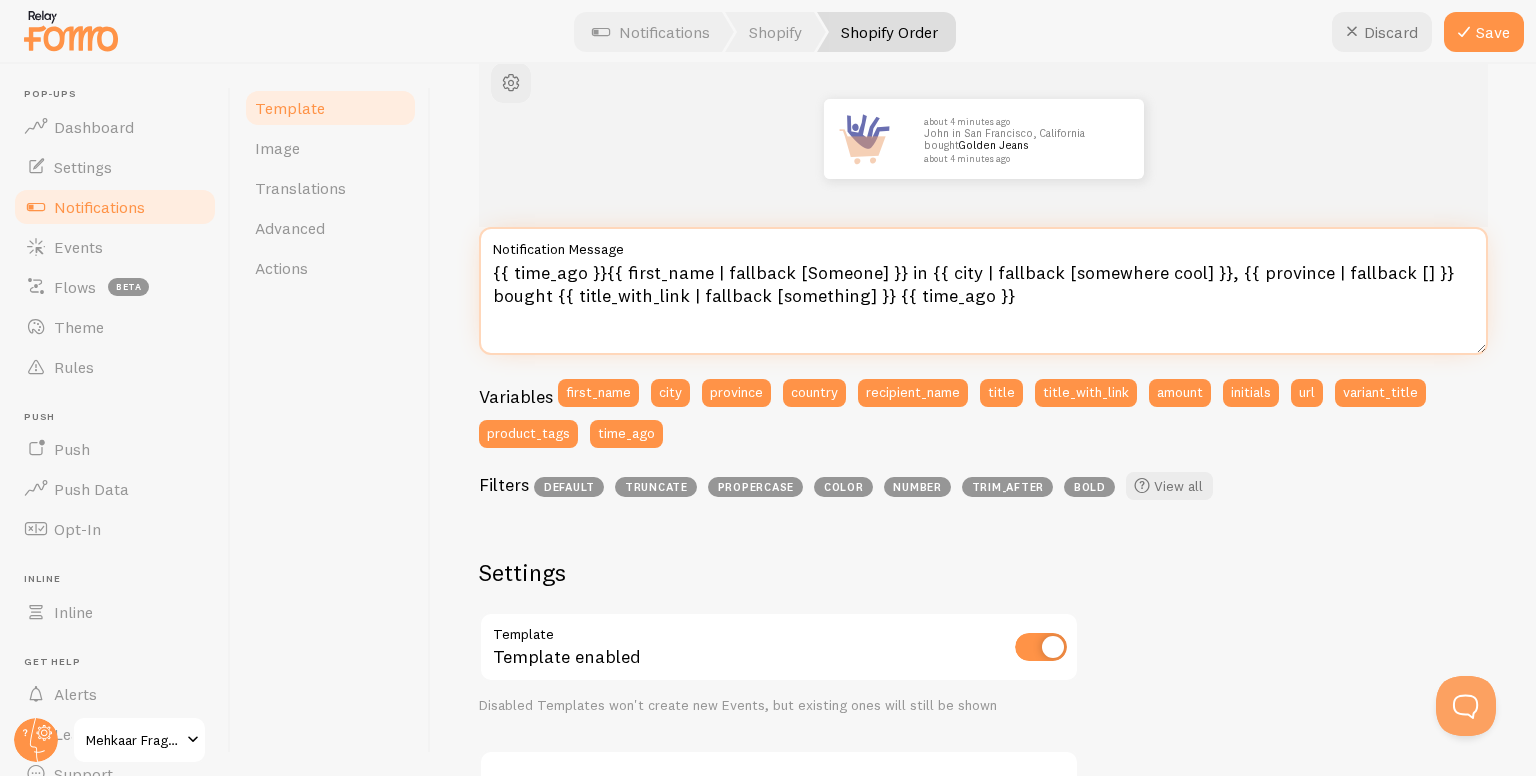 click on "{{ time_ago }}{{ first_name | fallback [Someone] }} in {{ city | fallback [somewhere cool] }}, {{ province | fallback [] }} bought {{ title_with_link | fallback [something] }} {{ time_ago }}" at bounding box center (983, 291) 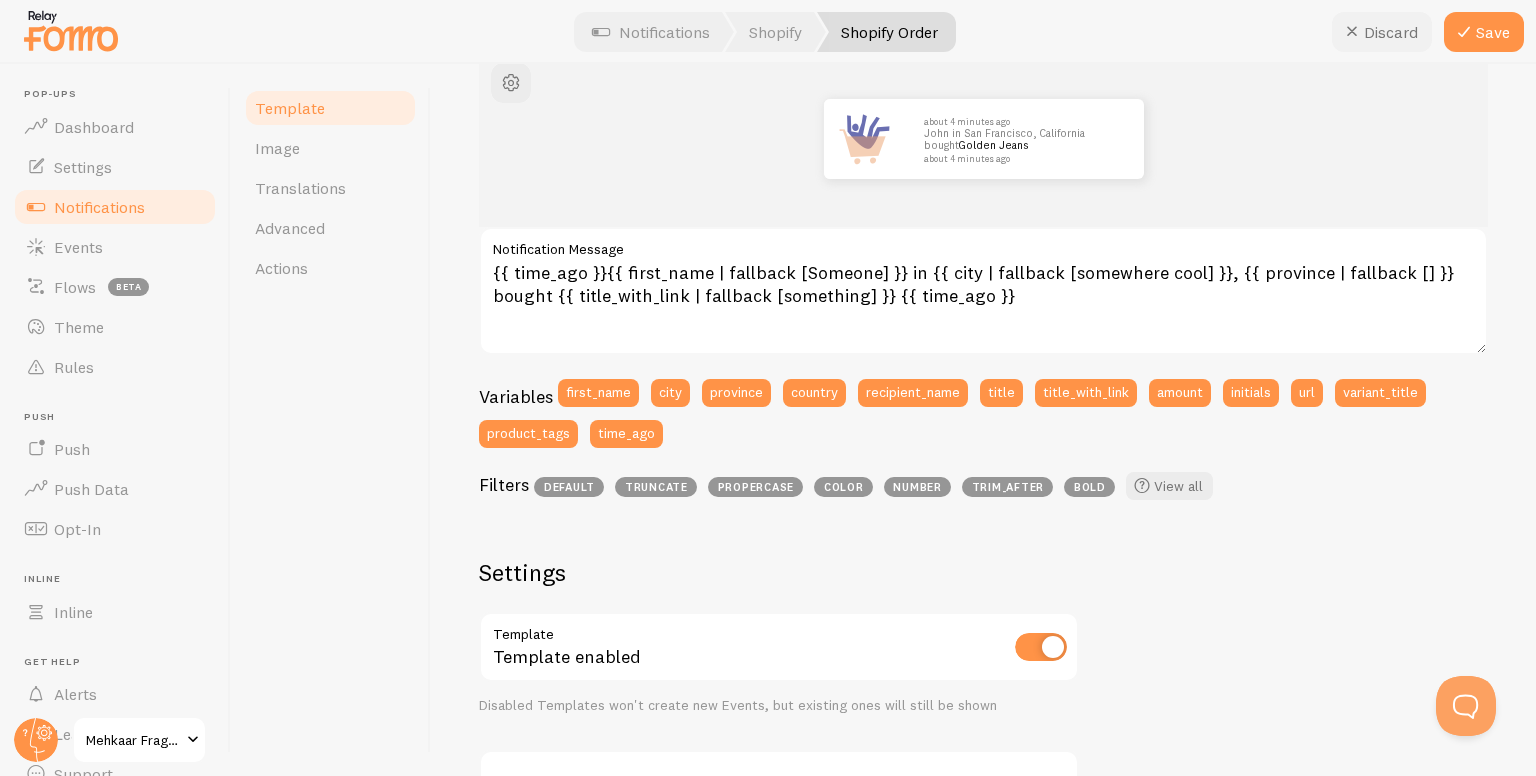 click on "Discard" at bounding box center [1382, 32] 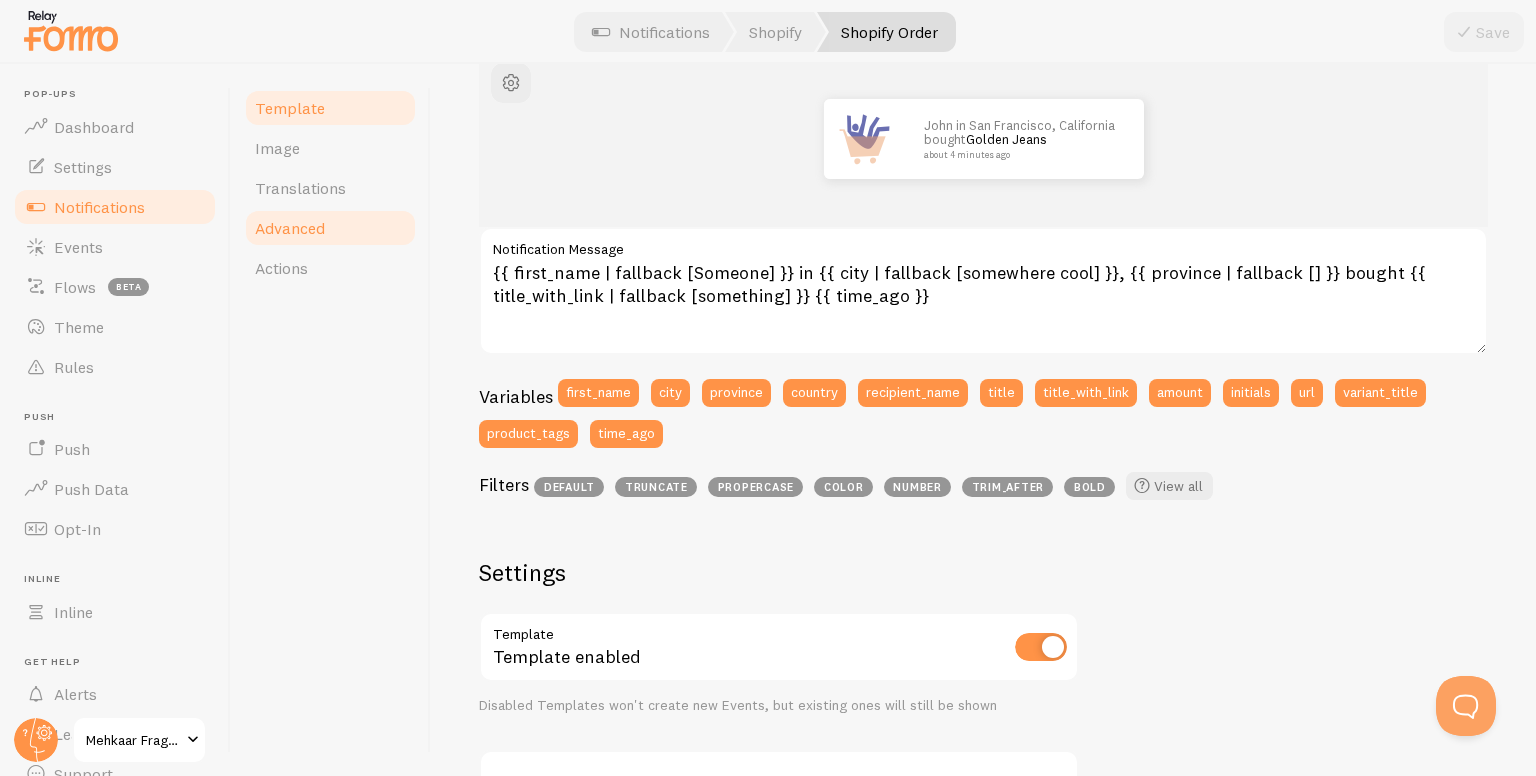click on "Advanced" at bounding box center [330, 228] 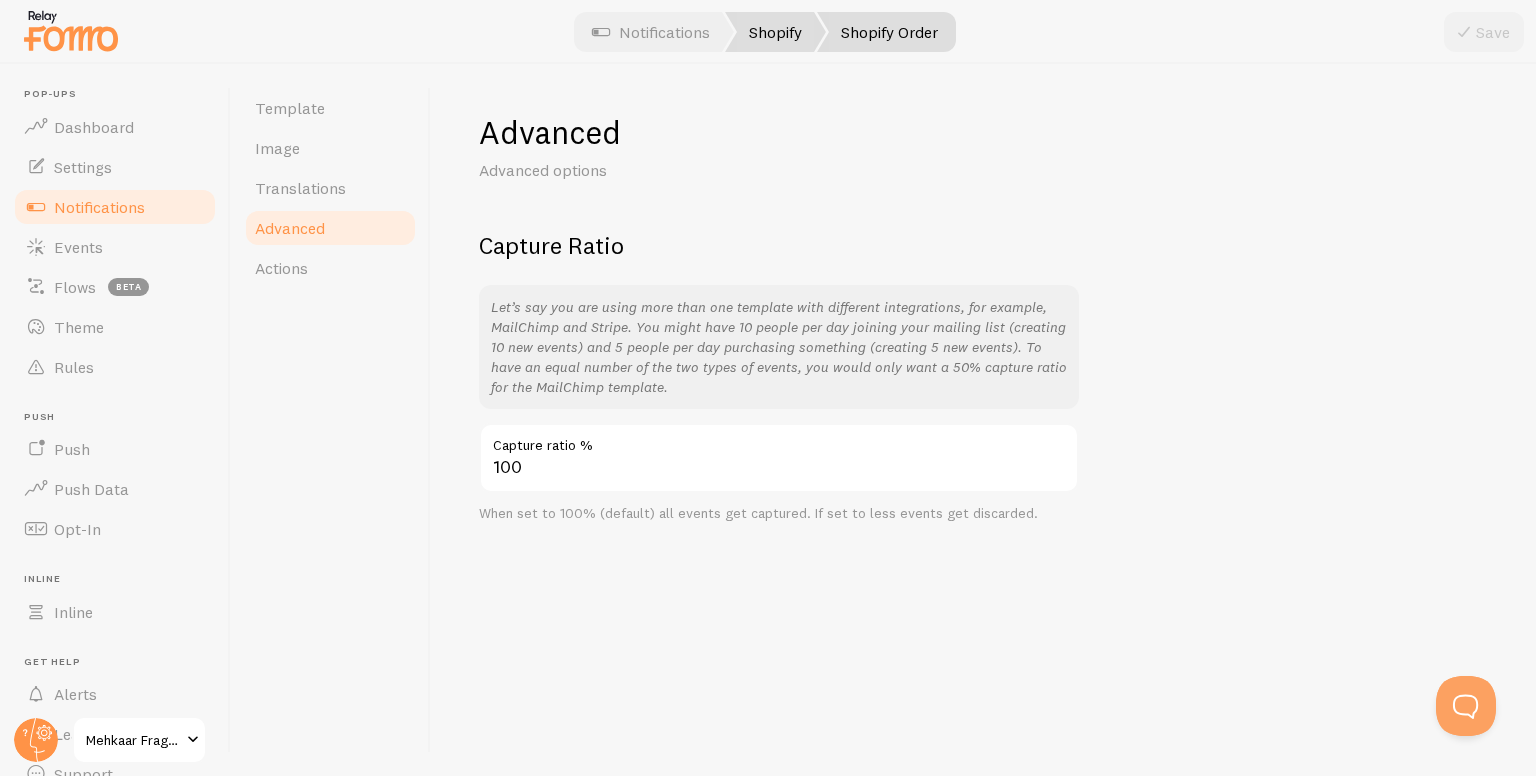 click on "Shopify" at bounding box center [775, 32] 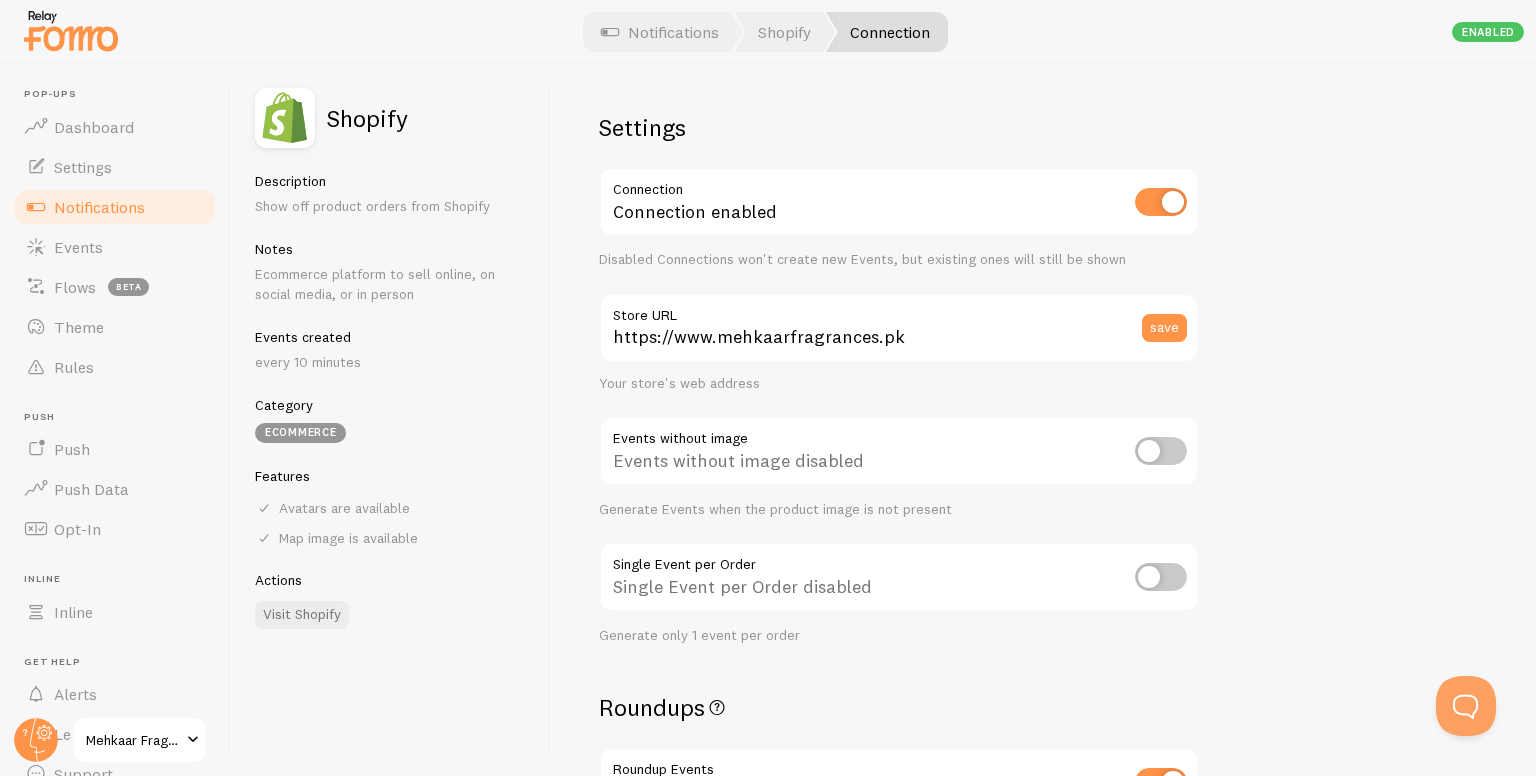 click on "Notifications" at bounding box center (99, 207) 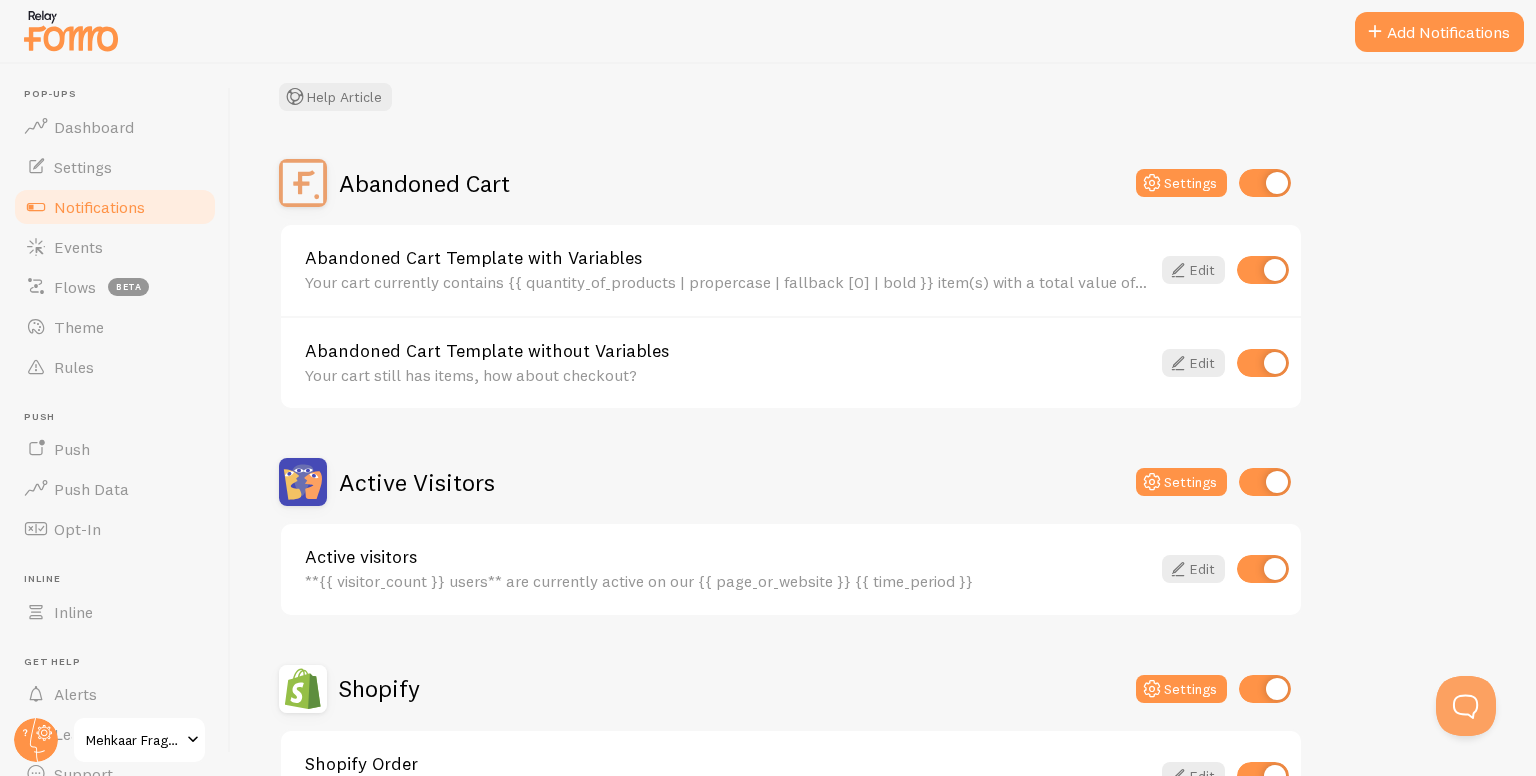 scroll, scrollTop: 300, scrollLeft: 0, axis: vertical 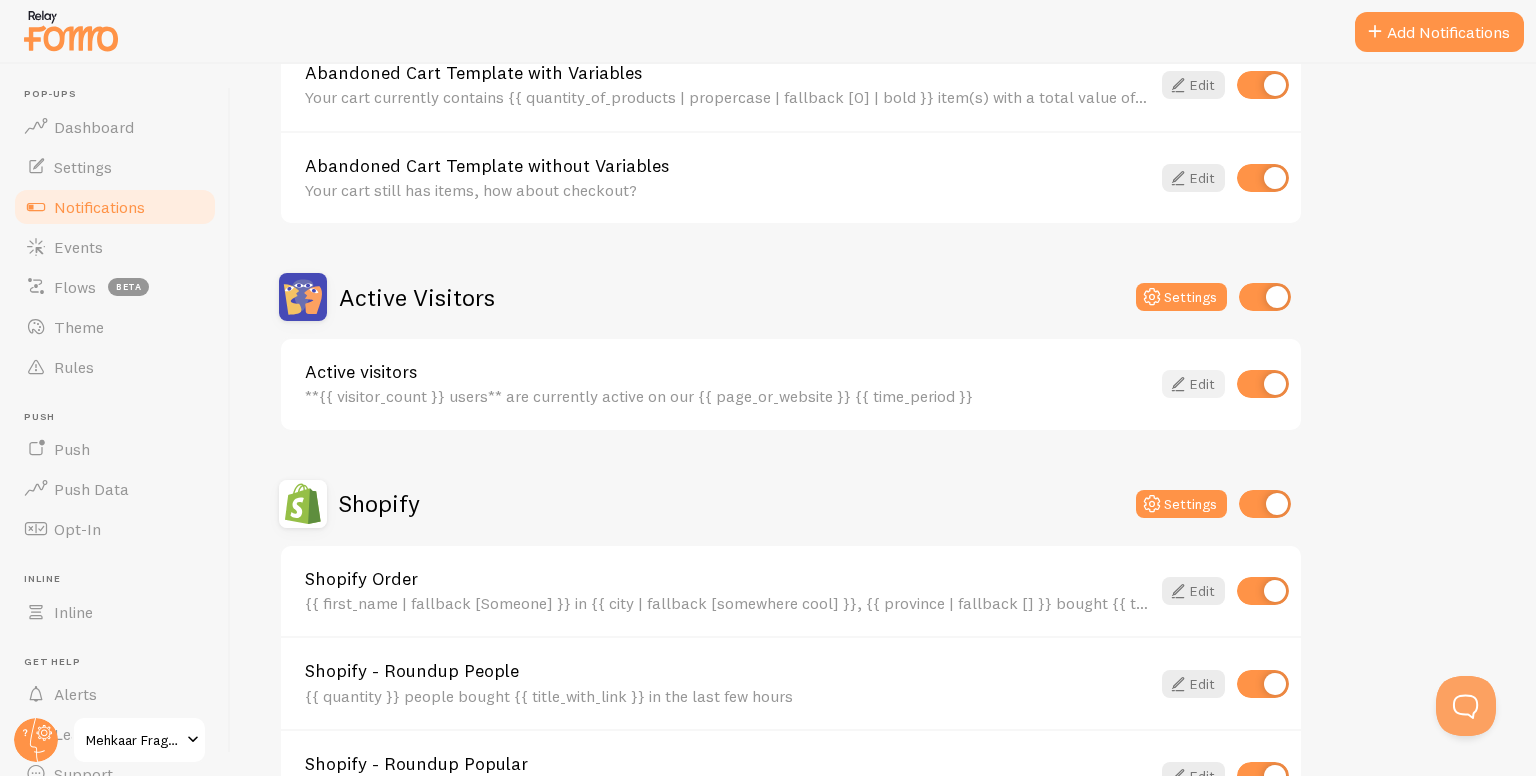 click on "Edit" at bounding box center [1193, 384] 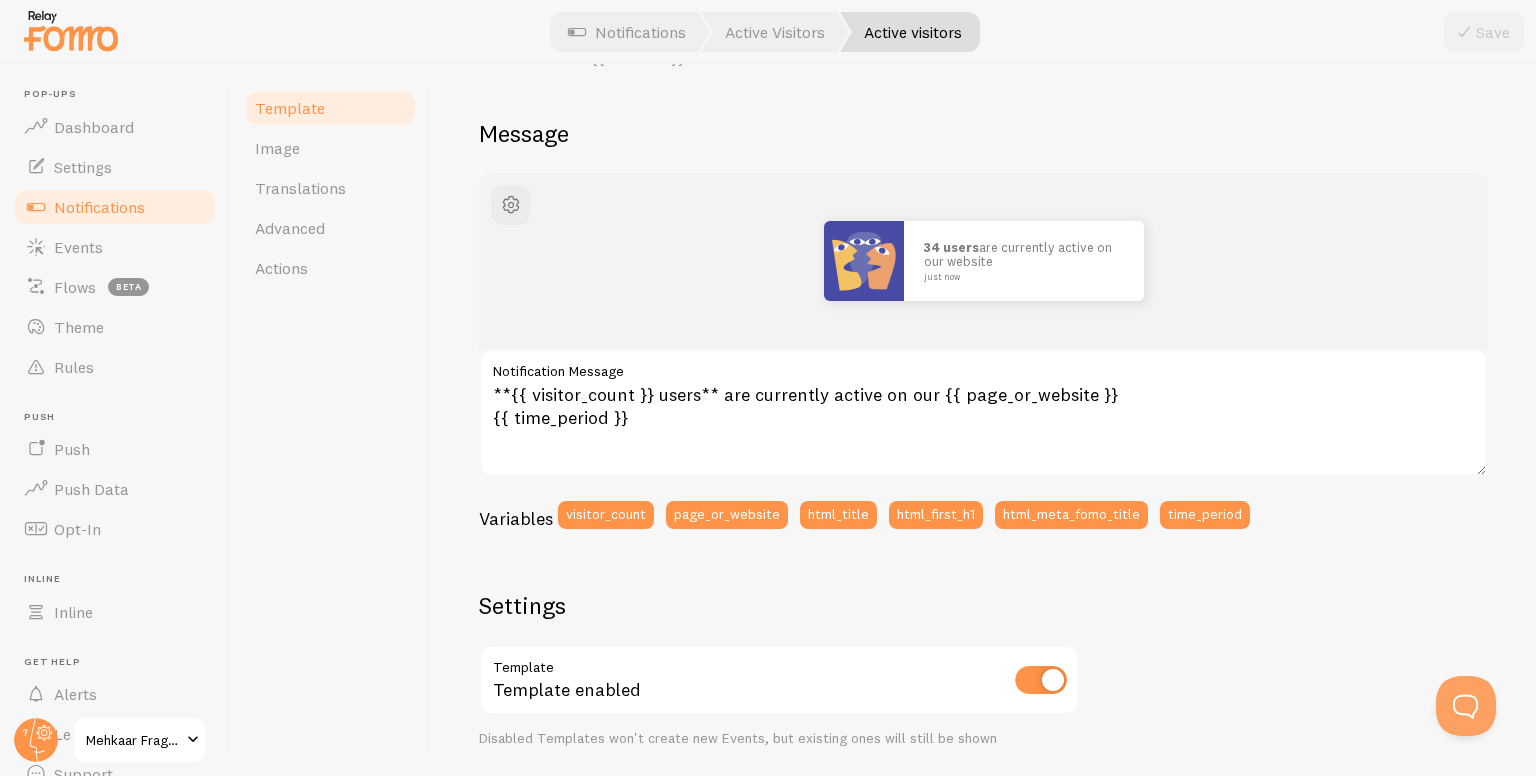 scroll, scrollTop: 168, scrollLeft: 0, axis: vertical 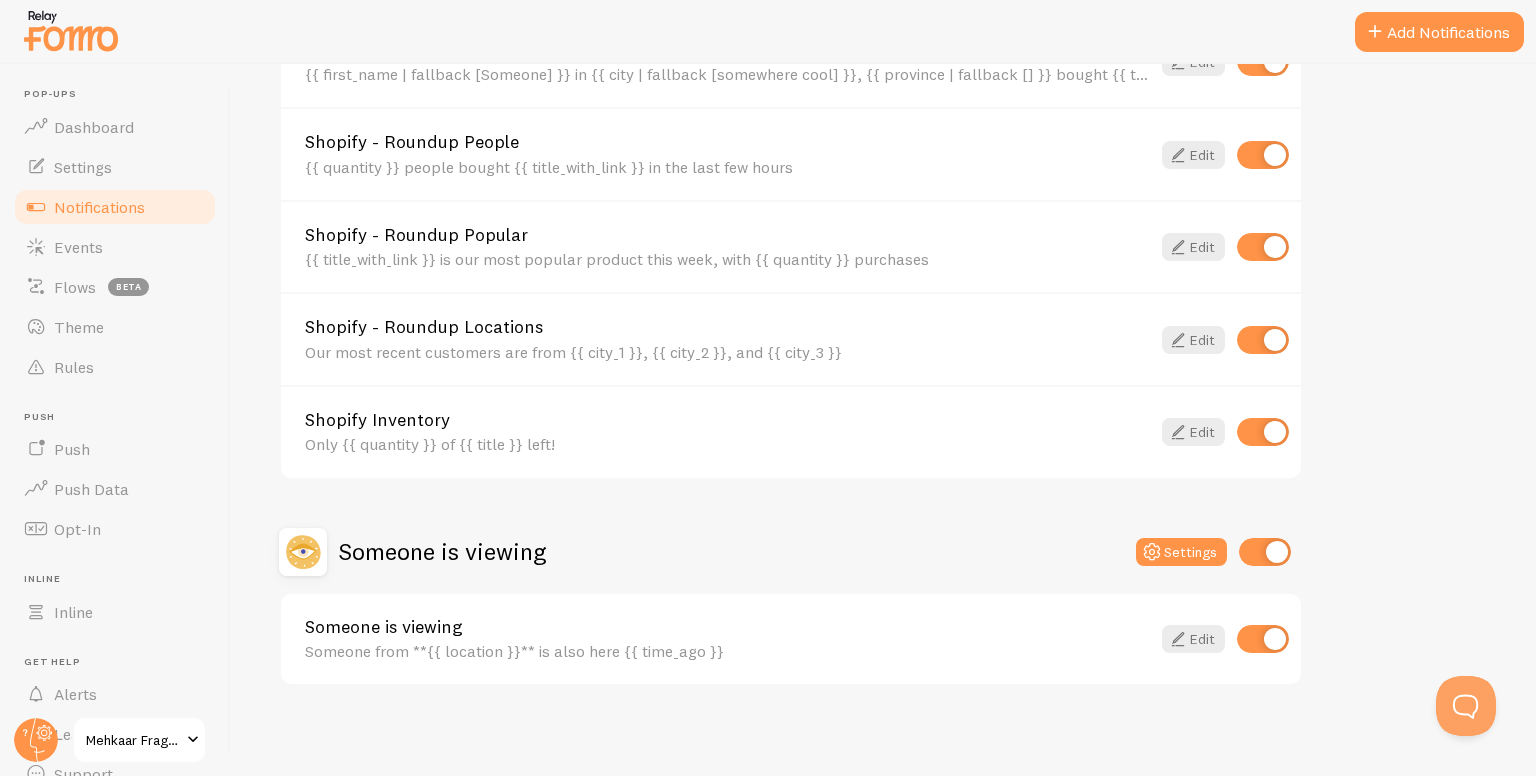 click at bounding box center (1265, 552) 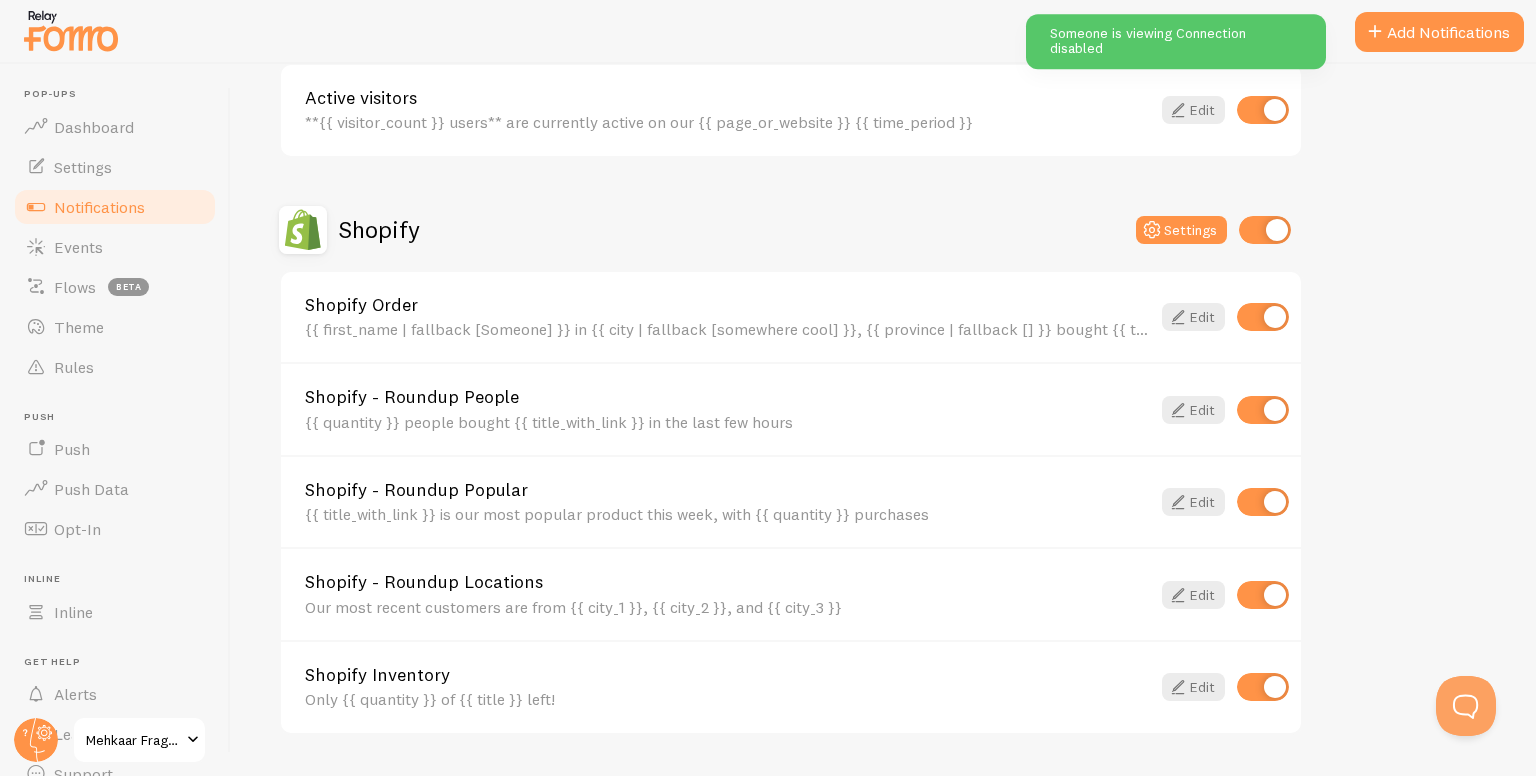 scroll, scrollTop: 329, scrollLeft: 0, axis: vertical 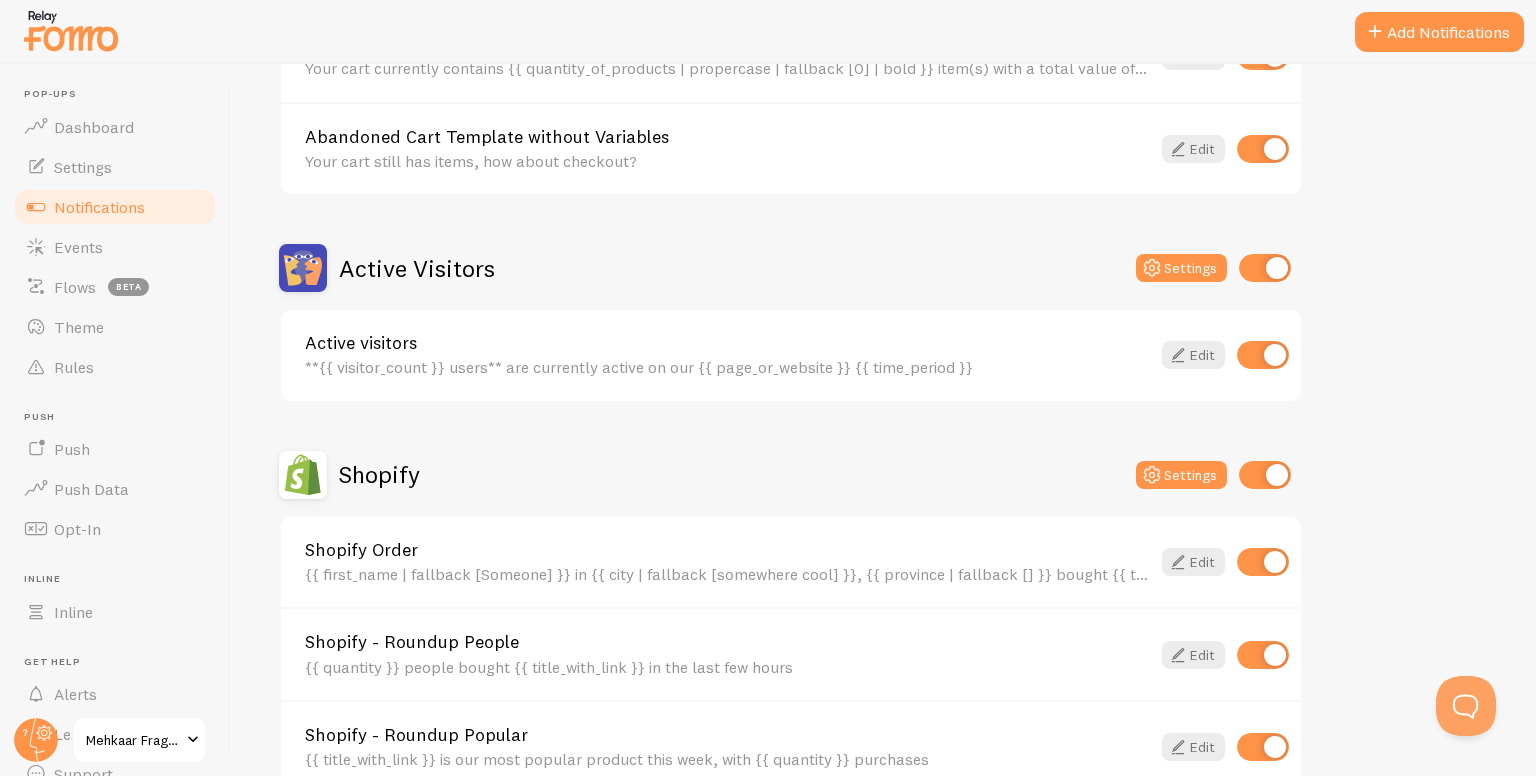 click on "**{{ visitor_count }} users** are currently active on our {{ page_or_website }}
{{ time_period }}" at bounding box center (727, 367) 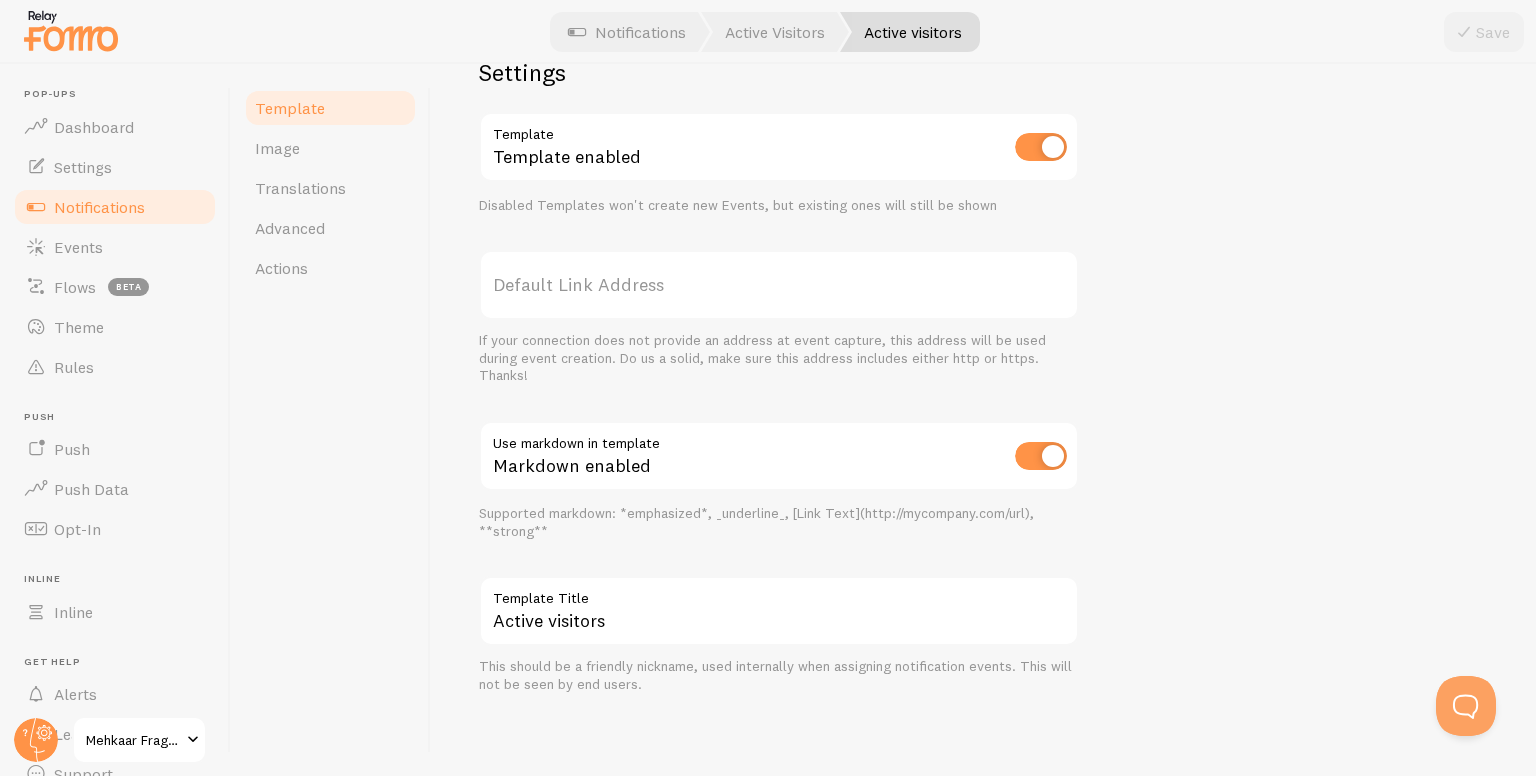 scroll, scrollTop: 68, scrollLeft: 0, axis: vertical 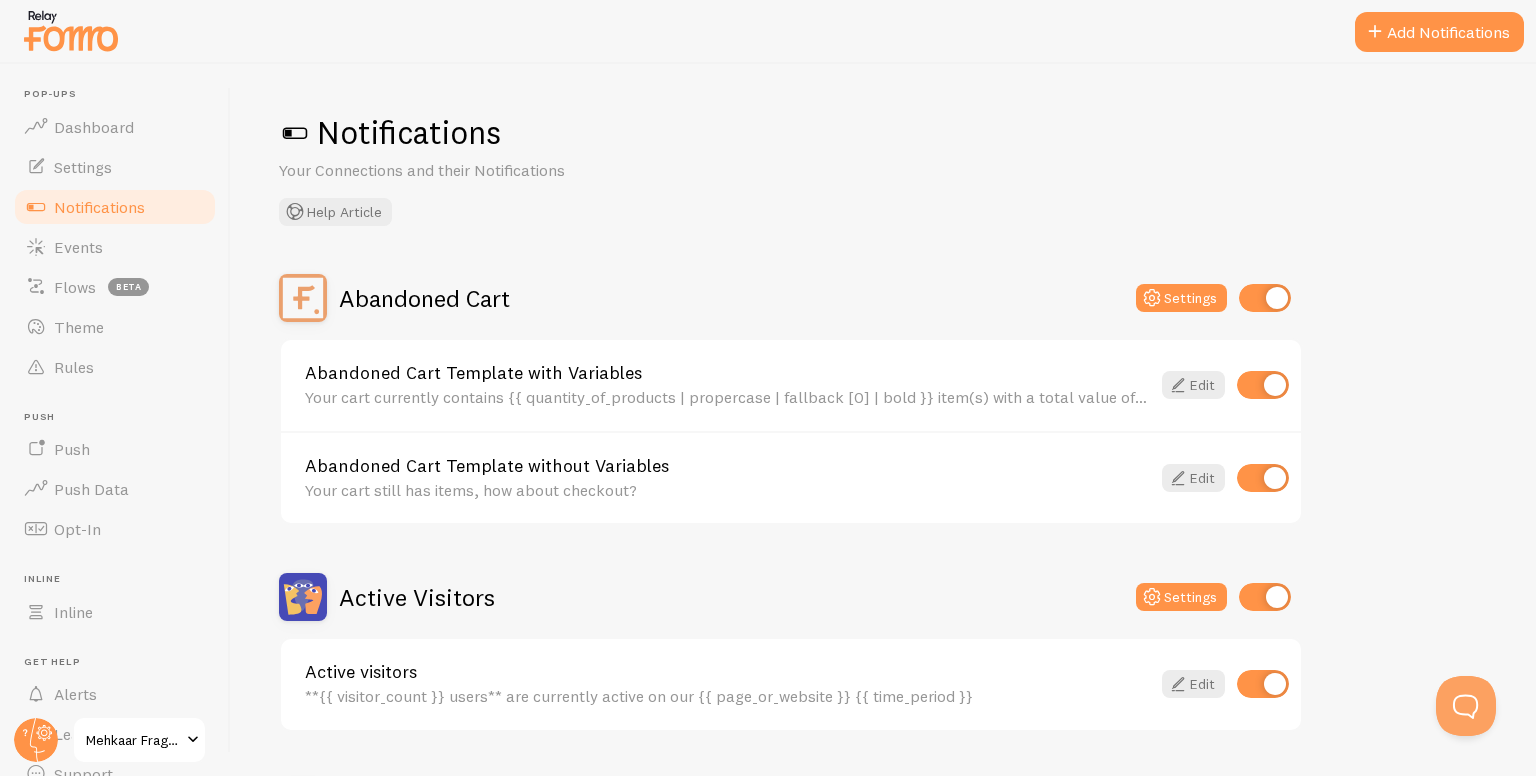 click at bounding box center (1265, 597) 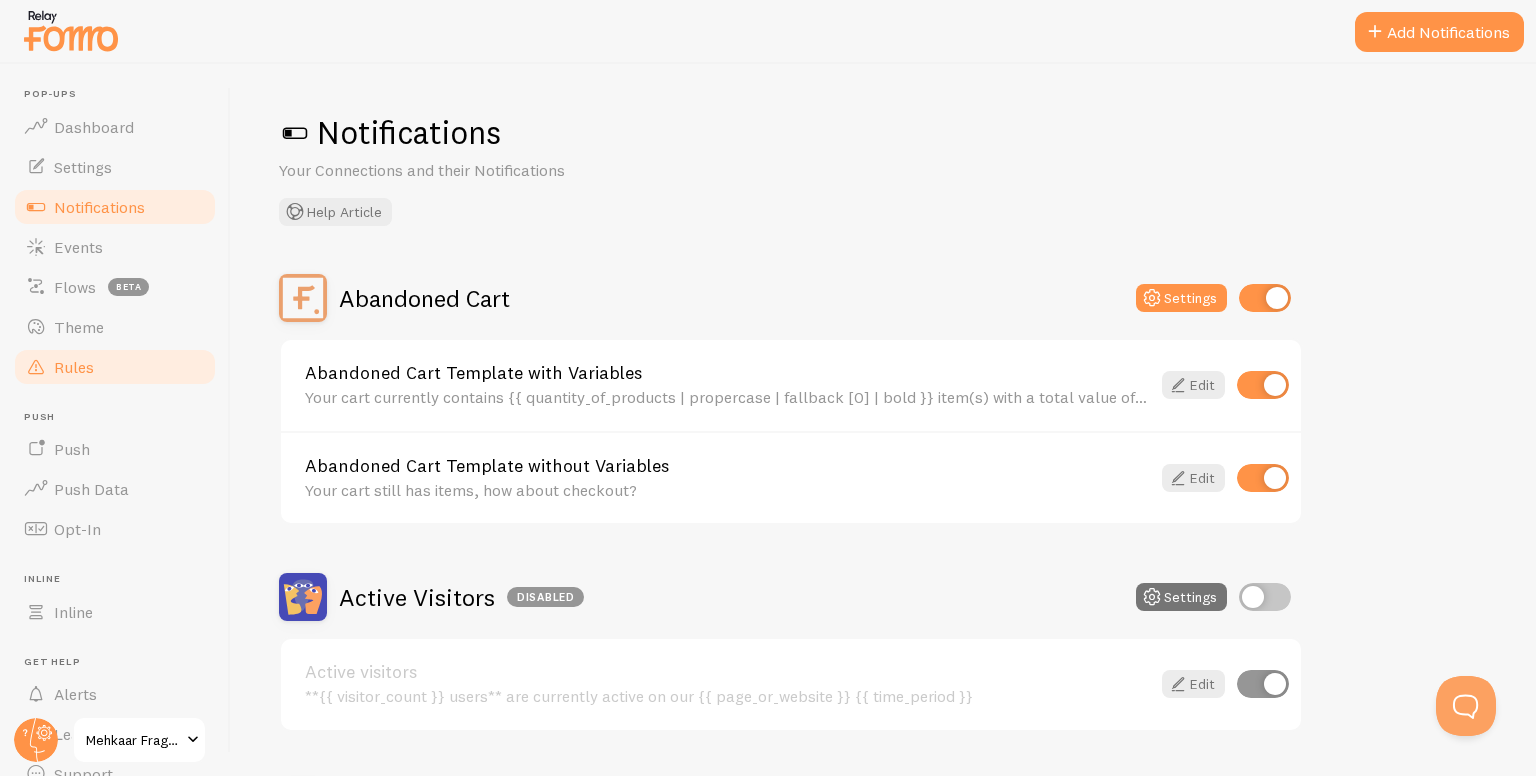 click on "Rules" at bounding box center [115, 367] 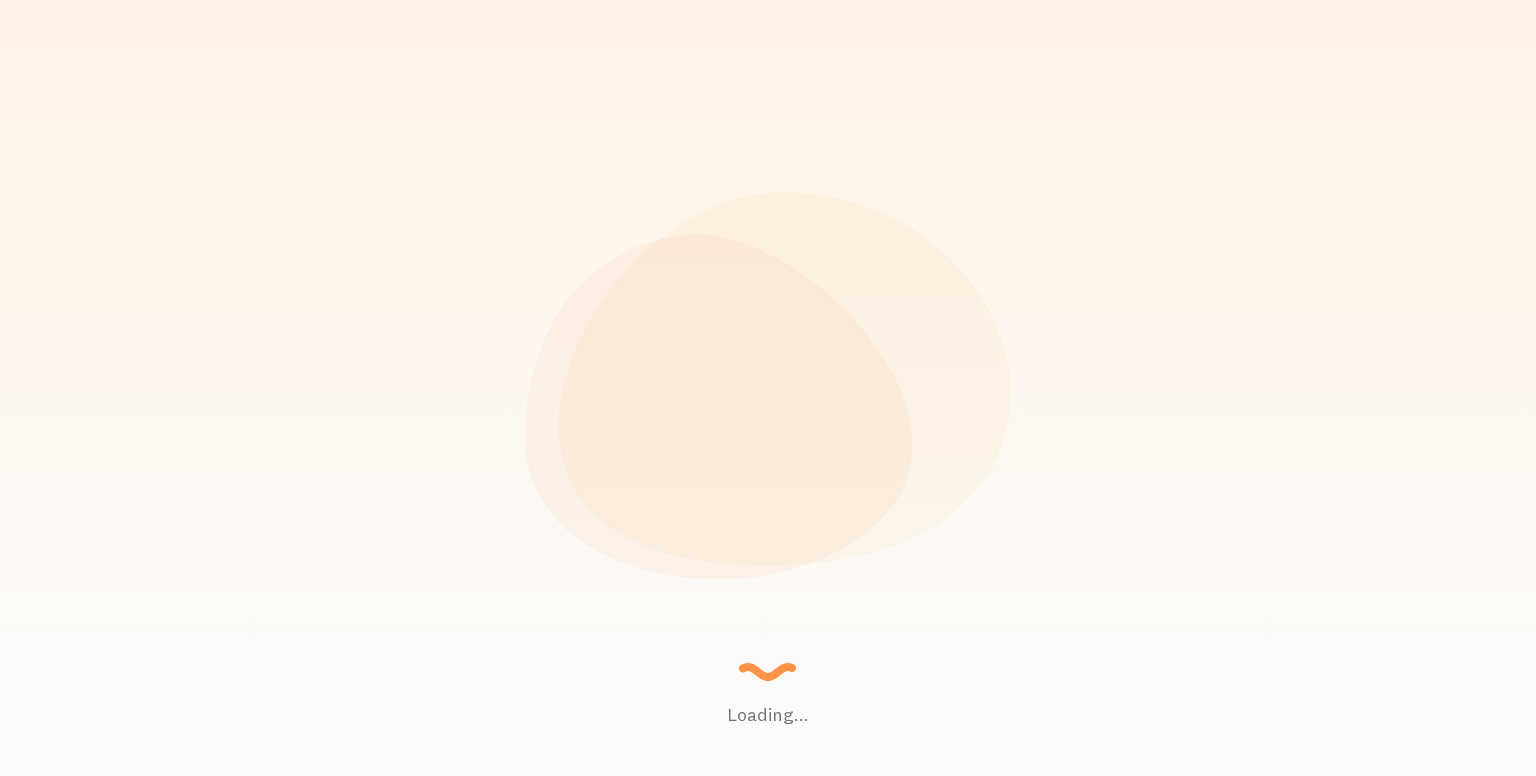 scroll, scrollTop: 0, scrollLeft: 0, axis: both 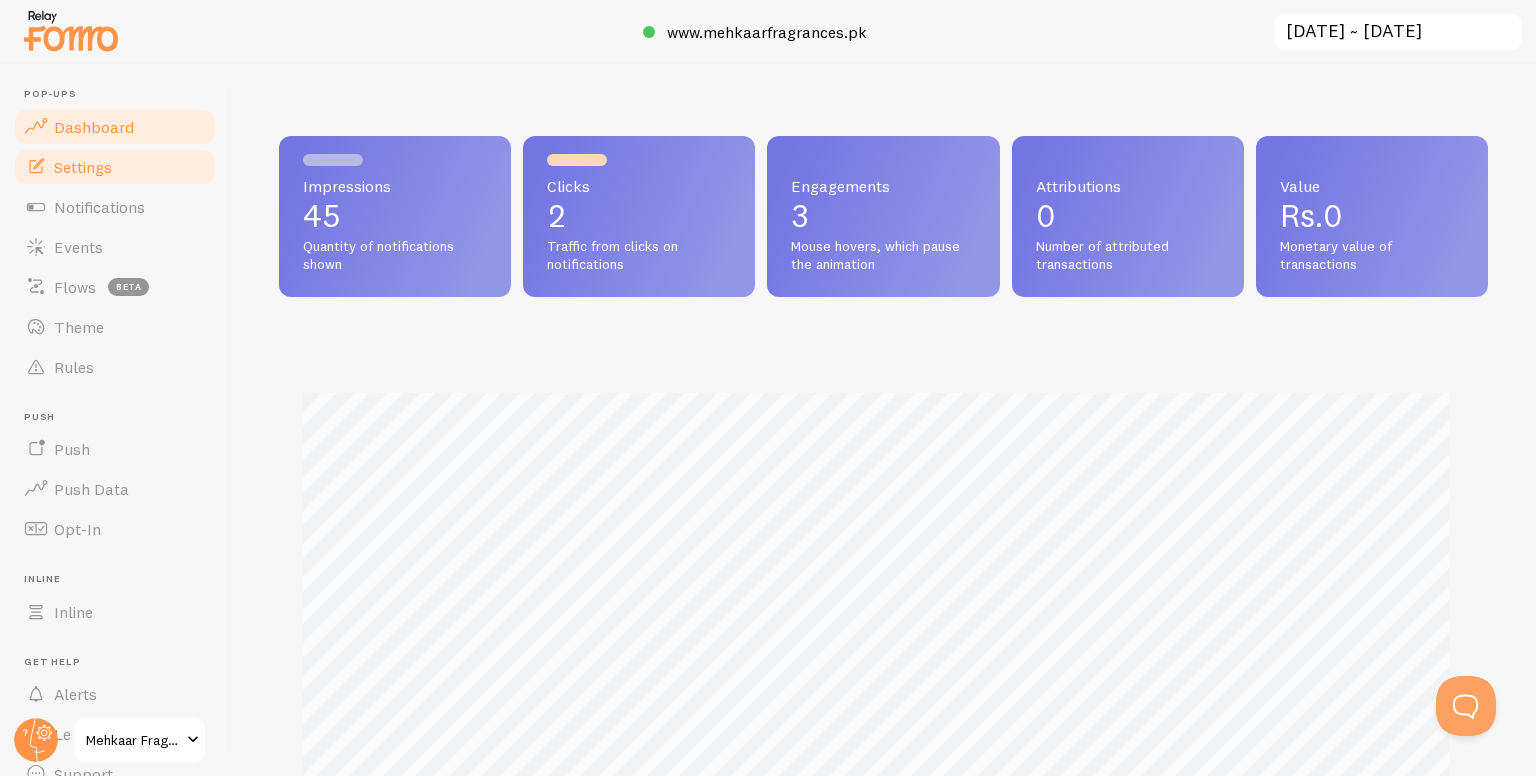 click on "Settings" at bounding box center [83, 167] 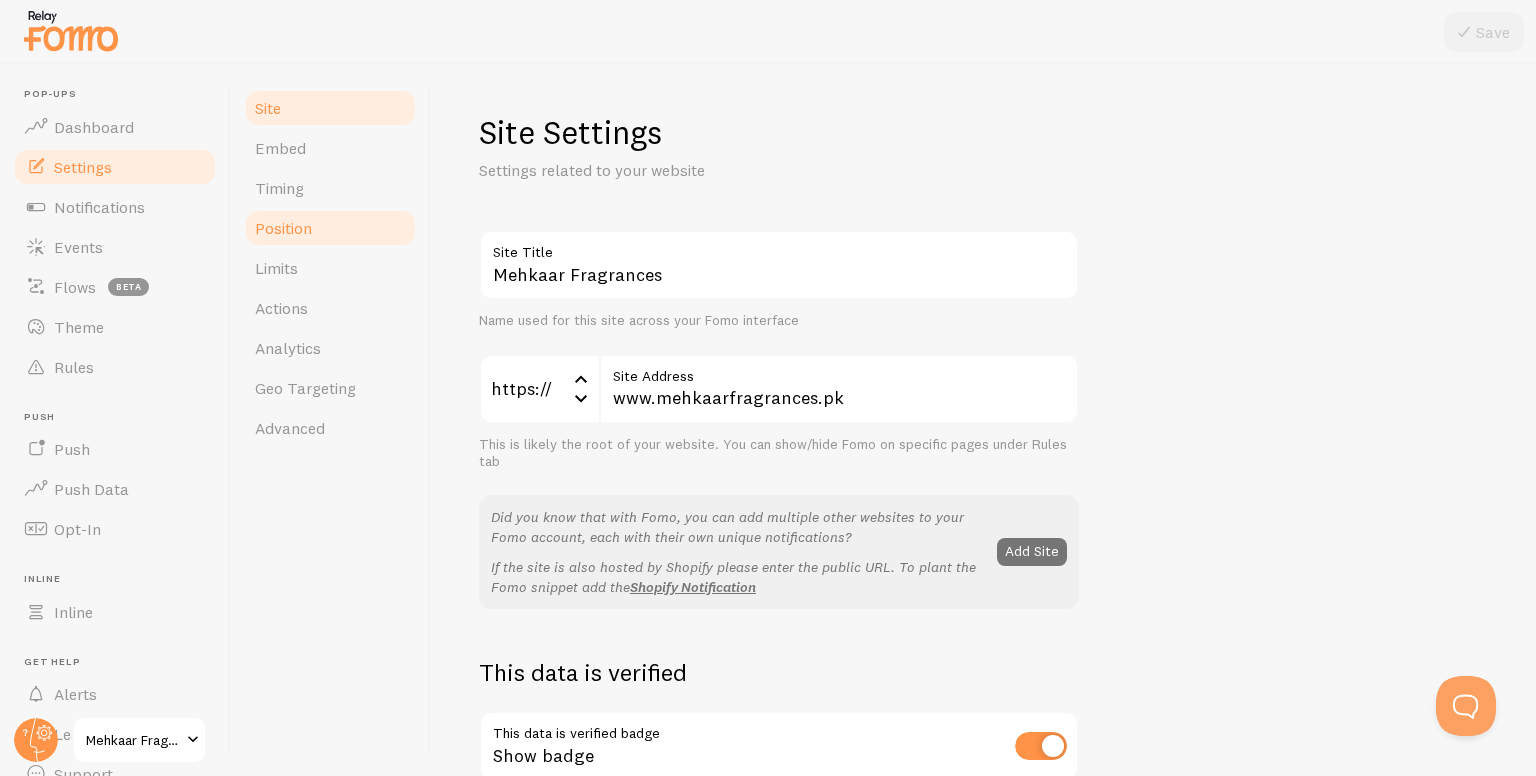 click on "Position" at bounding box center (330, 228) 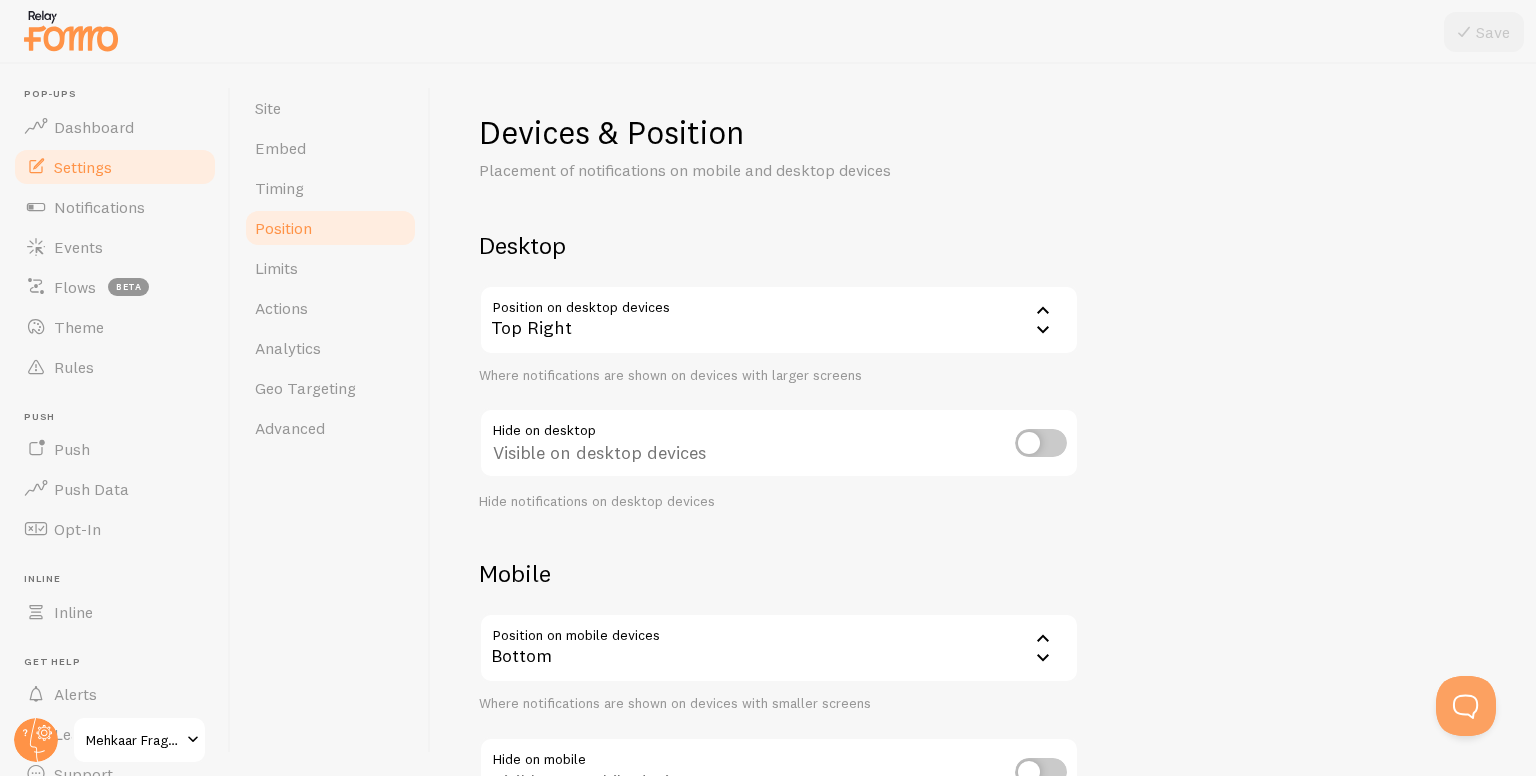 click on "Top Right" at bounding box center [779, 320] 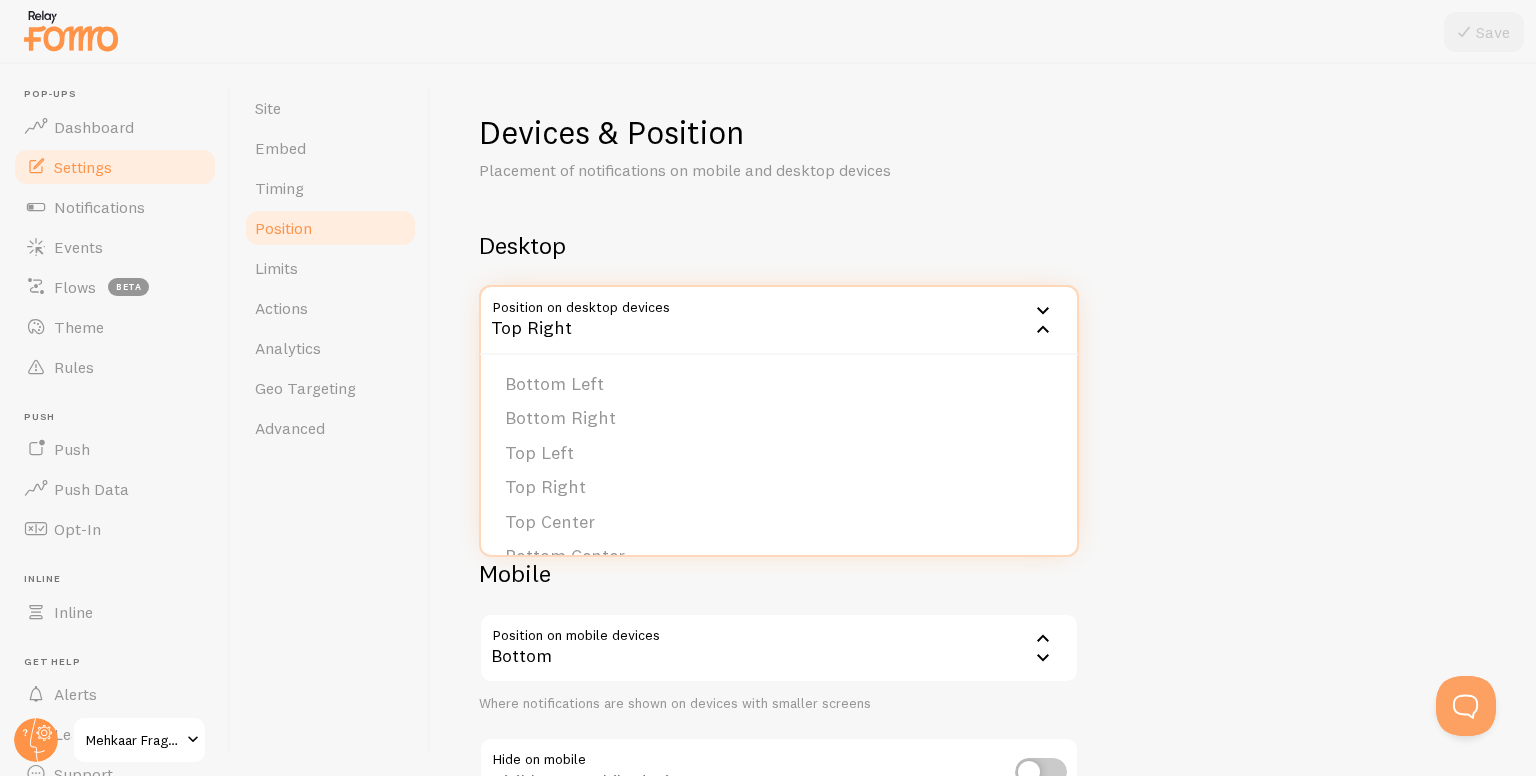 click on "Bottom Left" at bounding box center [779, 384] 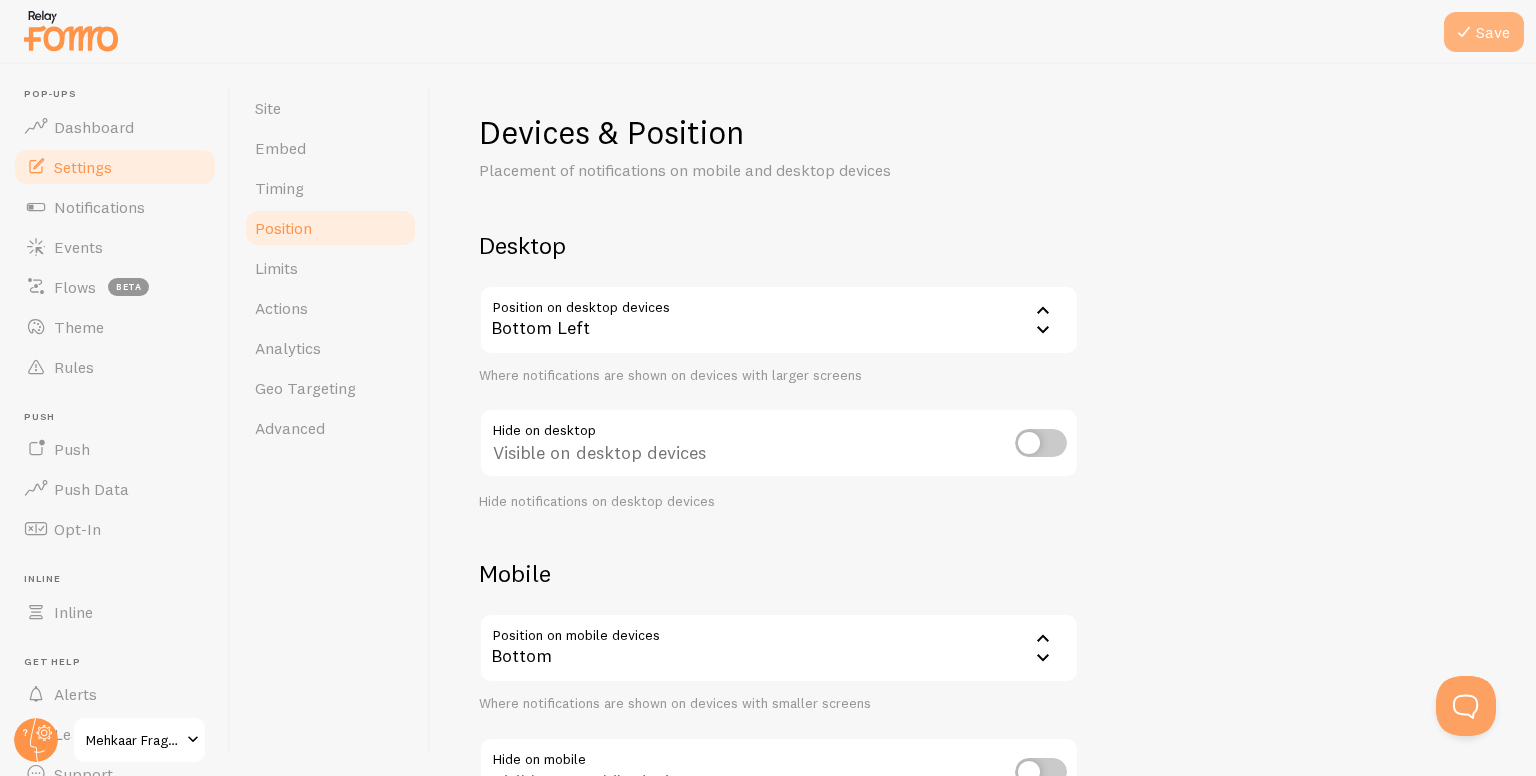 drag, startPoint x: 1486, startPoint y: 21, endPoint x: 1475, endPoint y: 33, distance: 16.27882 